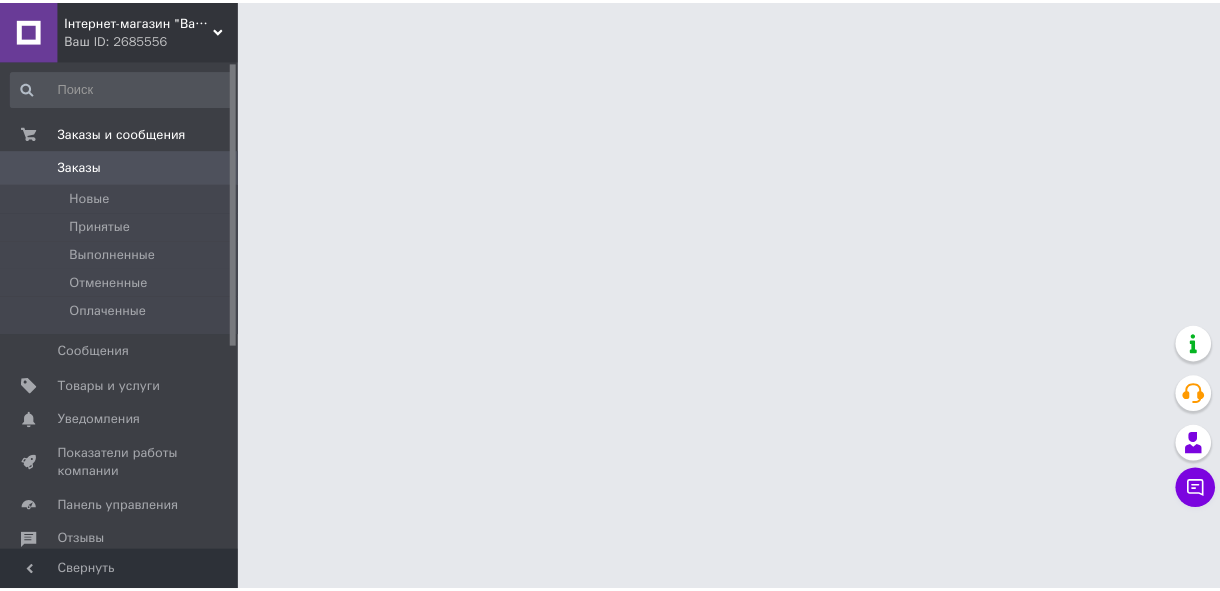 scroll, scrollTop: 0, scrollLeft: 0, axis: both 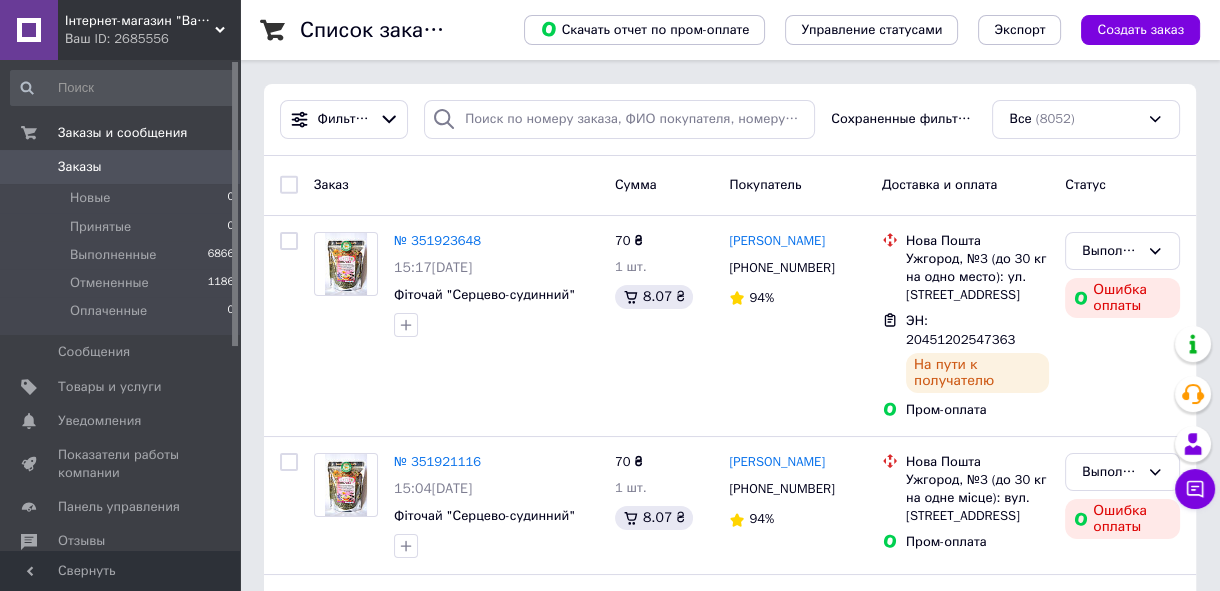 click on "Інтернет-магазин "Васильки"" at bounding box center [140, 21] 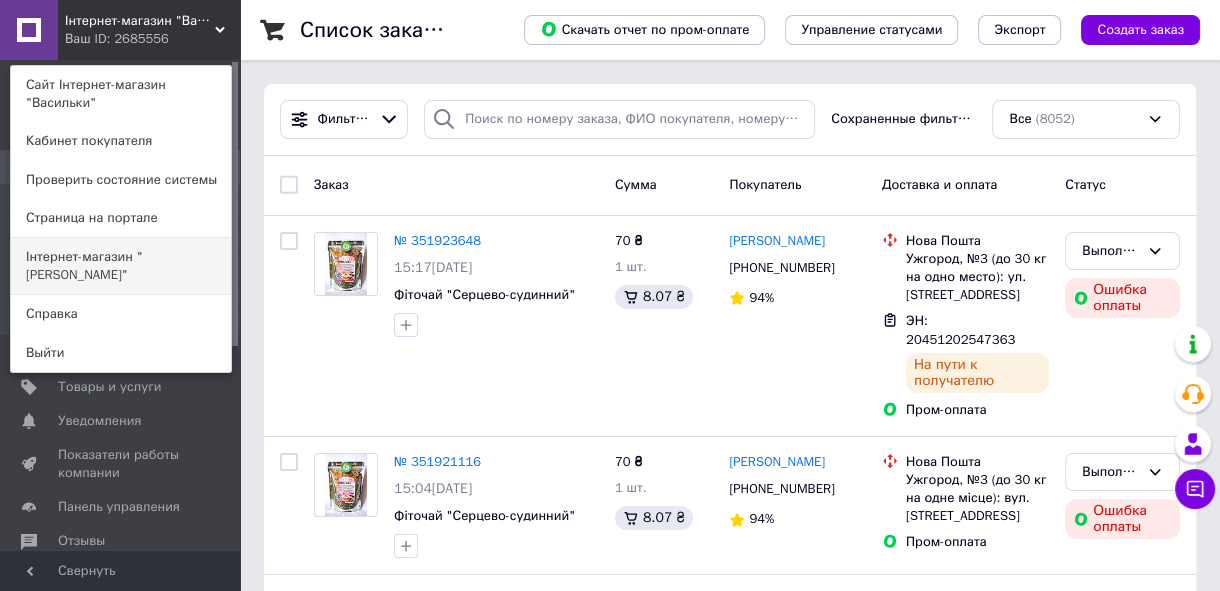click on "Інтернет-магазин "[PERSON_NAME]"" at bounding box center [121, 266] 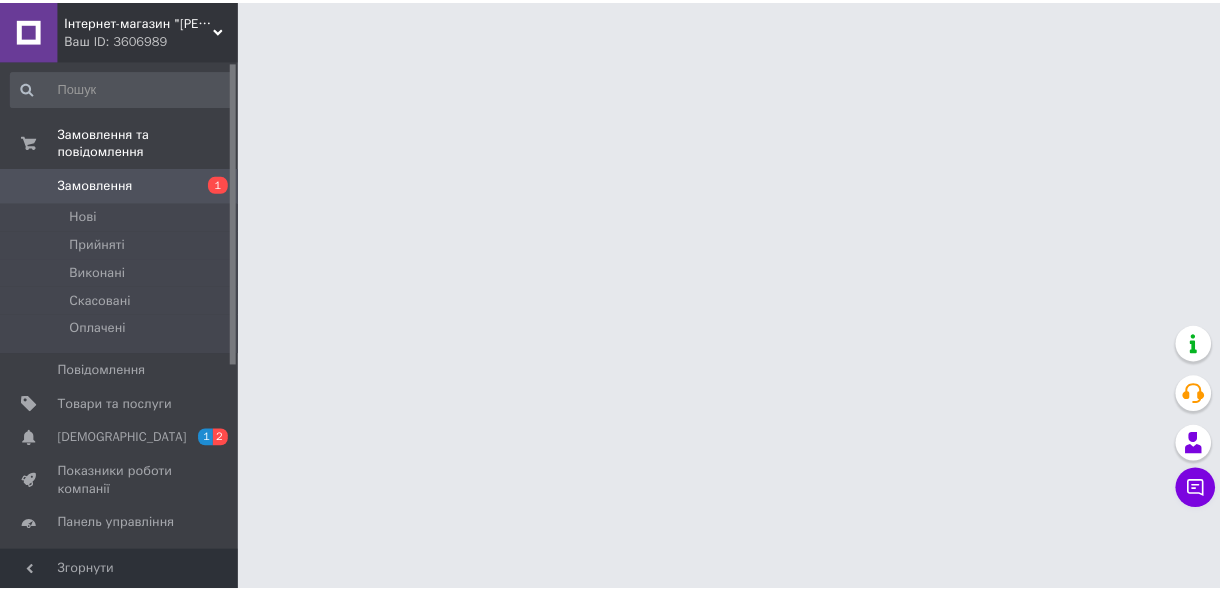 scroll, scrollTop: 0, scrollLeft: 0, axis: both 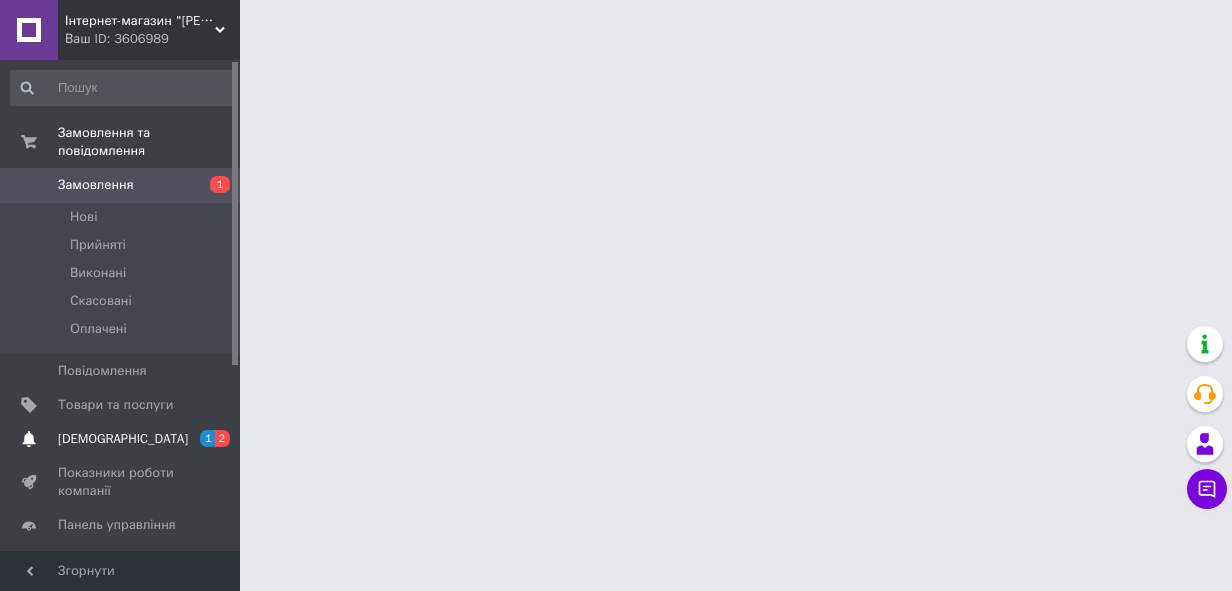 click on "[DEMOGRAPHIC_DATA]" at bounding box center [123, 439] 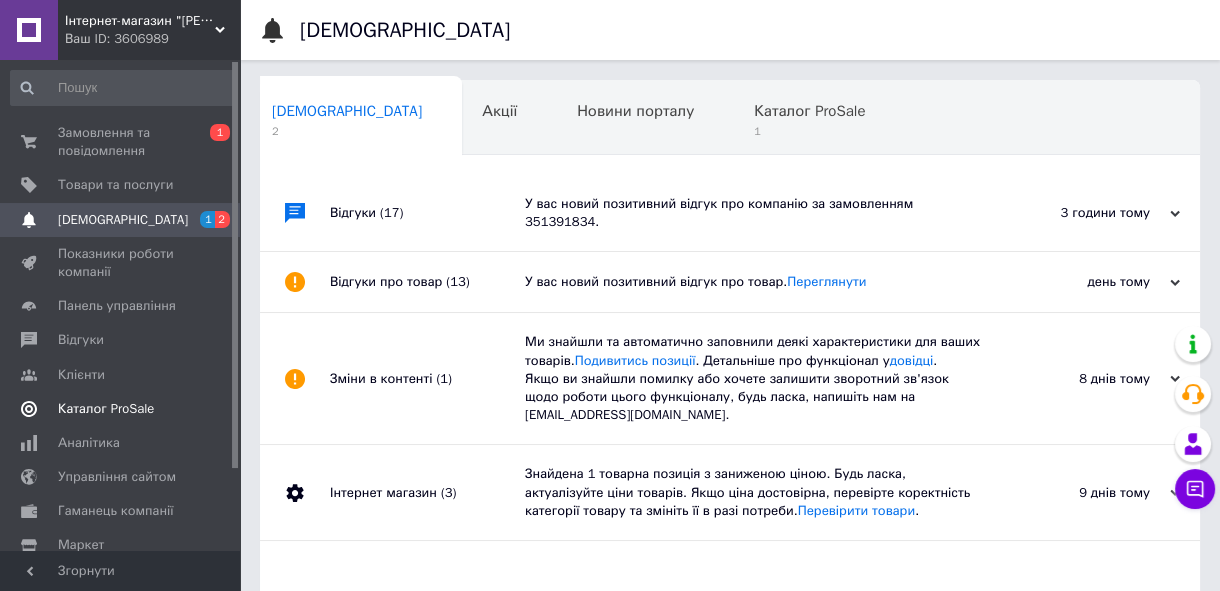 scroll, scrollTop: 0, scrollLeft: 10, axis: horizontal 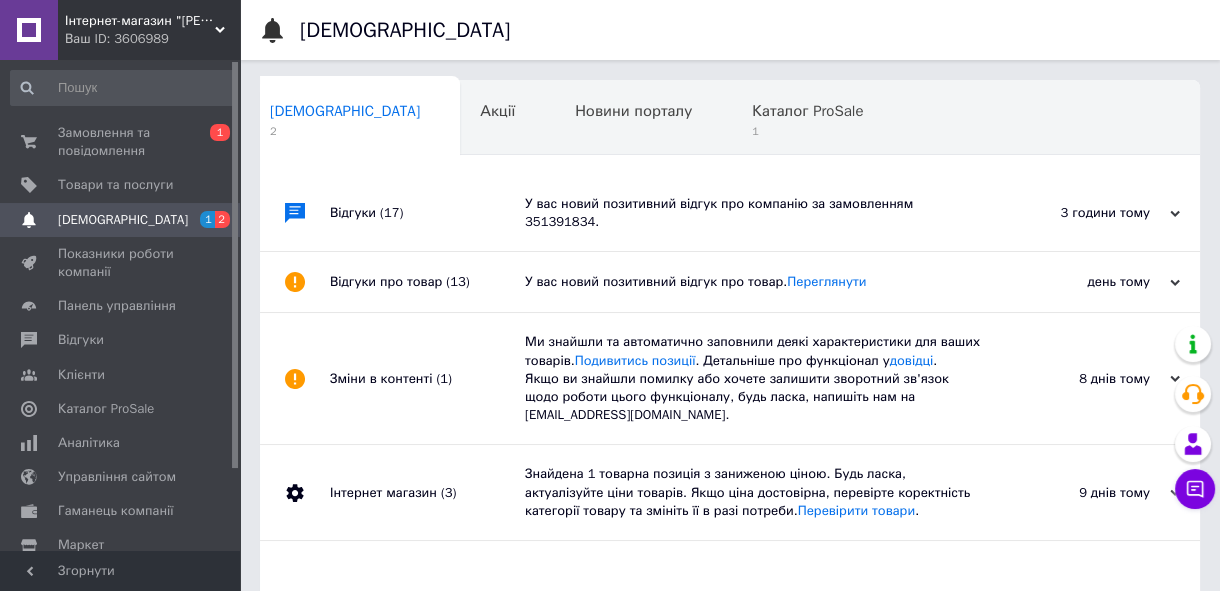 click on "У вас новий позитивний відгук про компанію за замовленням 351391834." at bounding box center (752, 213) 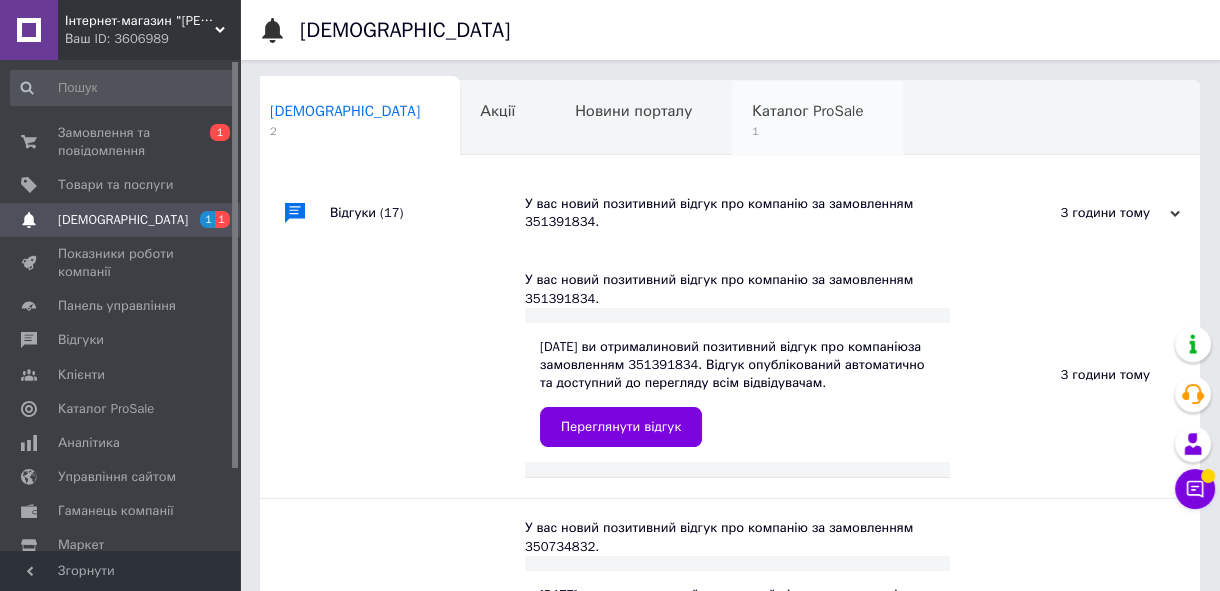 click on "Каталог ProSale" at bounding box center [807, 111] 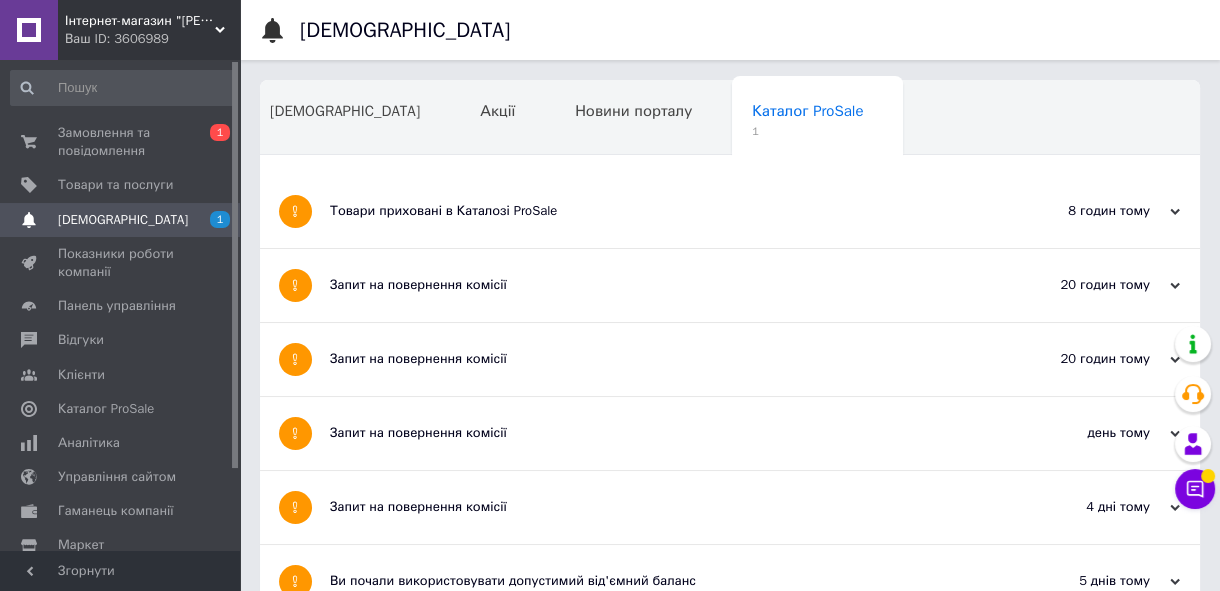 click on "Товари приховані в Каталозі ProSale" at bounding box center [655, 211] 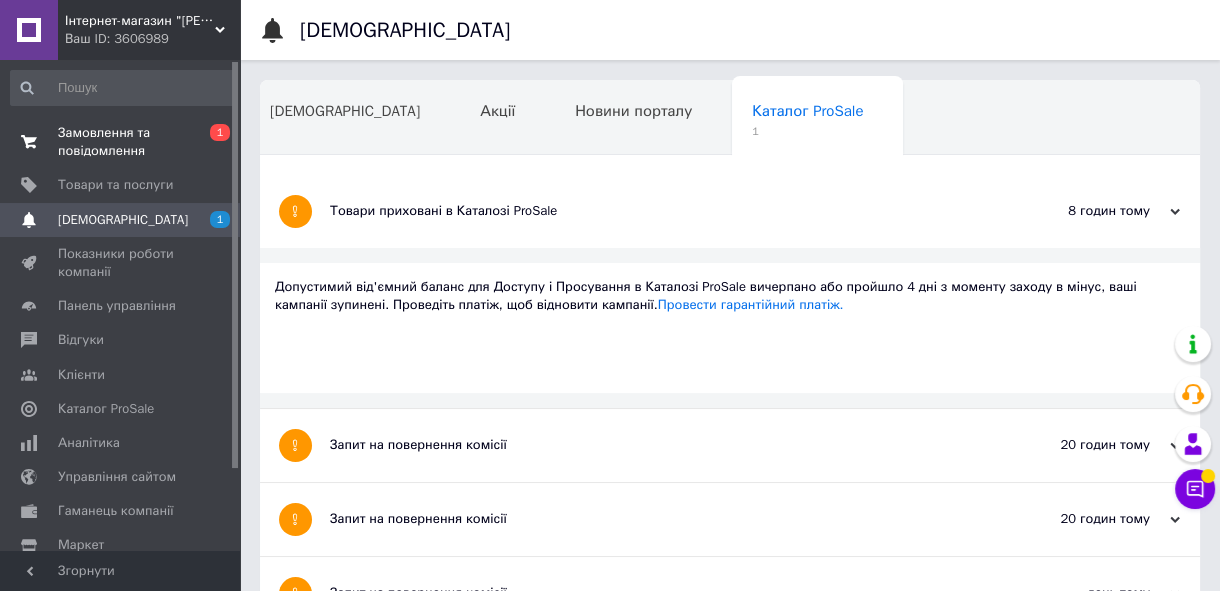 click on "Замовлення та повідомлення" at bounding box center [121, 142] 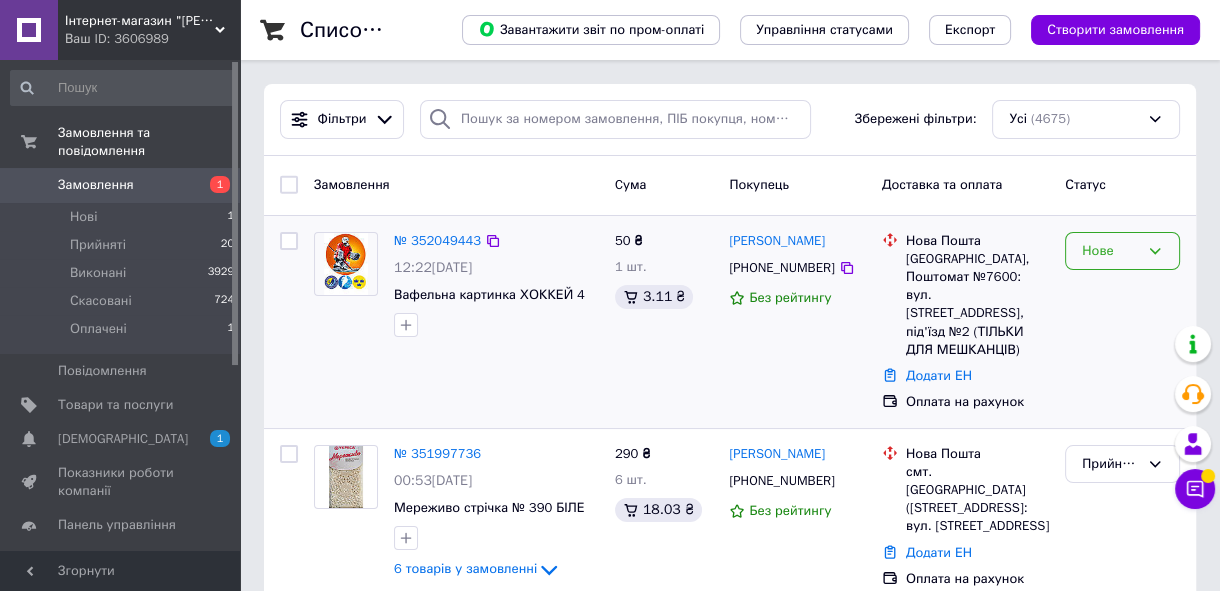 click on "Нове" at bounding box center (1110, 251) 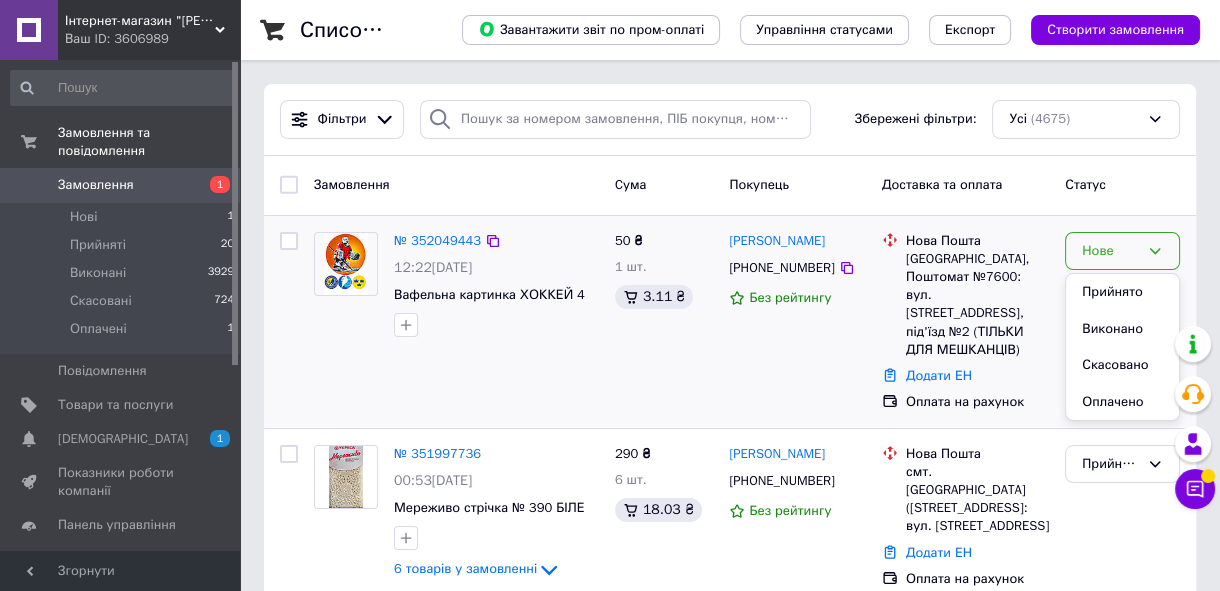 click on "Прийнято" at bounding box center (1122, 292) 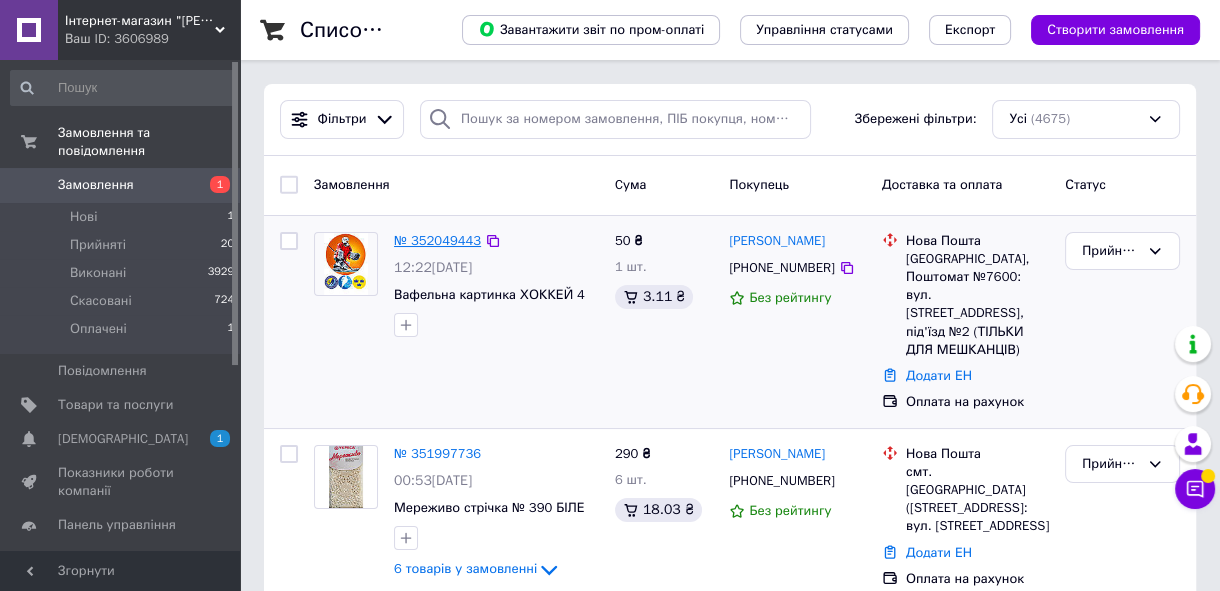 click on "№ 352049443" at bounding box center [437, 240] 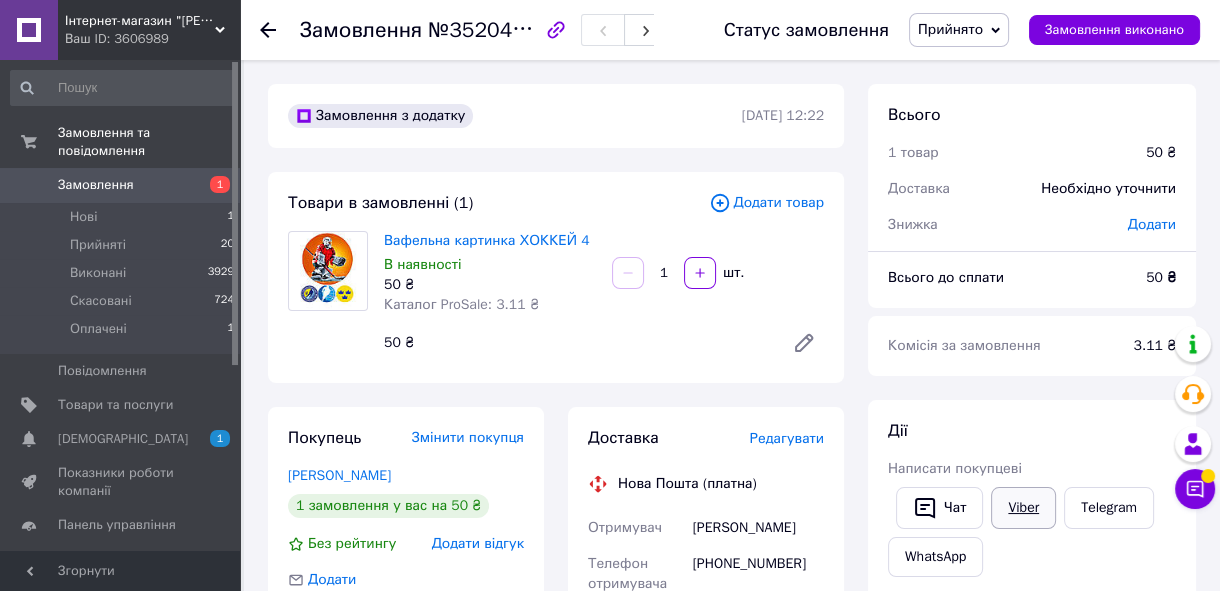 click on "Viber" at bounding box center (1023, 508) 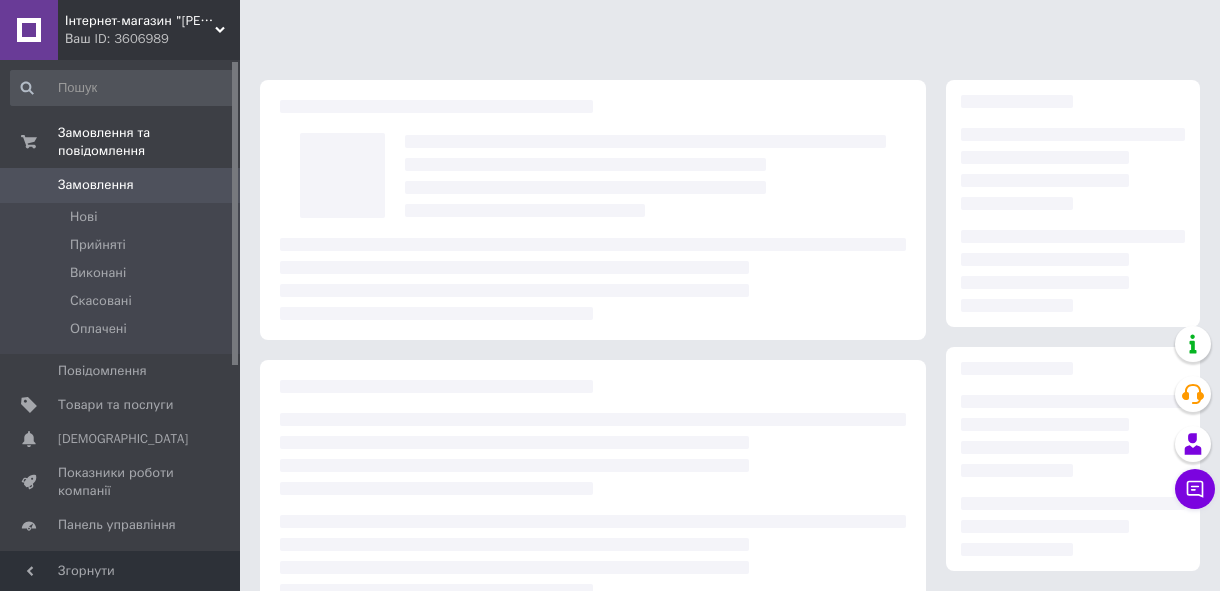 scroll, scrollTop: 0, scrollLeft: 0, axis: both 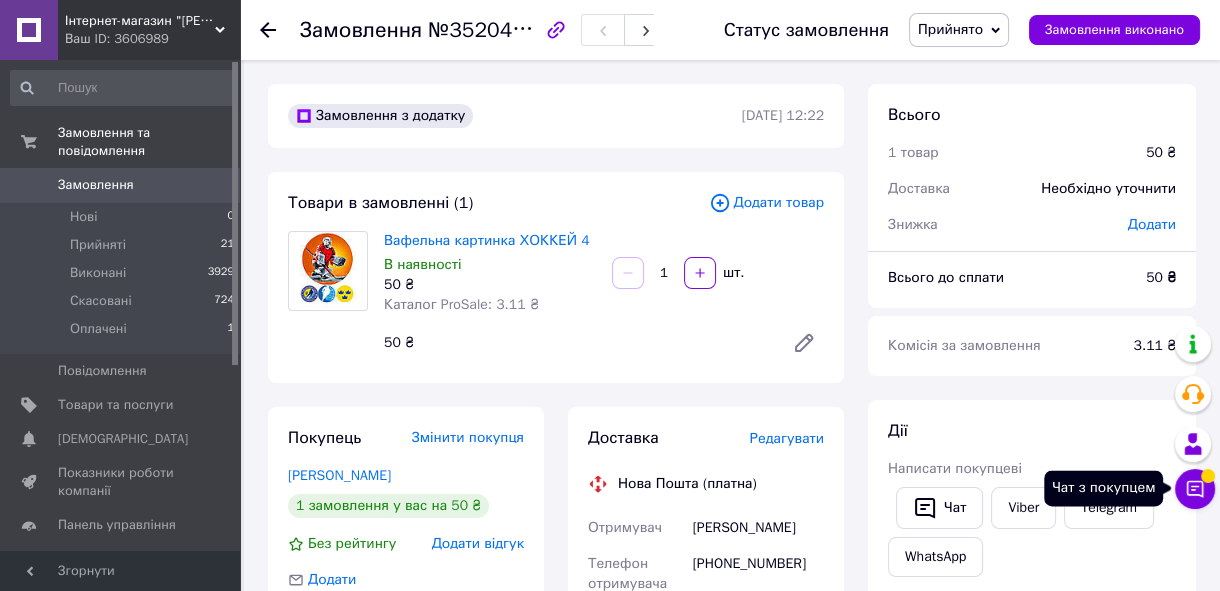 click on "Чат з покупцем" at bounding box center [1195, 489] 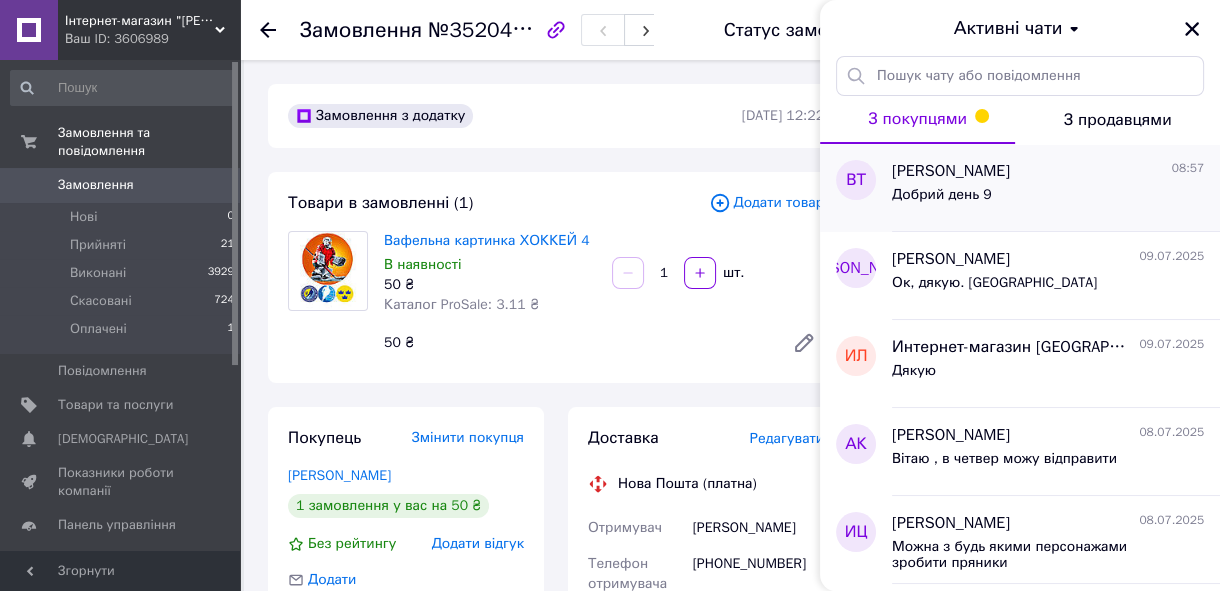 click on "Добрий день 9" at bounding box center [942, 195] 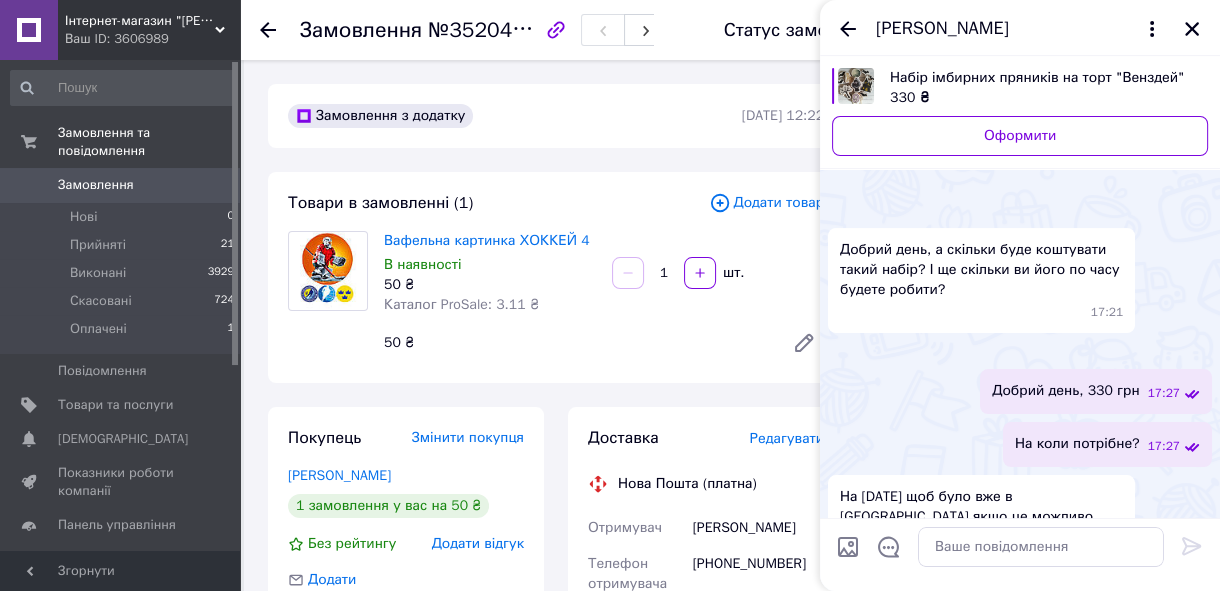 scroll, scrollTop: 1066, scrollLeft: 0, axis: vertical 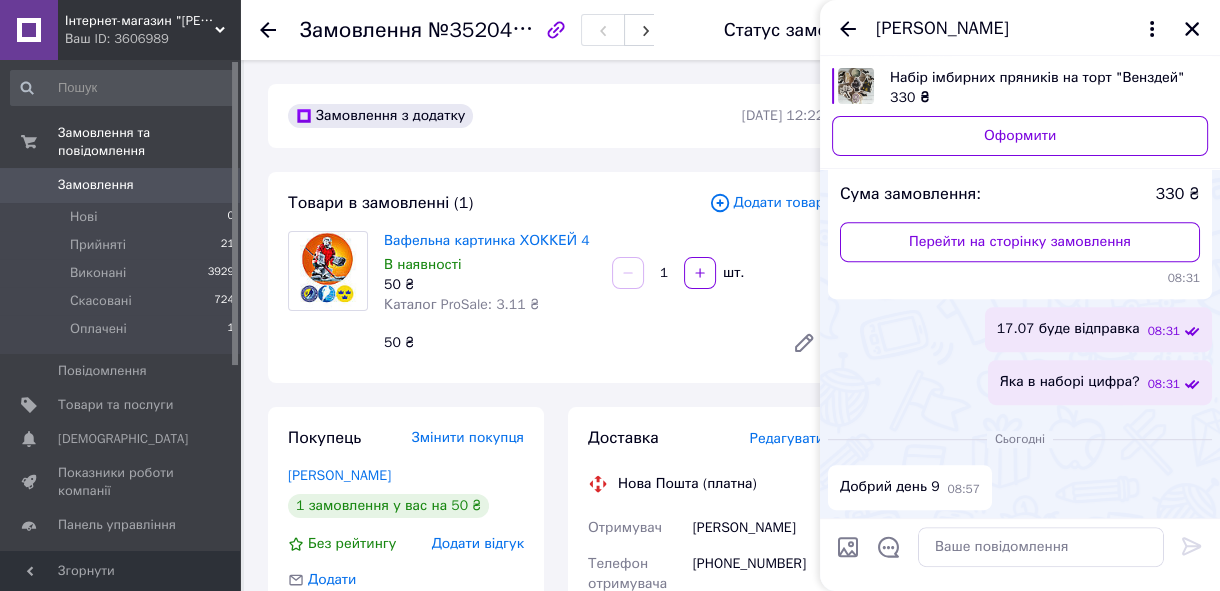 click on "Вікторія Трубнікова" at bounding box center (1020, 28) 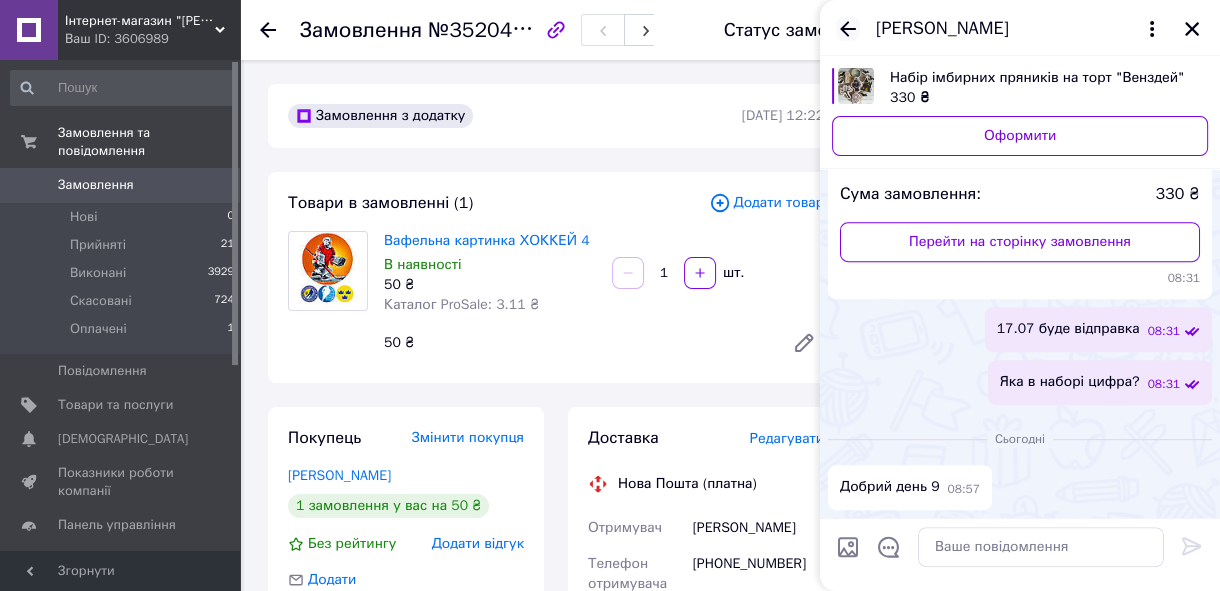 click 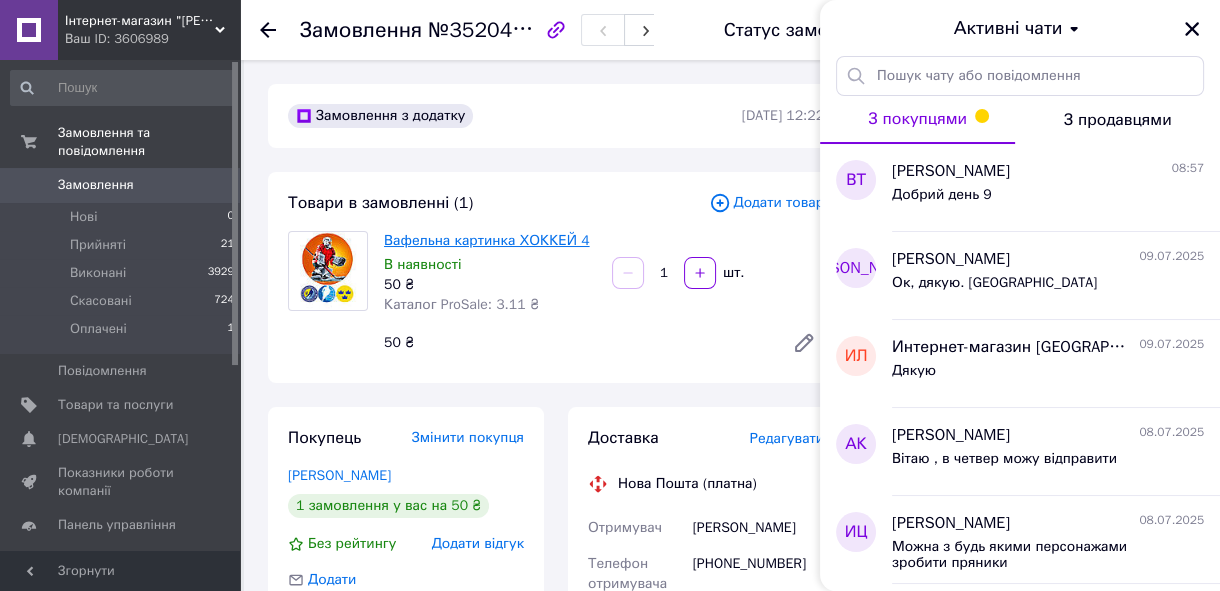 click on "Вафельна картинка ХОККЕЙ 4" at bounding box center (487, 240) 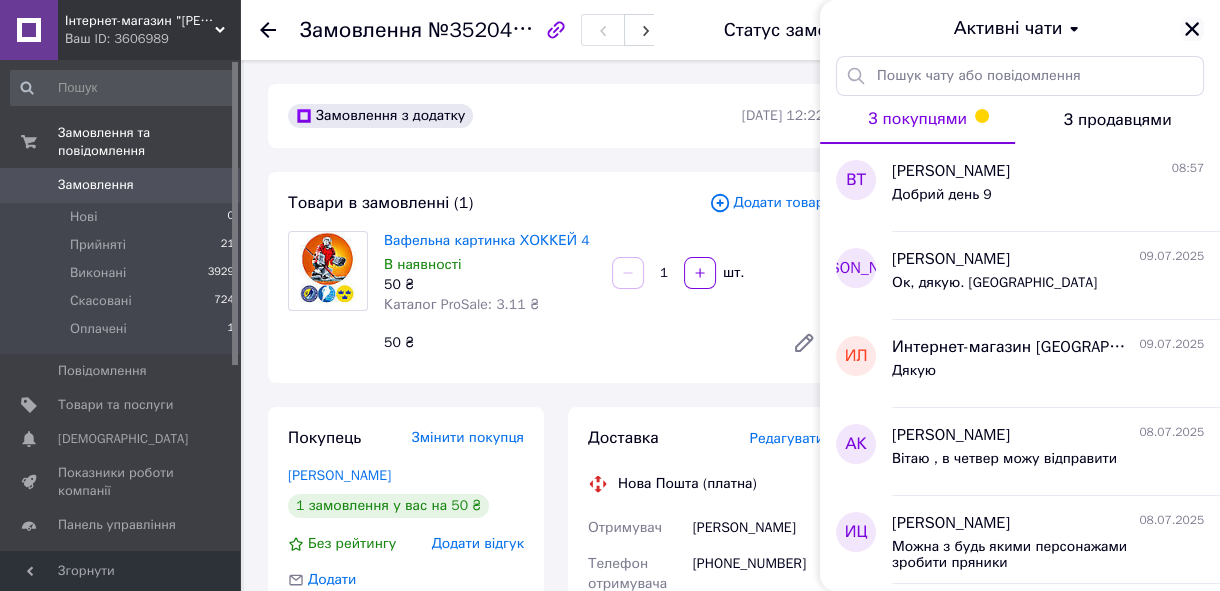 click 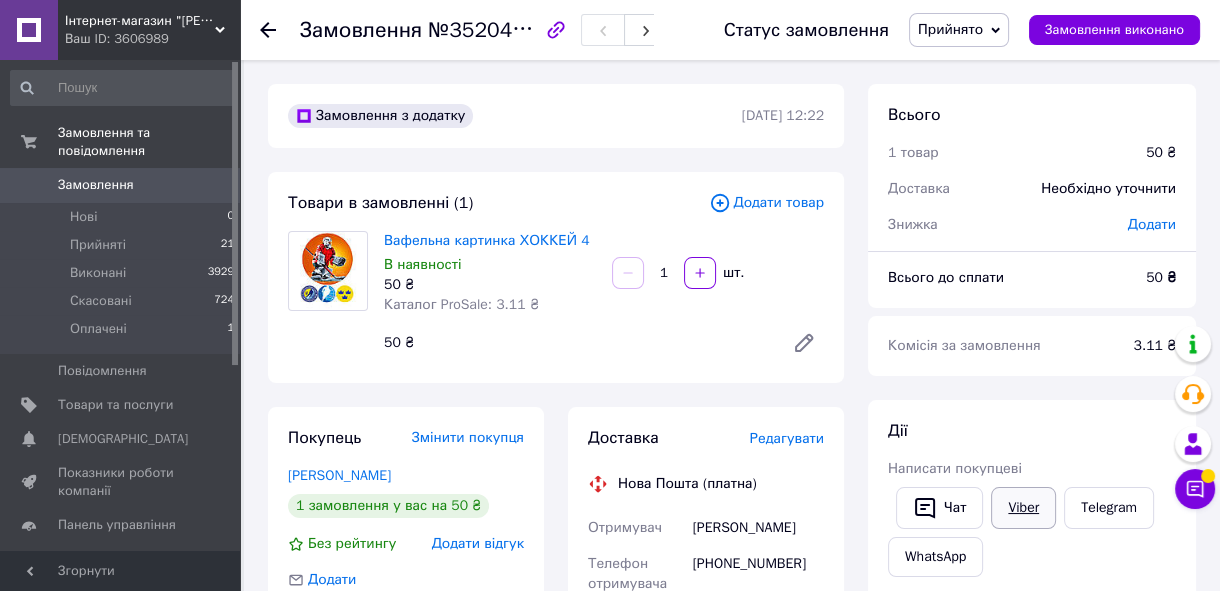click on "Viber" at bounding box center (1023, 508) 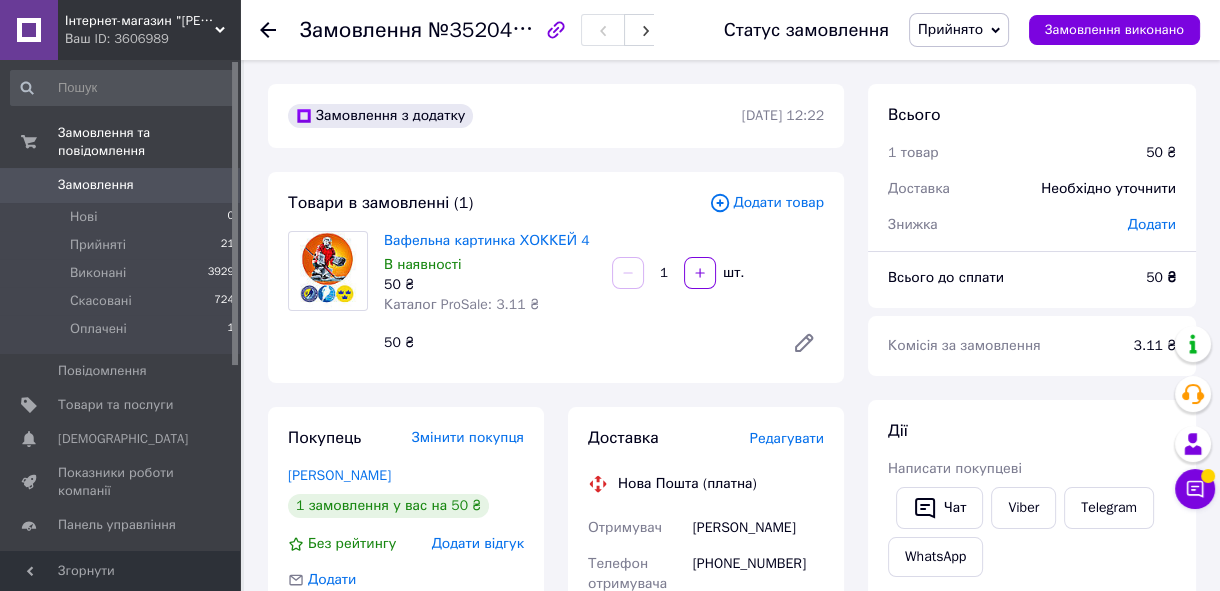 click on "Інтернет-магазин "[PERSON_NAME]"" at bounding box center [140, 21] 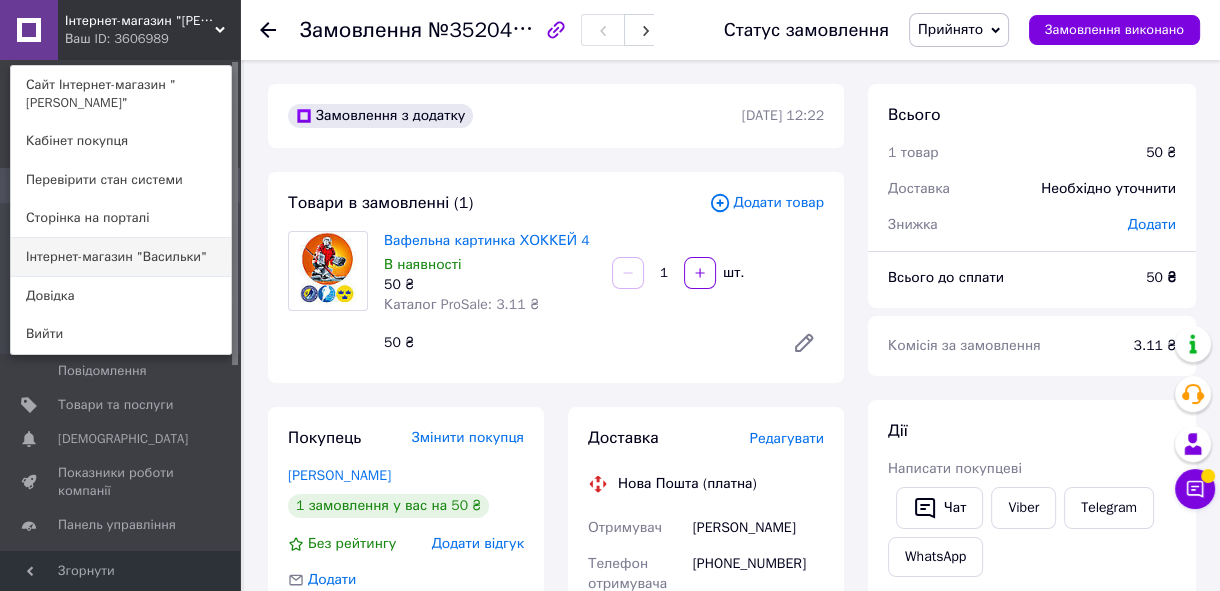 click on "Інтернет-магазин "Васильки"" at bounding box center (121, 257) 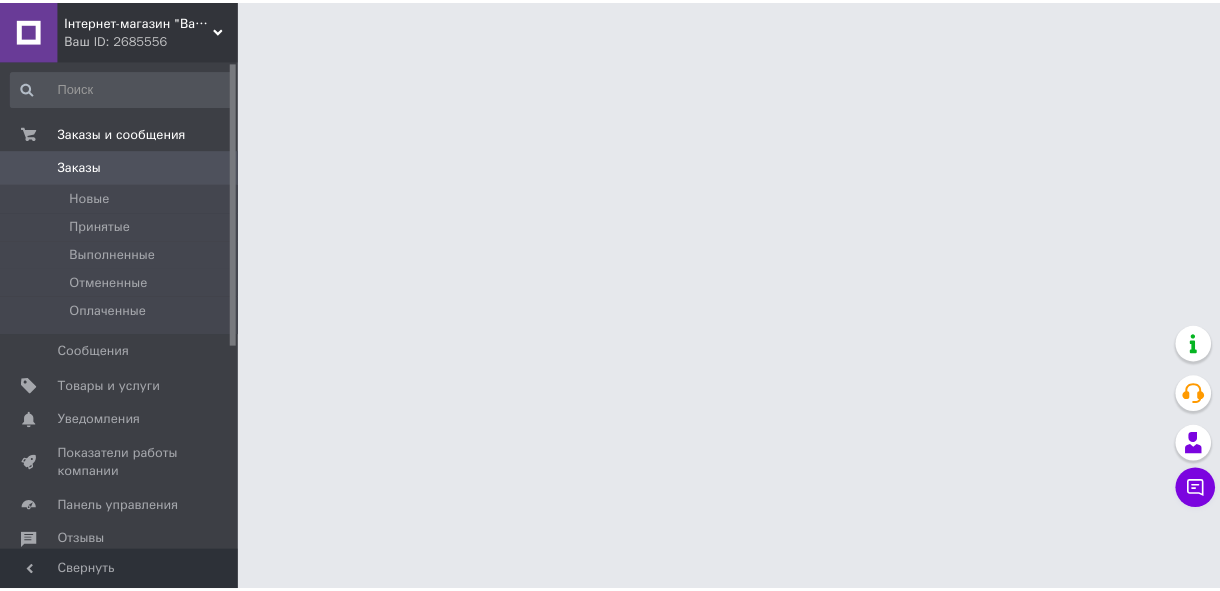 scroll, scrollTop: 0, scrollLeft: 0, axis: both 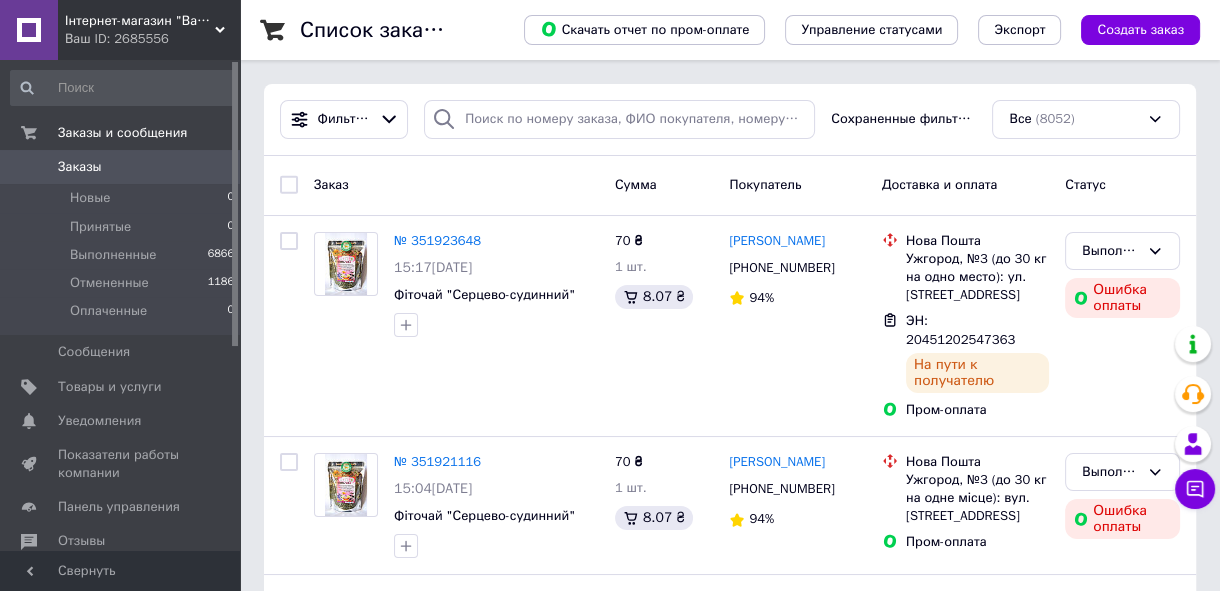 click on "Інтернет-магазин "Васильки"" at bounding box center [140, 21] 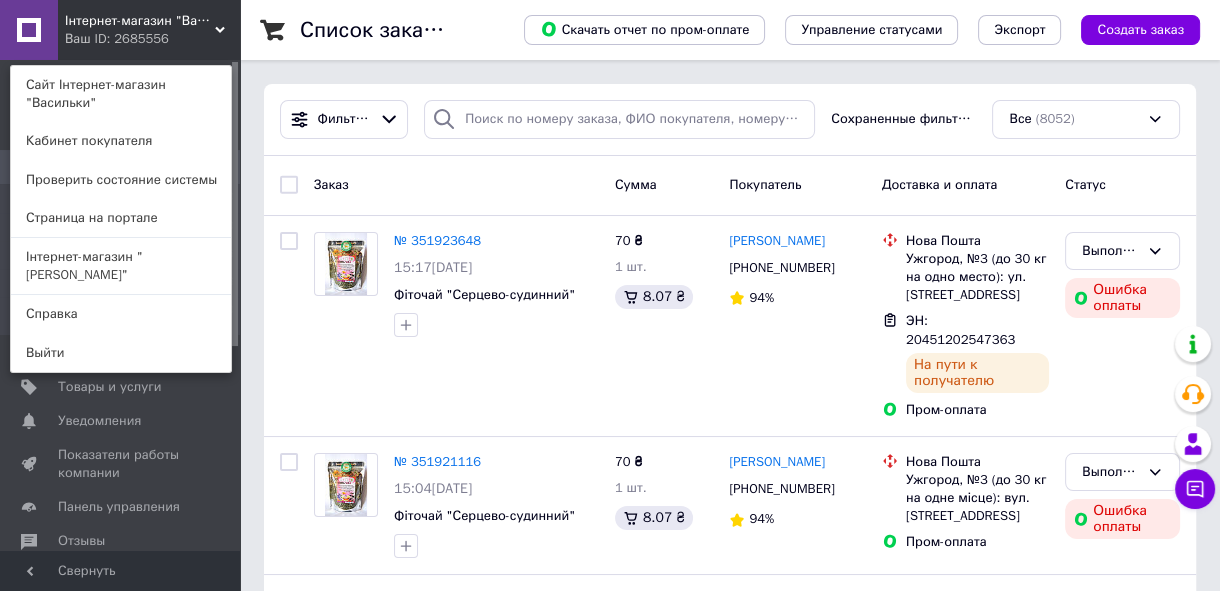 click on "Інтернет-магазин "Васильки"" at bounding box center (140, 21) 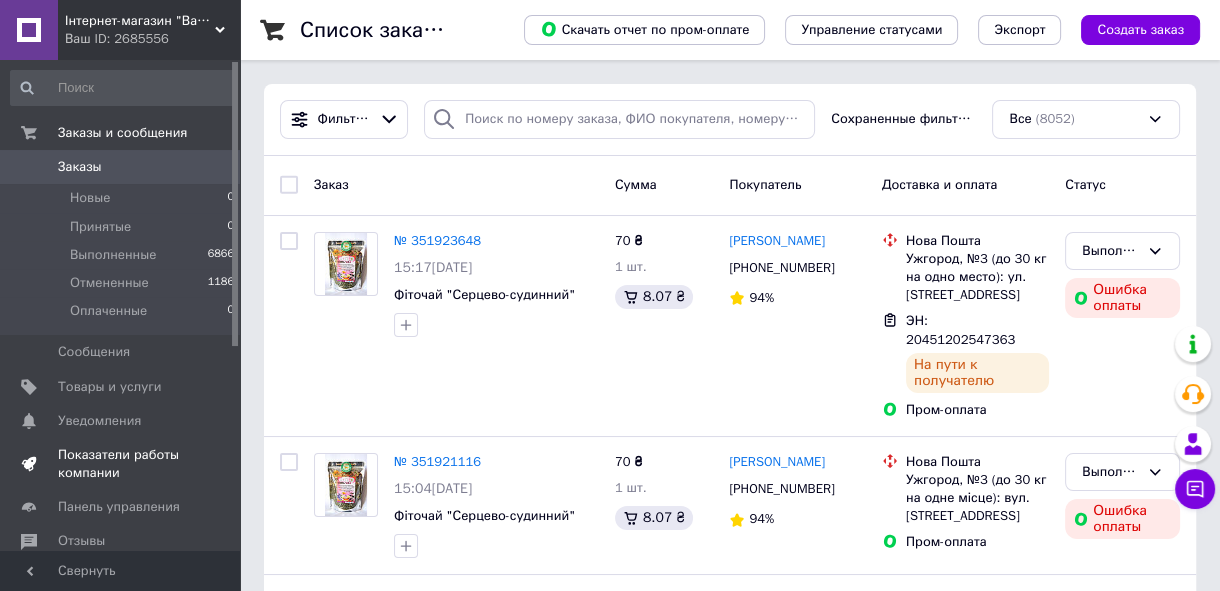 click on "Показатели работы компании" at bounding box center (121, 464) 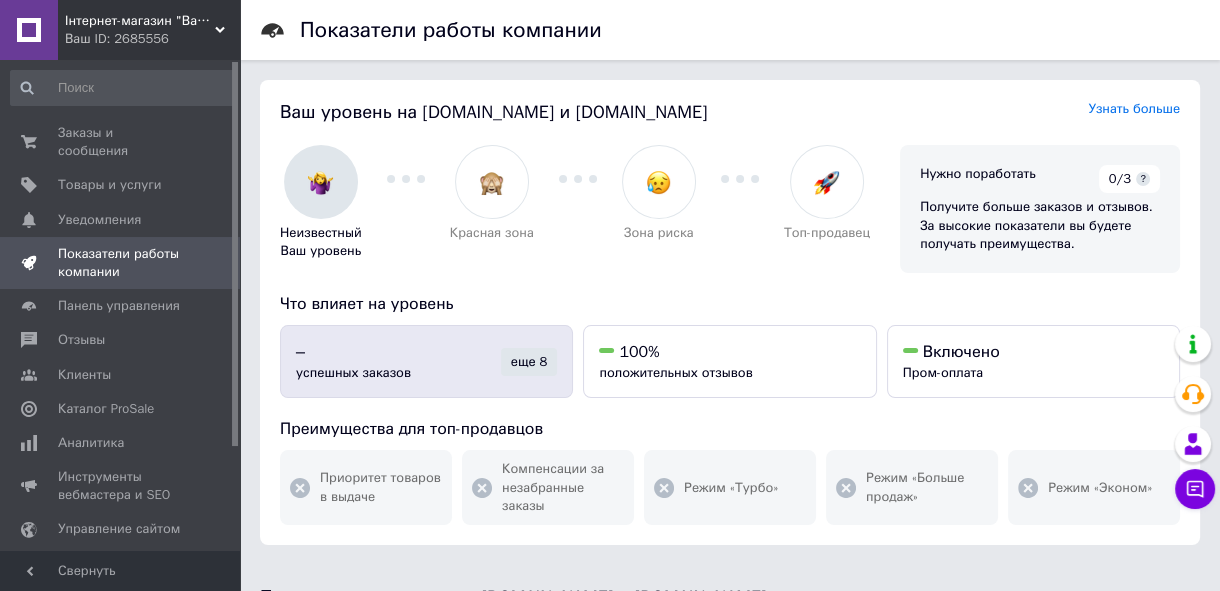 click on "еще 8" at bounding box center [529, 362] 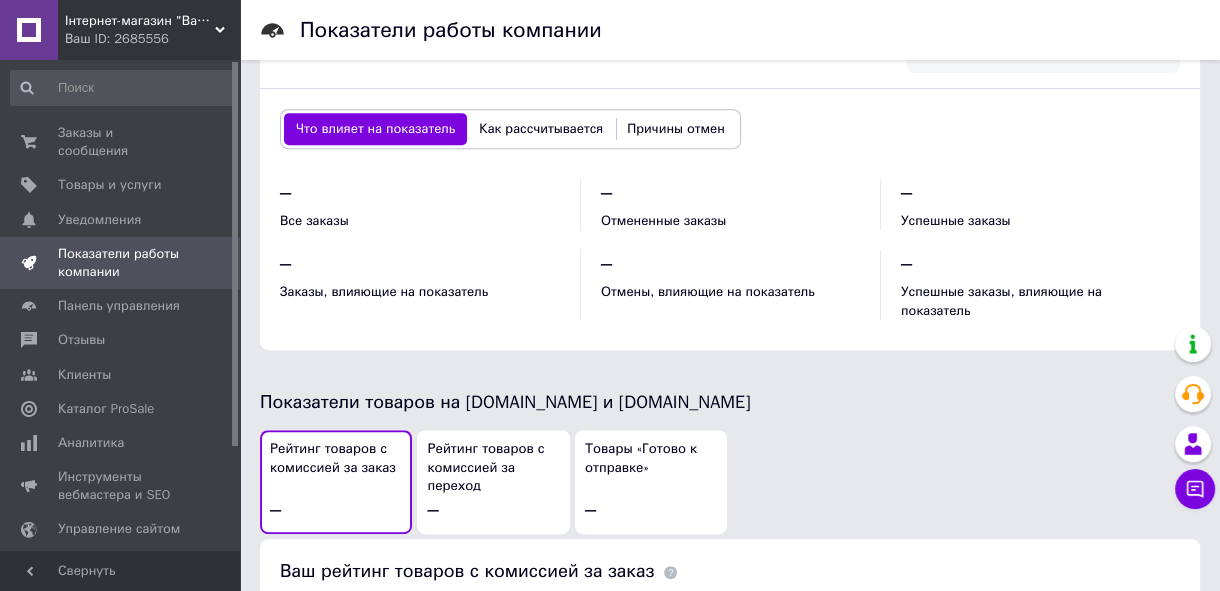 scroll, scrollTop: 800, scrollLeft: 0, axis: vertical 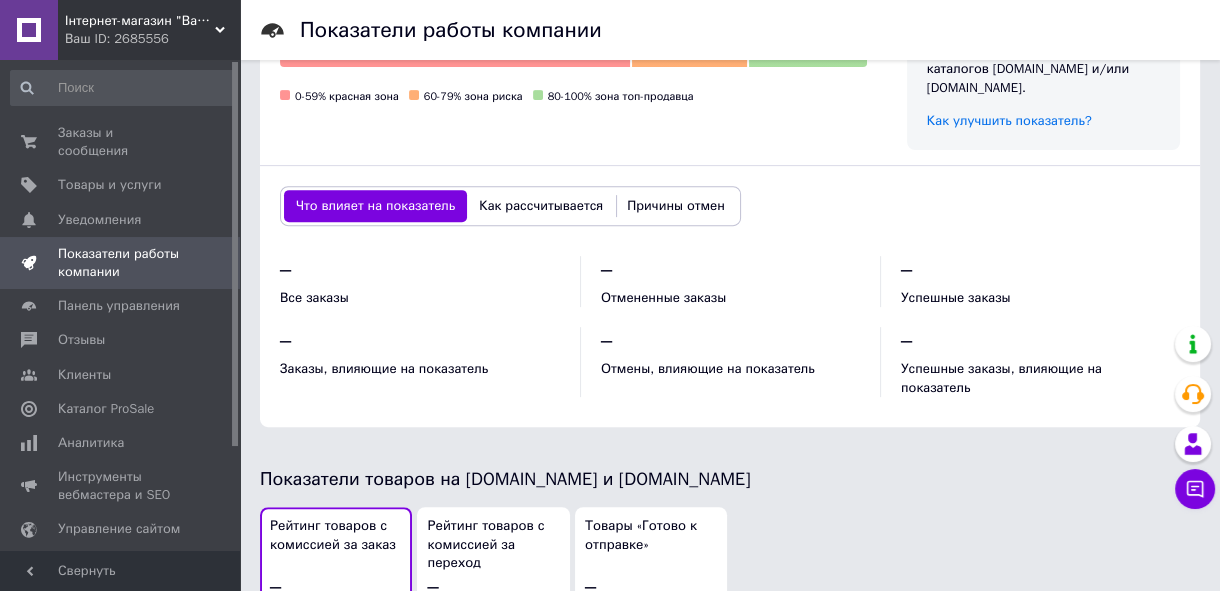 click on "Інтернет-магазин "Васильки"" at bounding box center (140, 21) 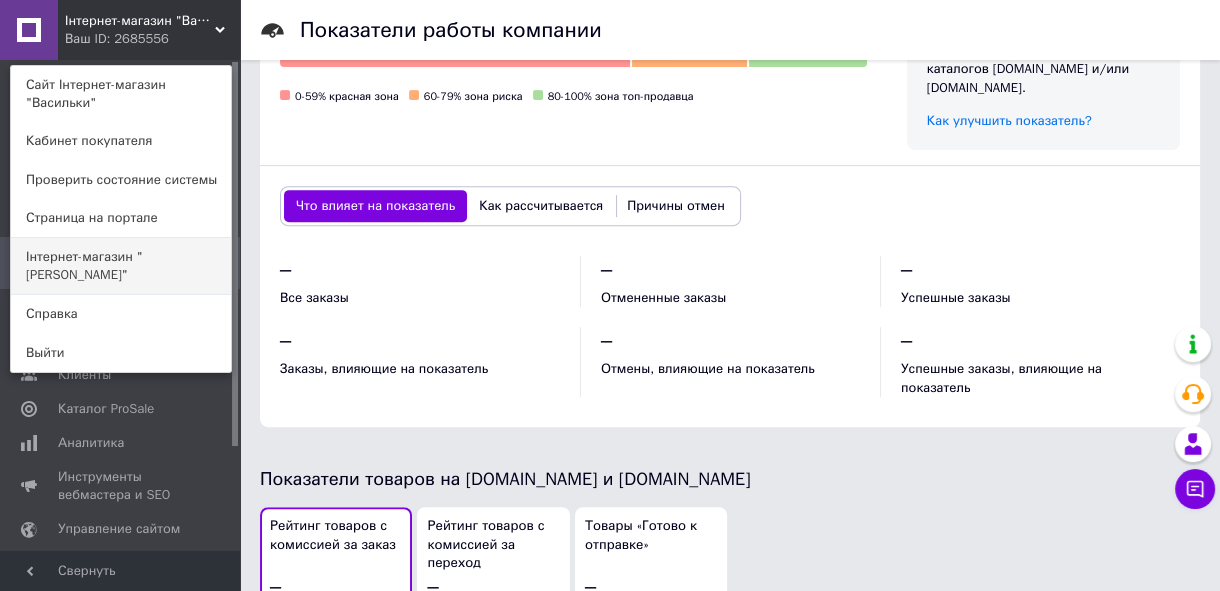 click on "Інтернет-магазин "[PERSON_NAME]"" at bounding box center [121, 266] 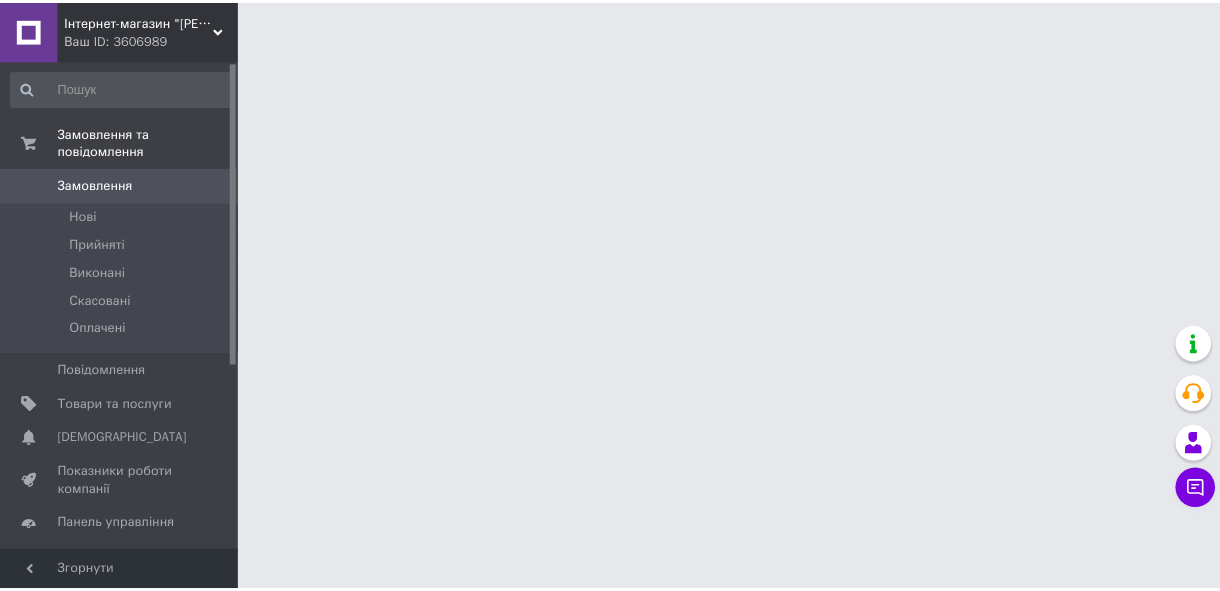 scroll, scrollTop: 0, scrollLeft: 0, axis: both 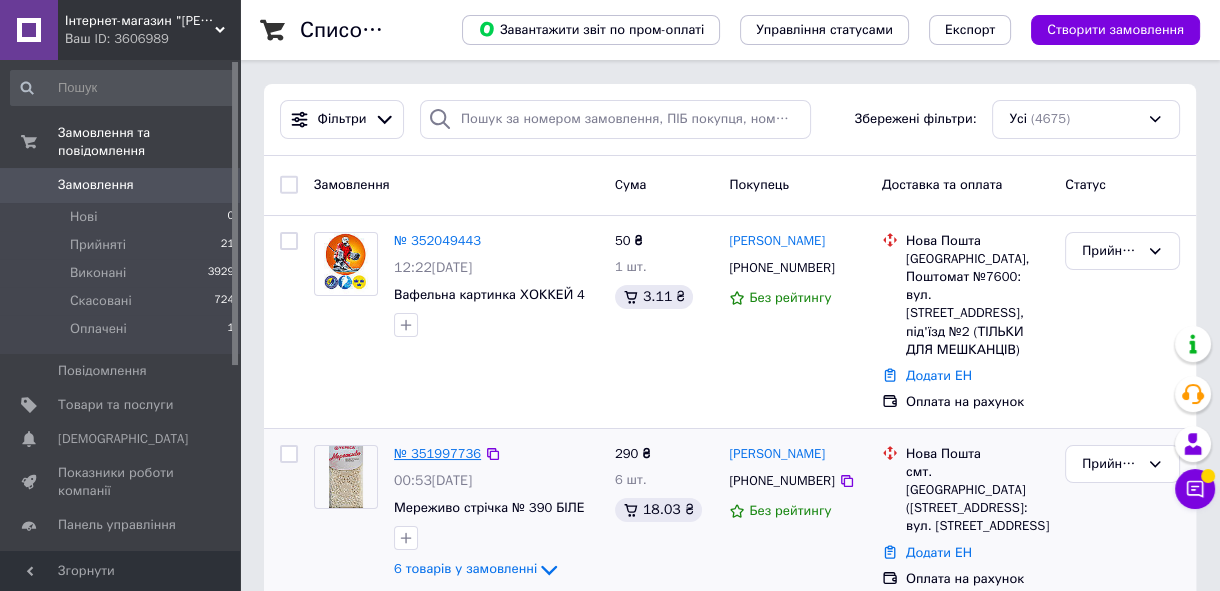 click on "№ 351997736" at bounding box center (437, 453) 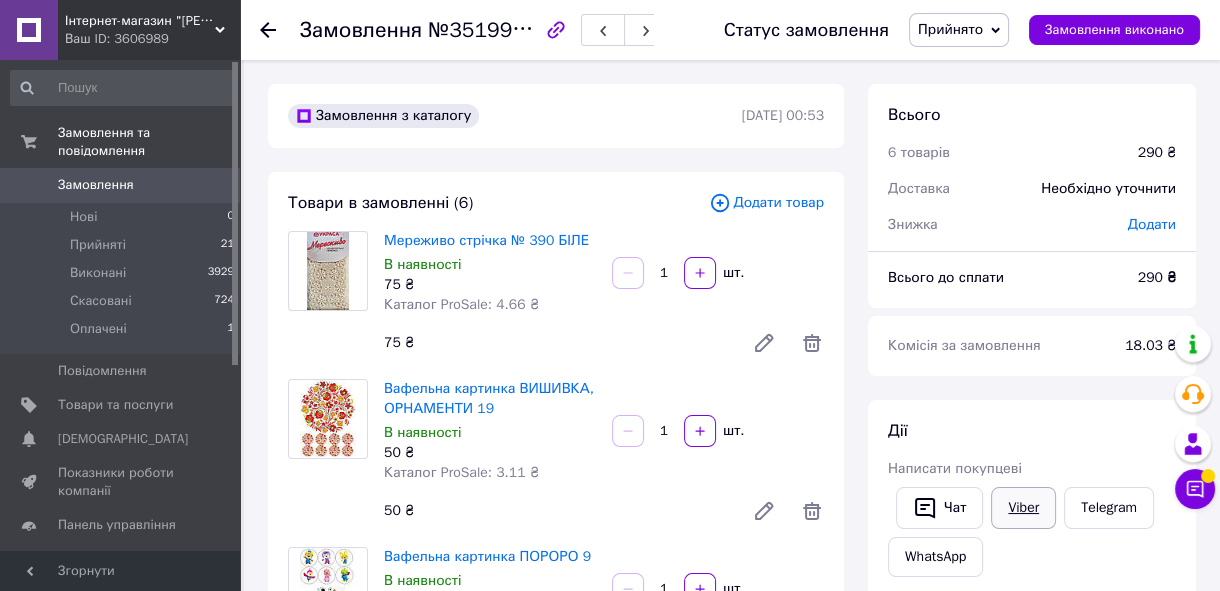 click on "Viber" at bounding box center (1023, 508) 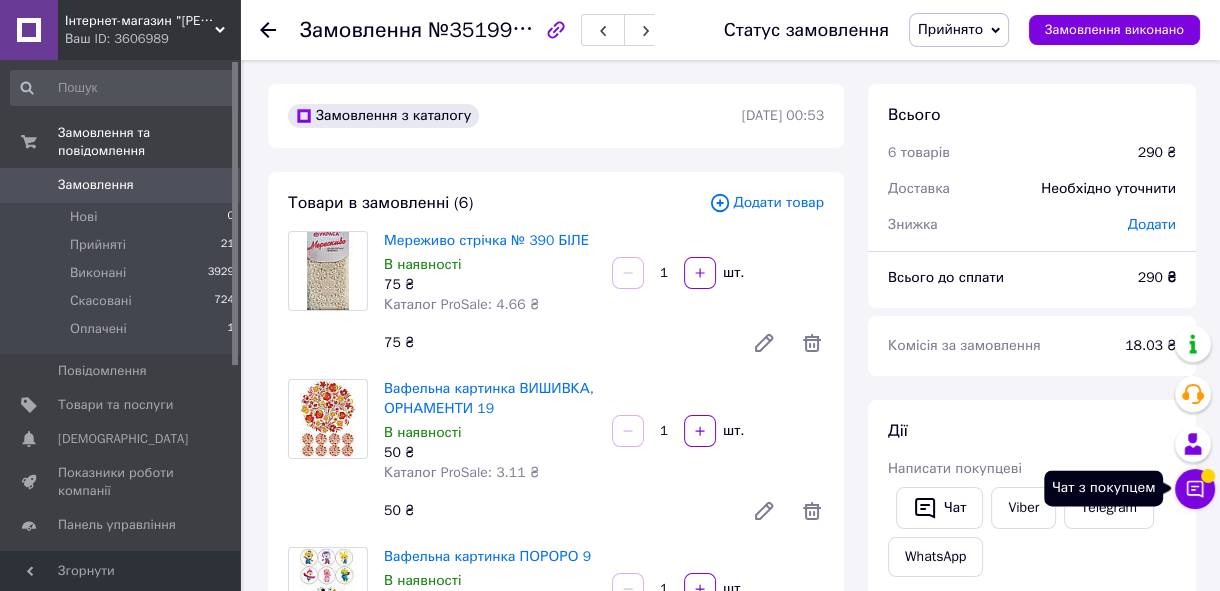 click at bounding box center (1208, 476) 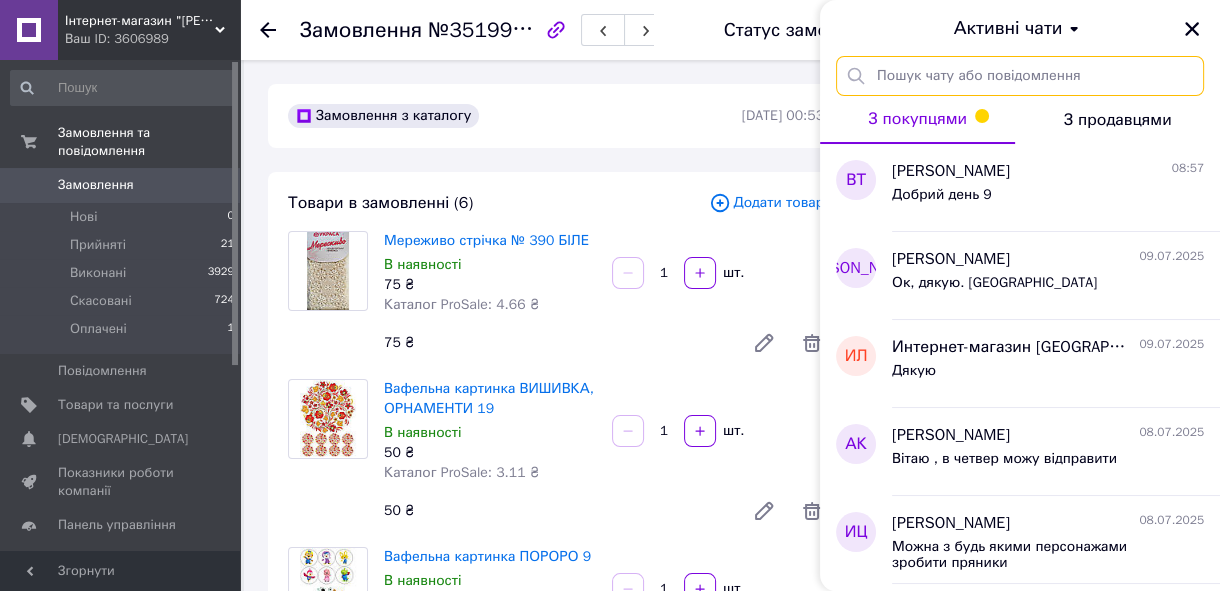 click at bounding box center [1020, 76] 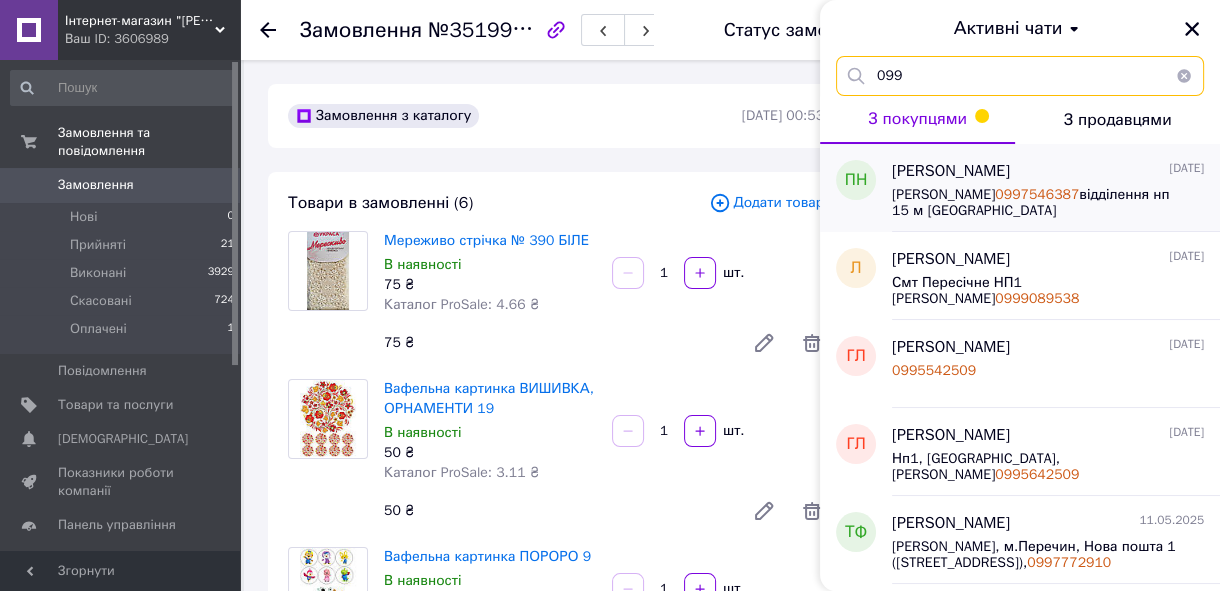type on "099" 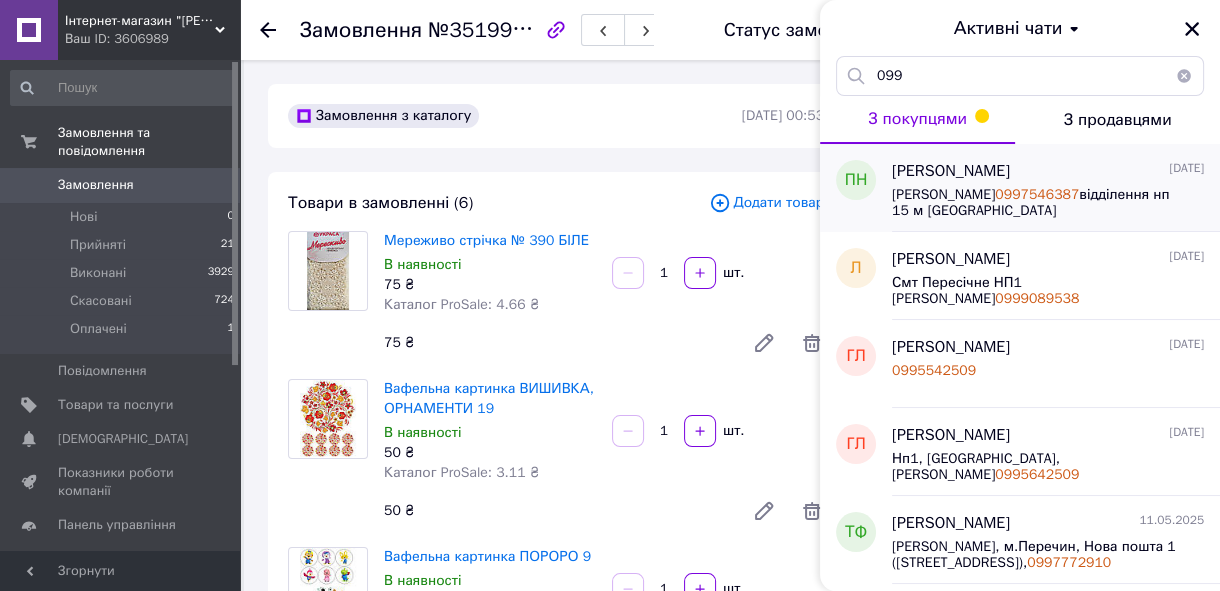 click on "Плавайко Наталія 28.06.2025" at bounding box center [1048, 171] 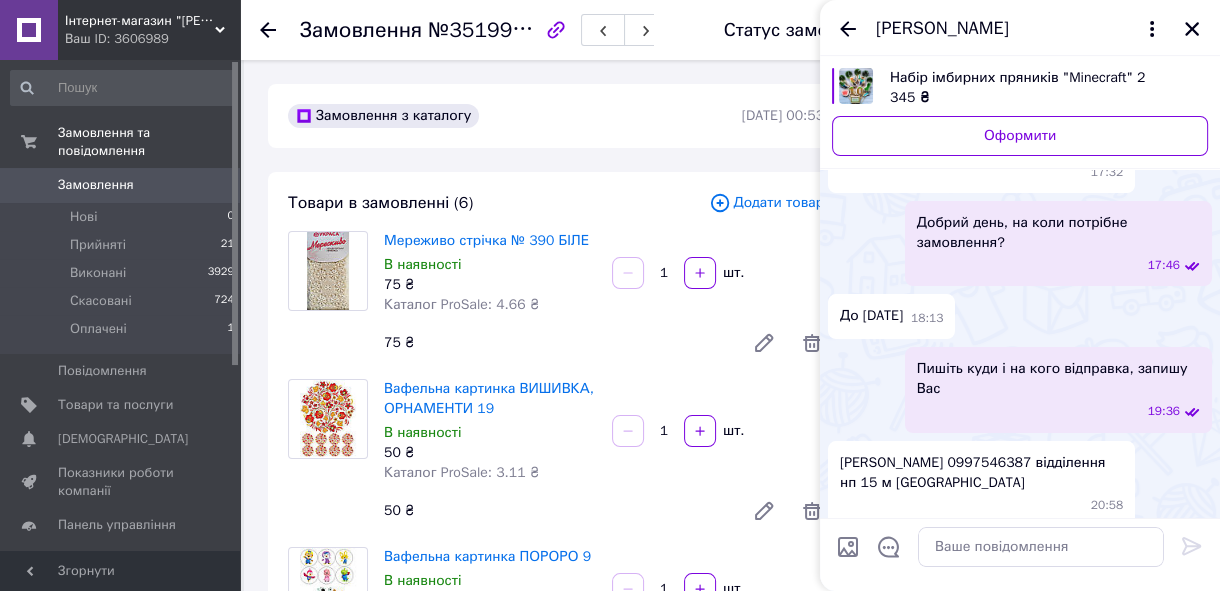 scroll, scrollTop: 160, scrollLeft: 0, axis: vertical 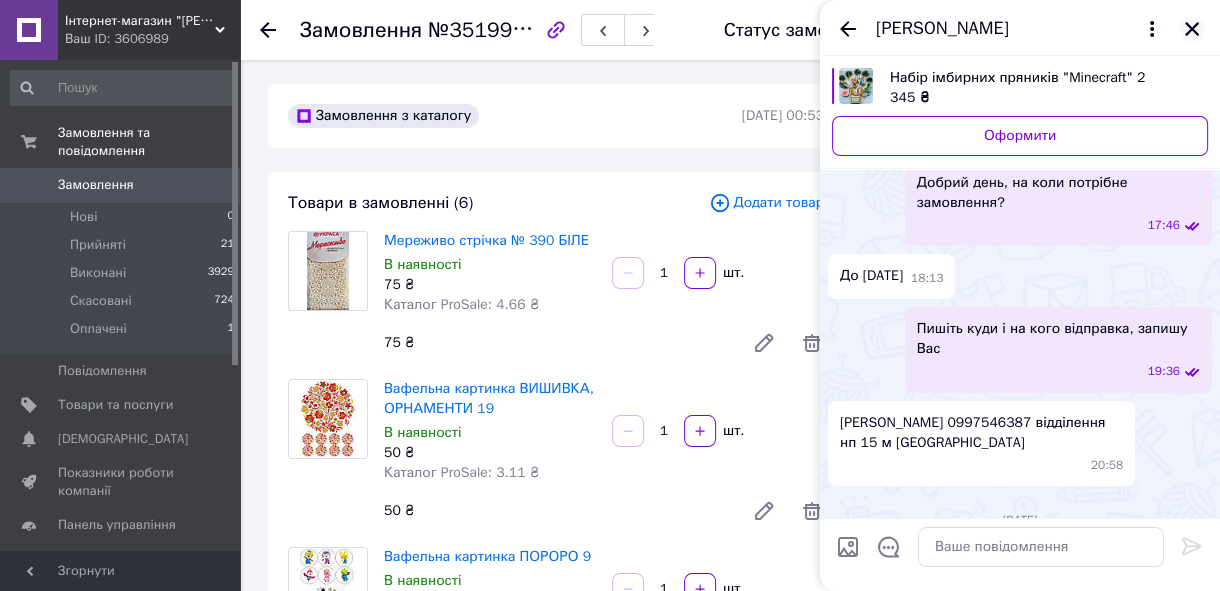 click 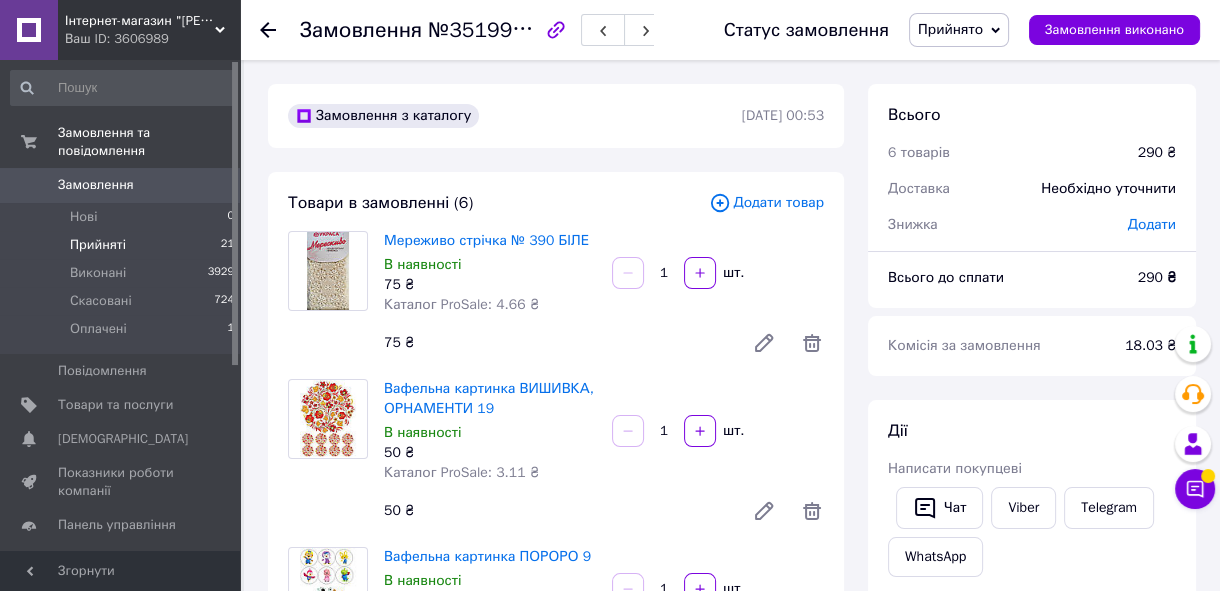 click on "Прийняті" at bounding box center (98, 245) 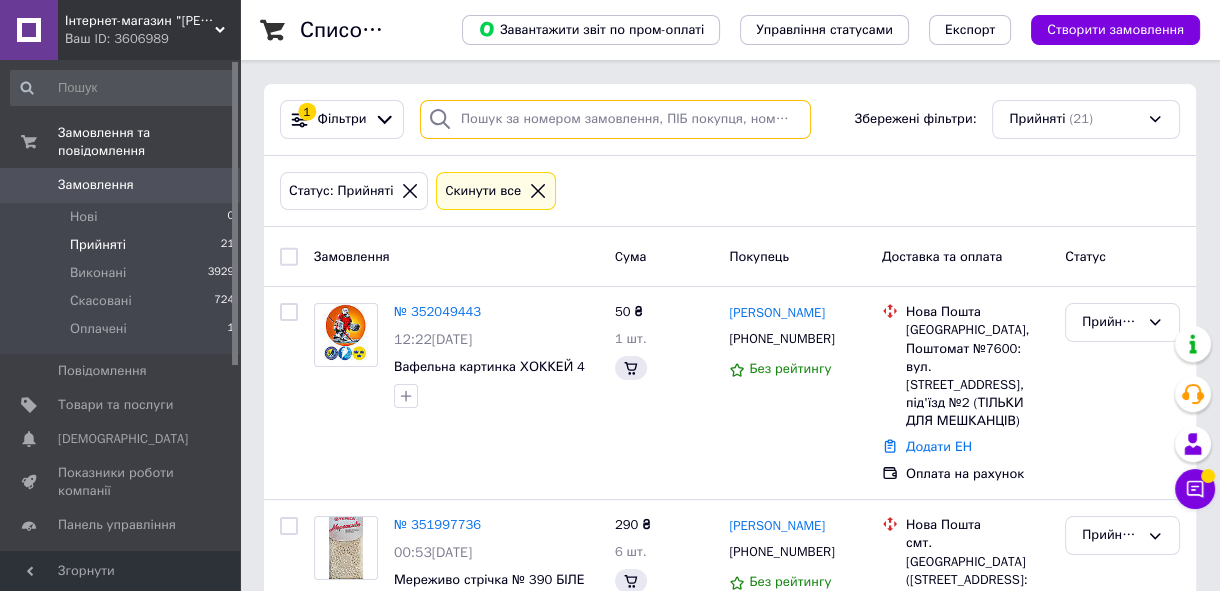 click at bounding box center (615, 119) 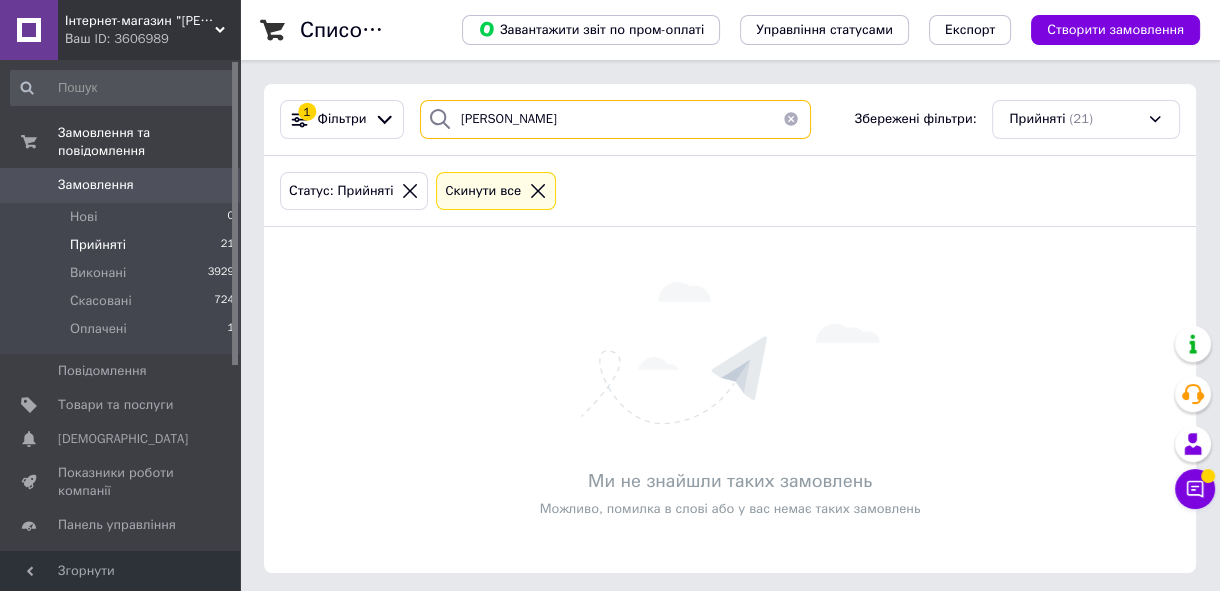 click on "васильенко" at bounding box center (615, 119) 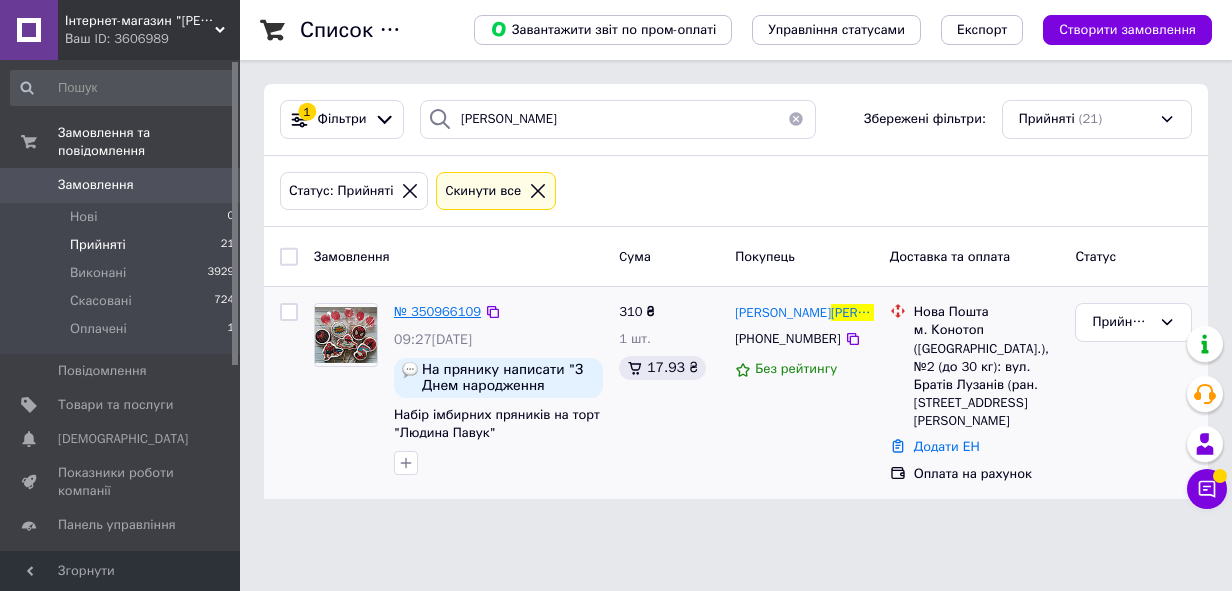click on "№ 350966109" at bounding box center (437, 311) 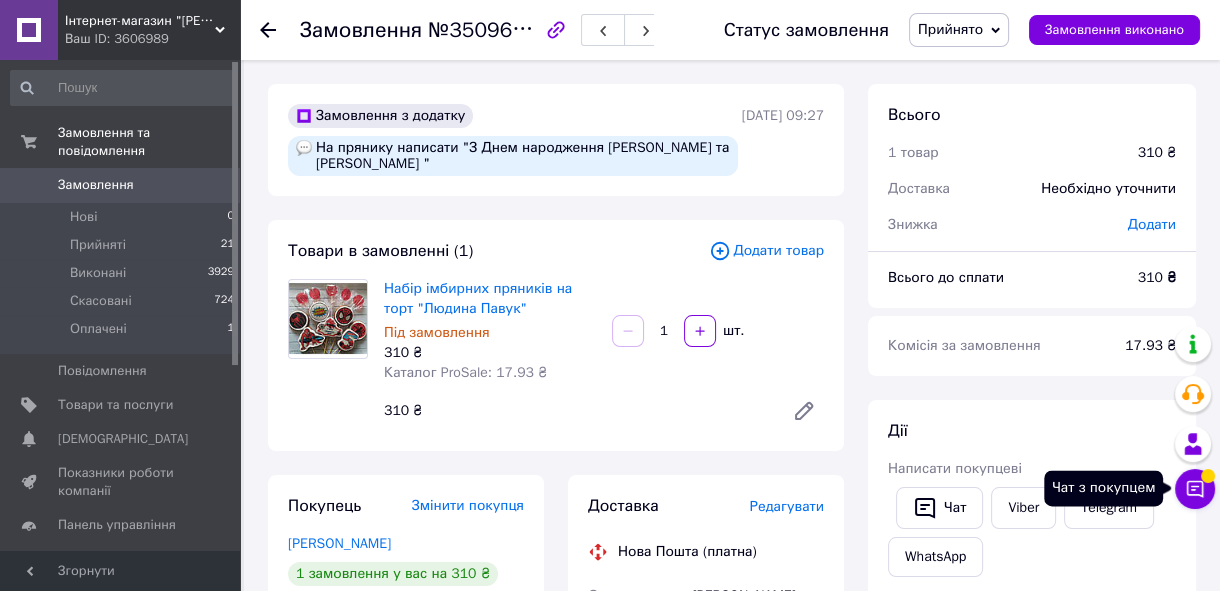 click 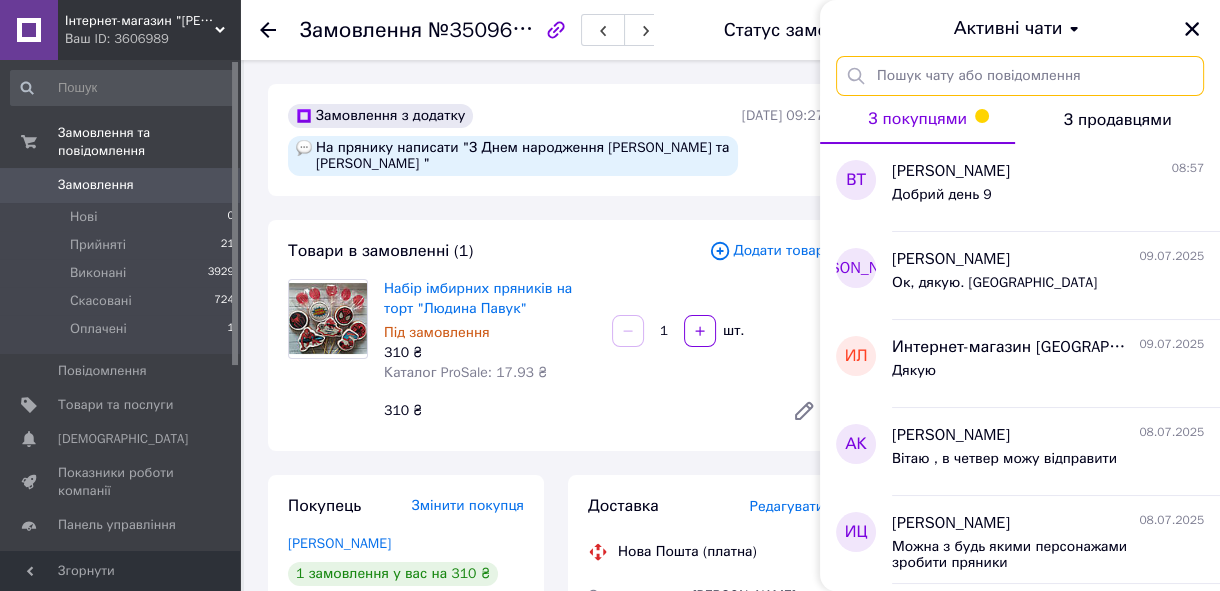 click at bounding box center [1020, 76] 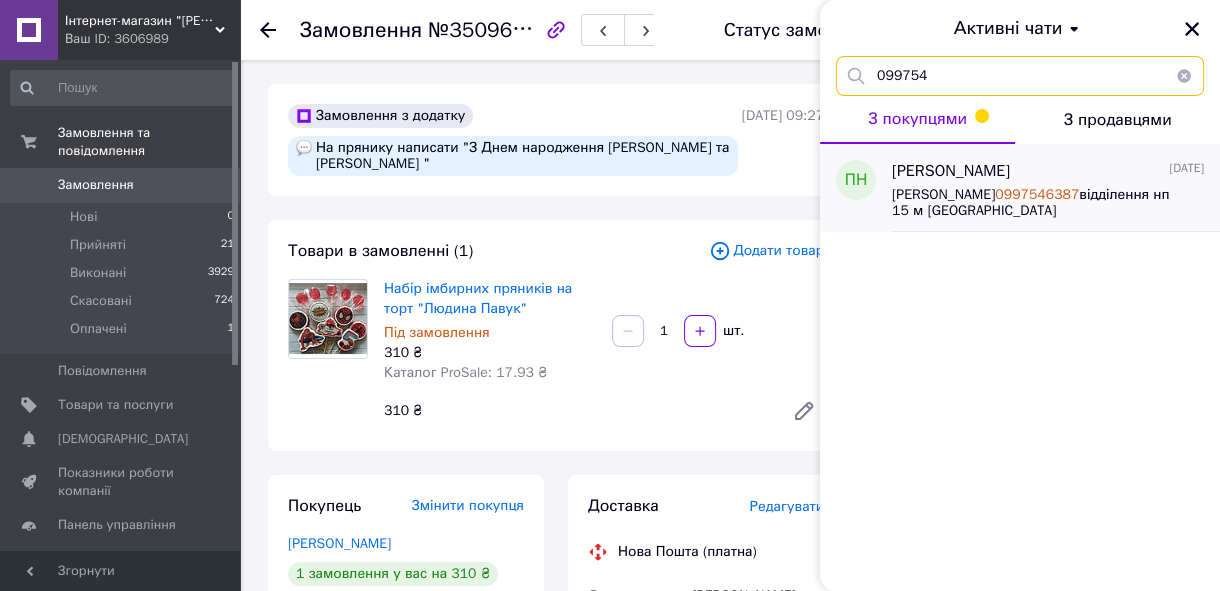 type on "099754" 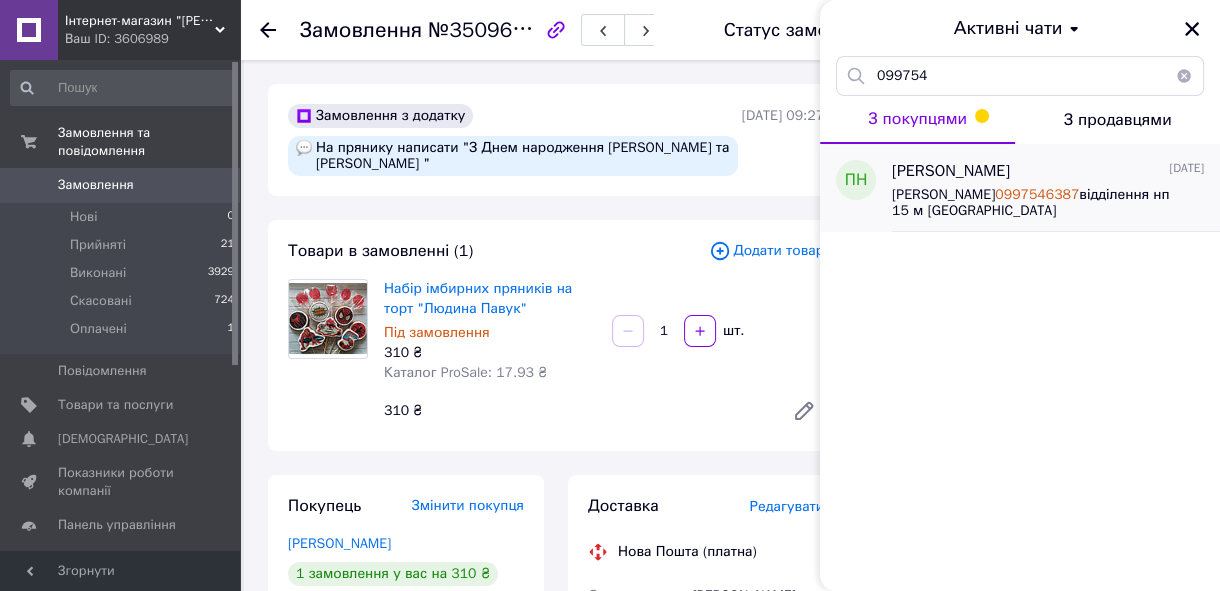 click on "Плавайко Наталія" at bounding box center [951, 171] 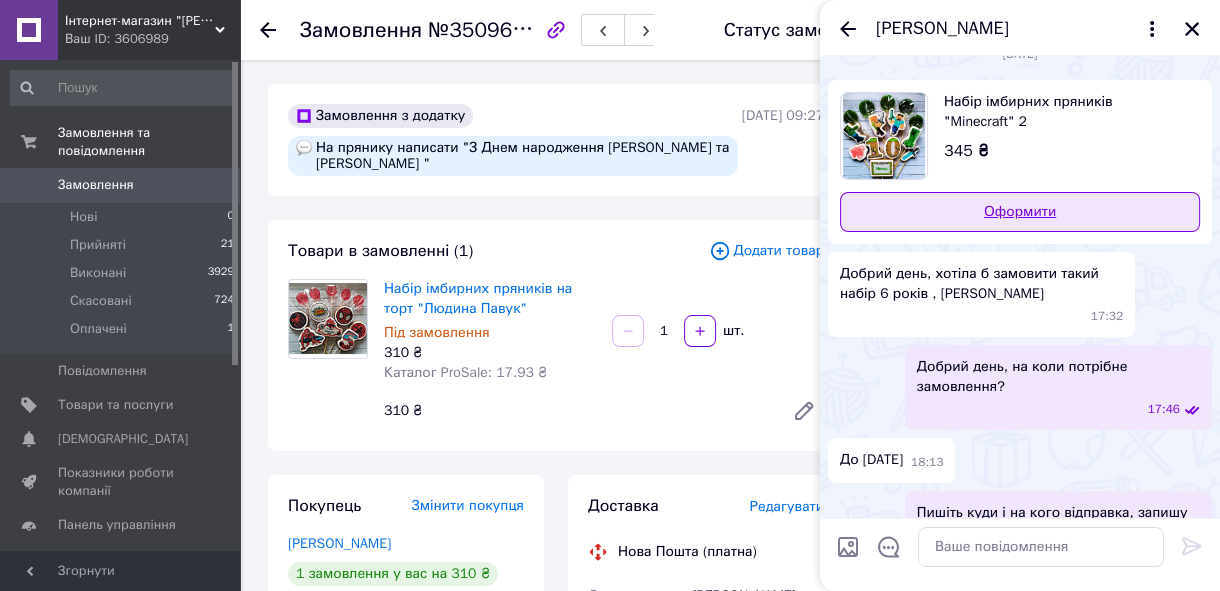 scroll, scrollTop: 0, scrollLeft: 0, axis: both 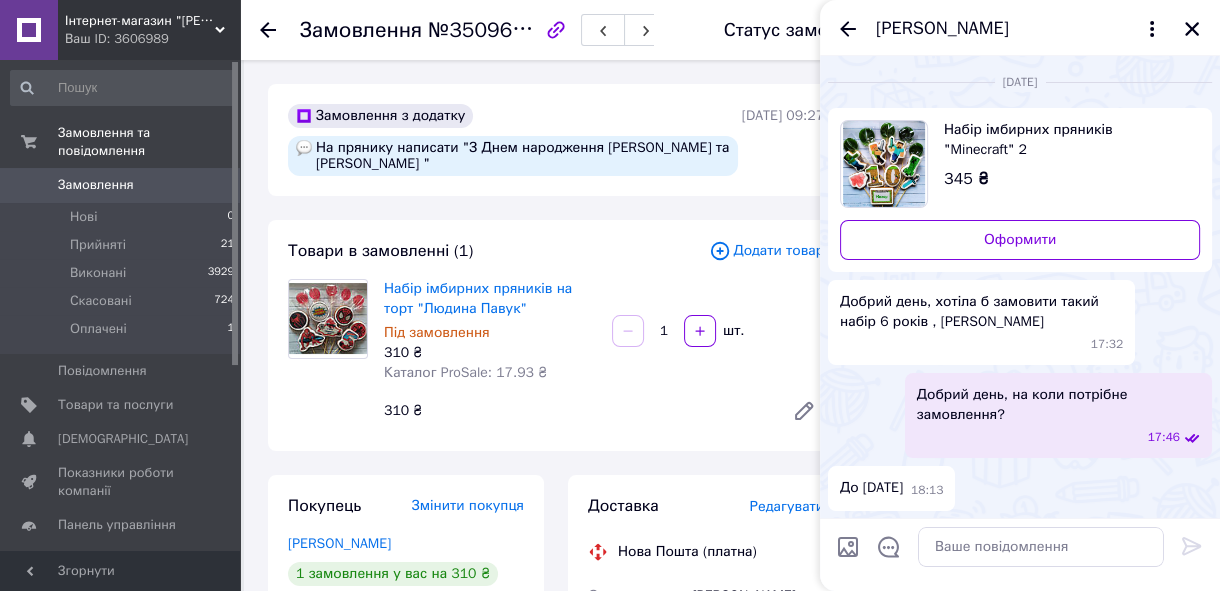click on "Набір імбирних пряників "Minecraft" 2" at bounding box center (1064, 140) 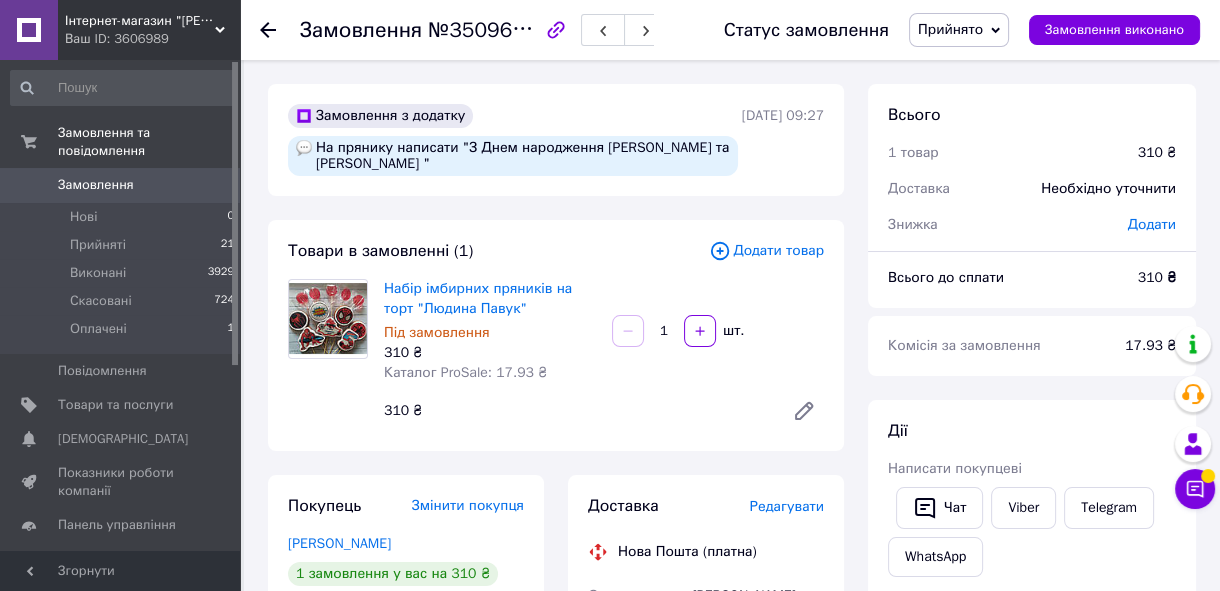 click on "Набір імбирних пряників на торт "Людина Павук"" at bounding box center (490, 299) 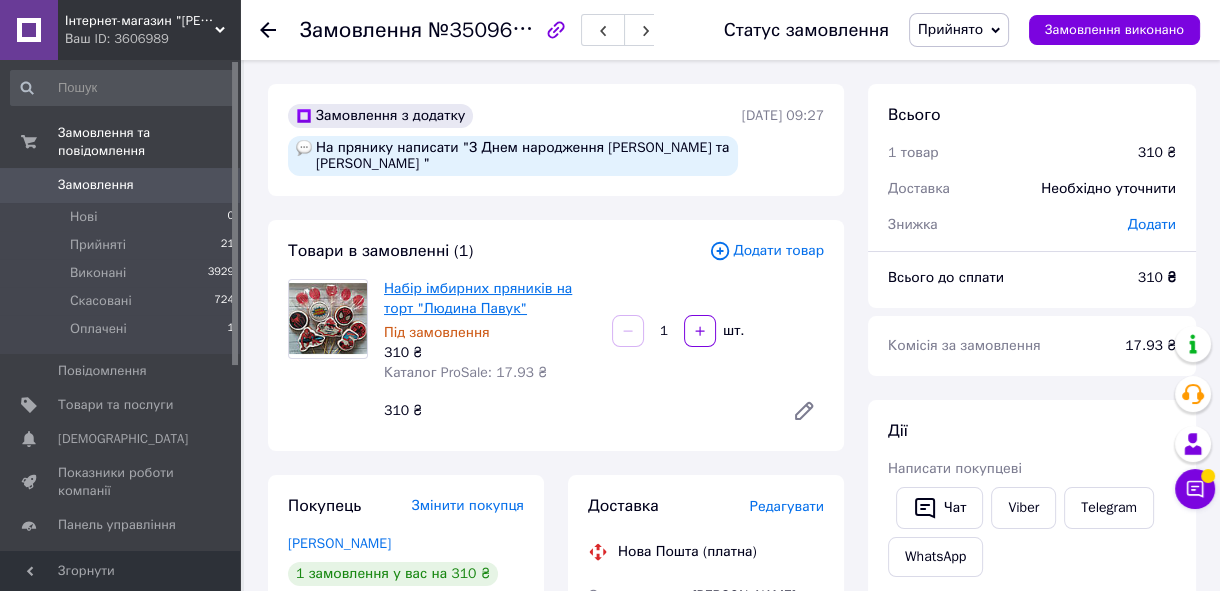 click on "Набір імбирних пряників на торт "Людина Павук"" at bounding box center (478, 298) 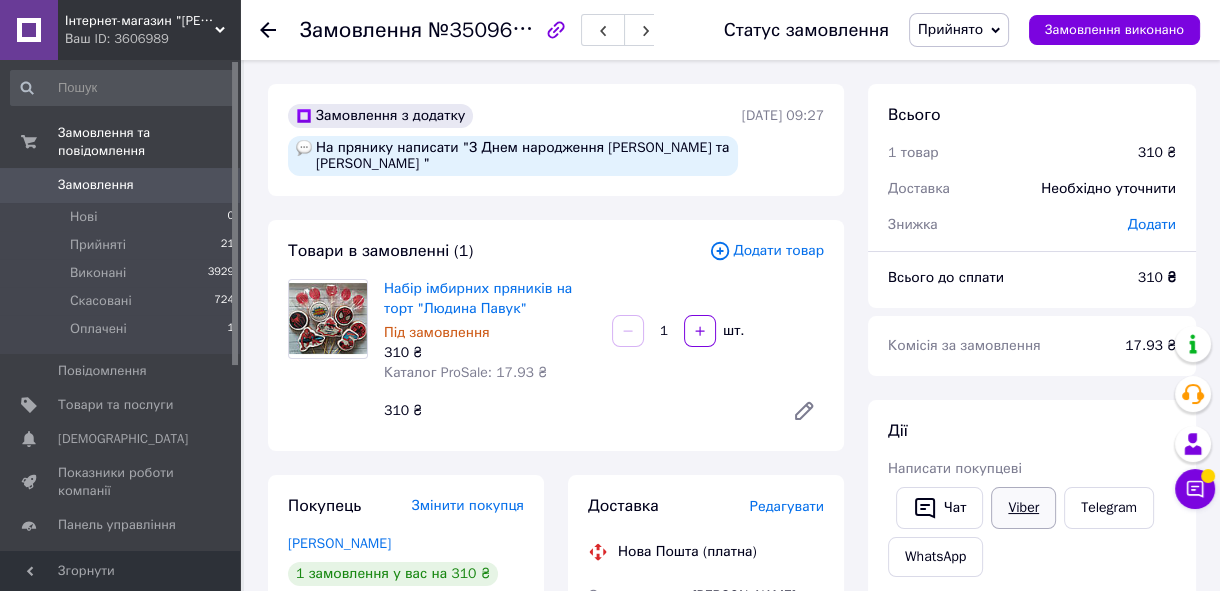 click on "Viber" at bounding box center (1023, 508) 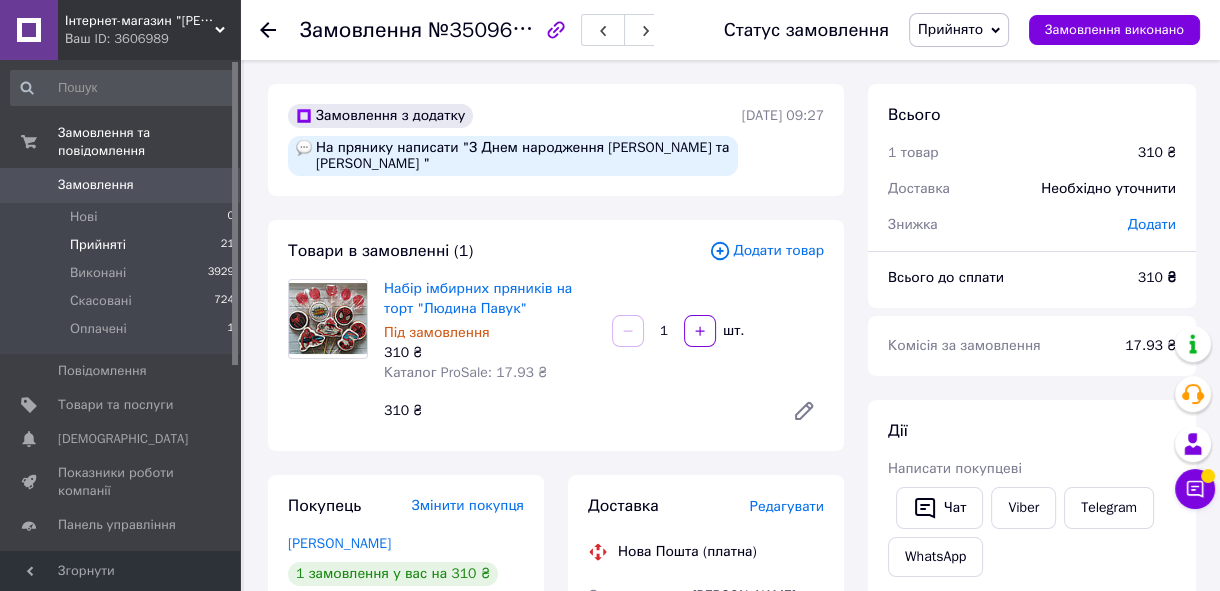 click on "Прийняті" at bounding box center [98, 245] 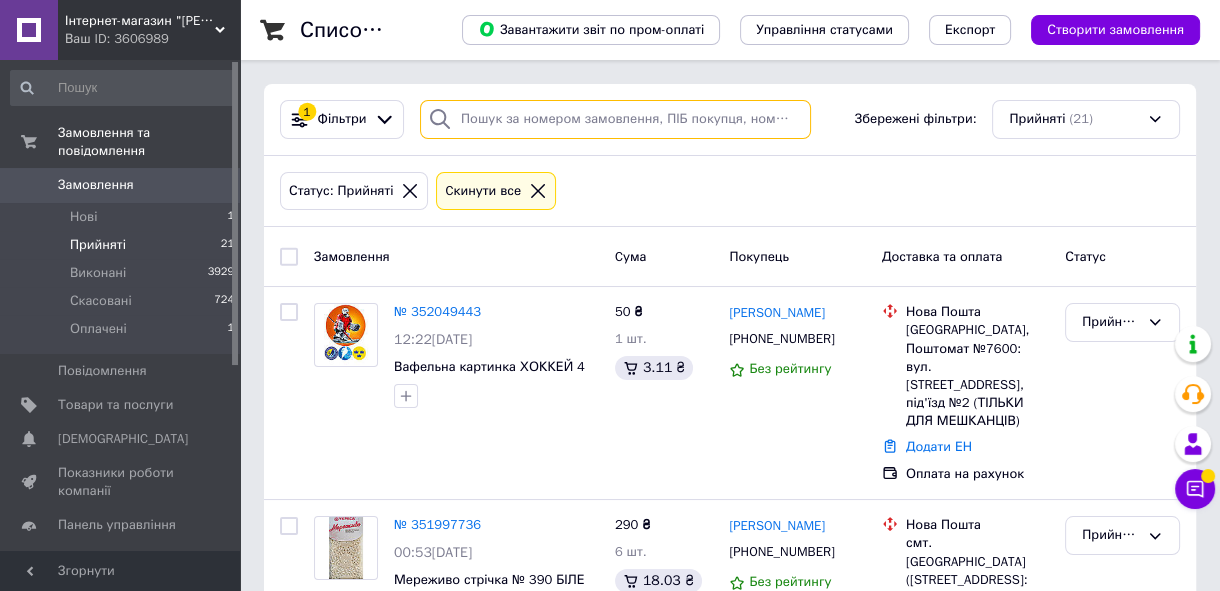 click at bounding box center (615, 119) 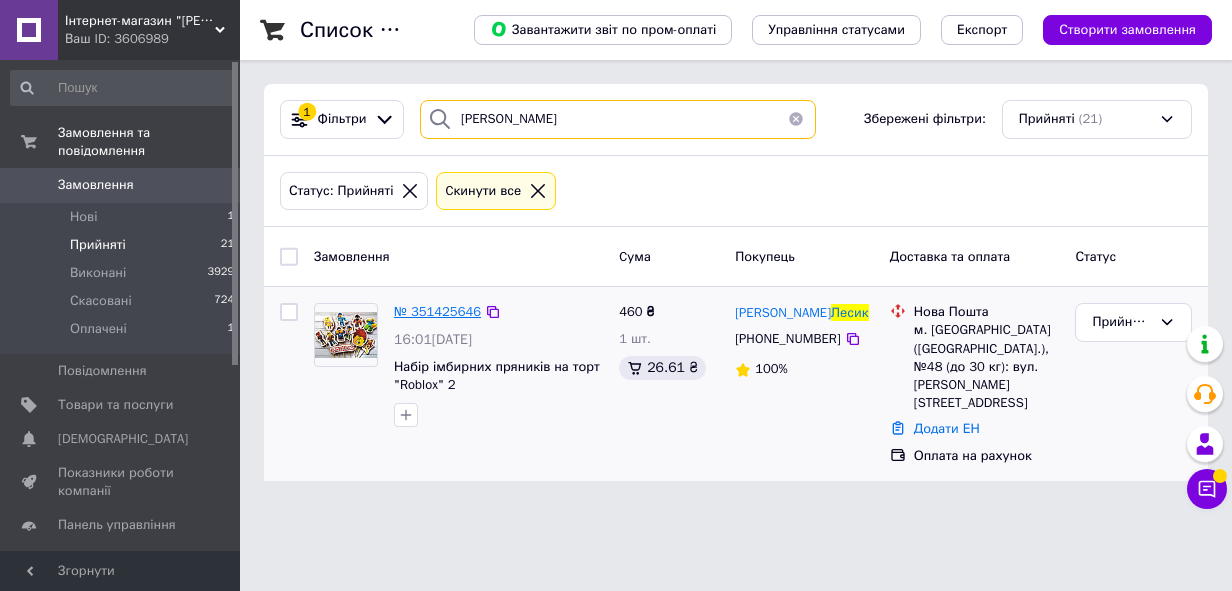 type on "лесик" 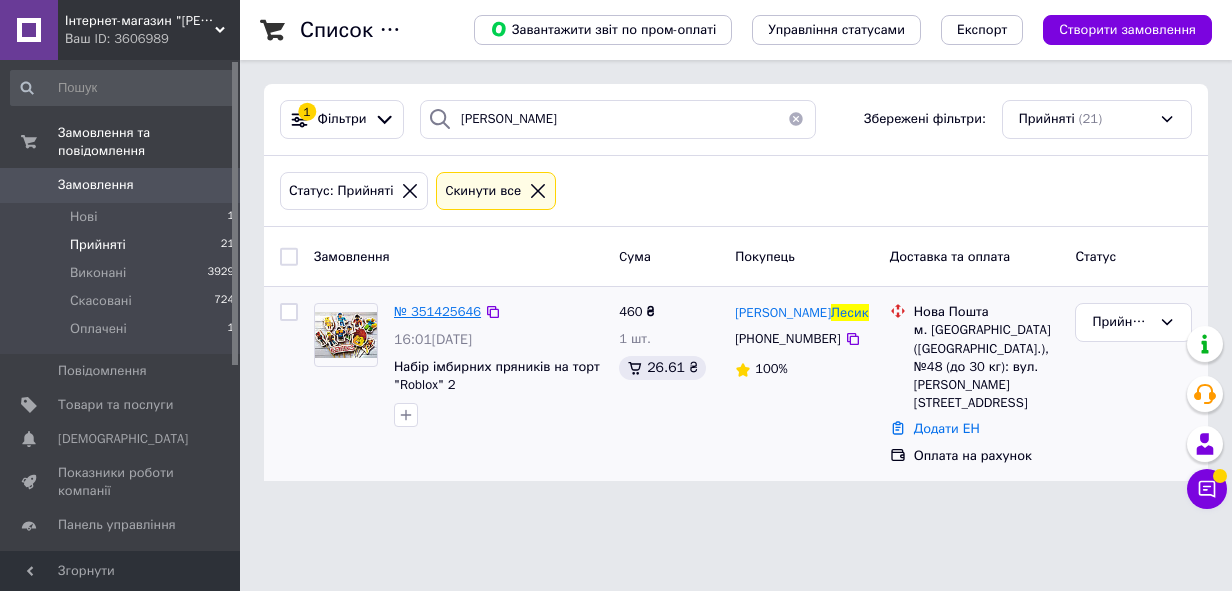 click on "№ 351425646" at bounding box center [437, 311] 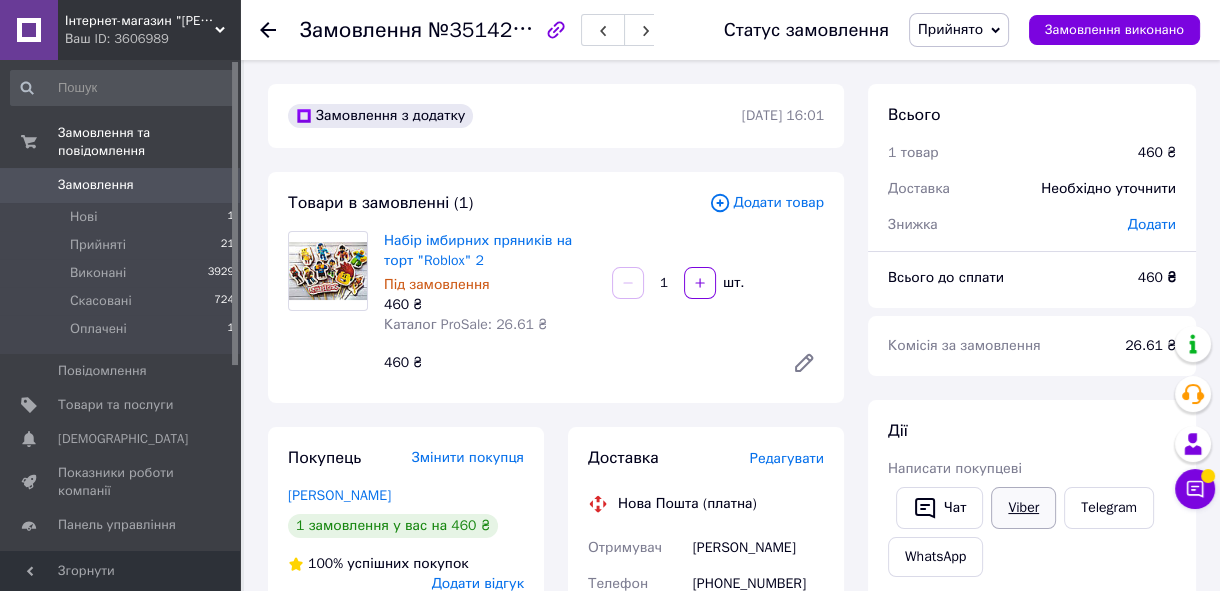 click on "Viber" at bounding box center (1023, 508) 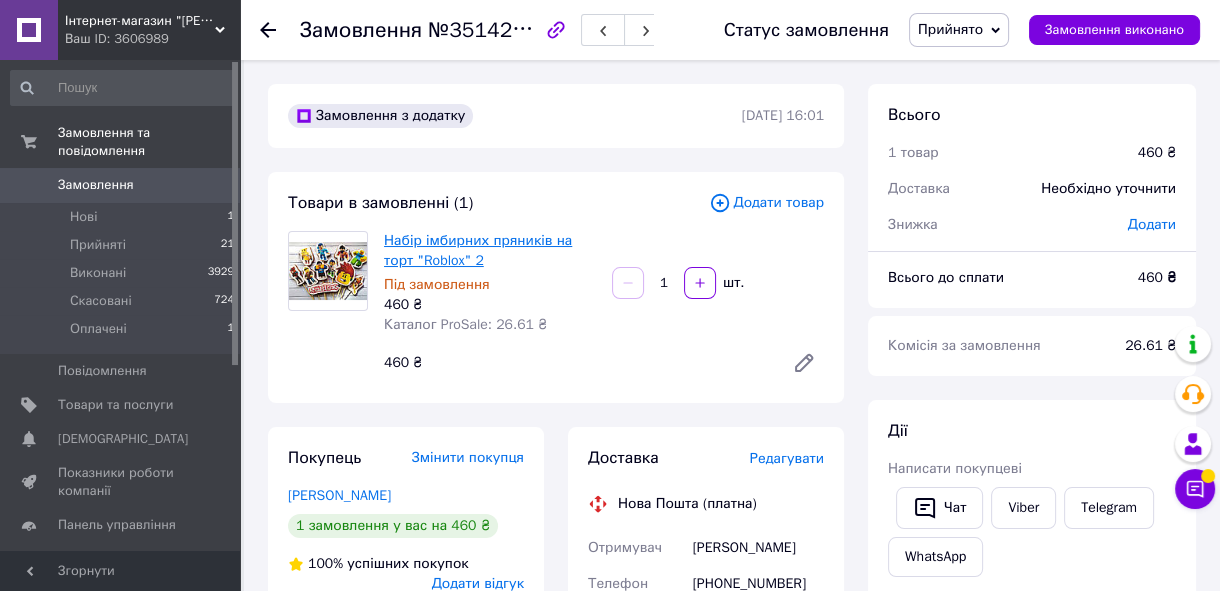 click on "Набір імбирних пряників на торт "Roblox" 2" at bounding box center (478, 250) 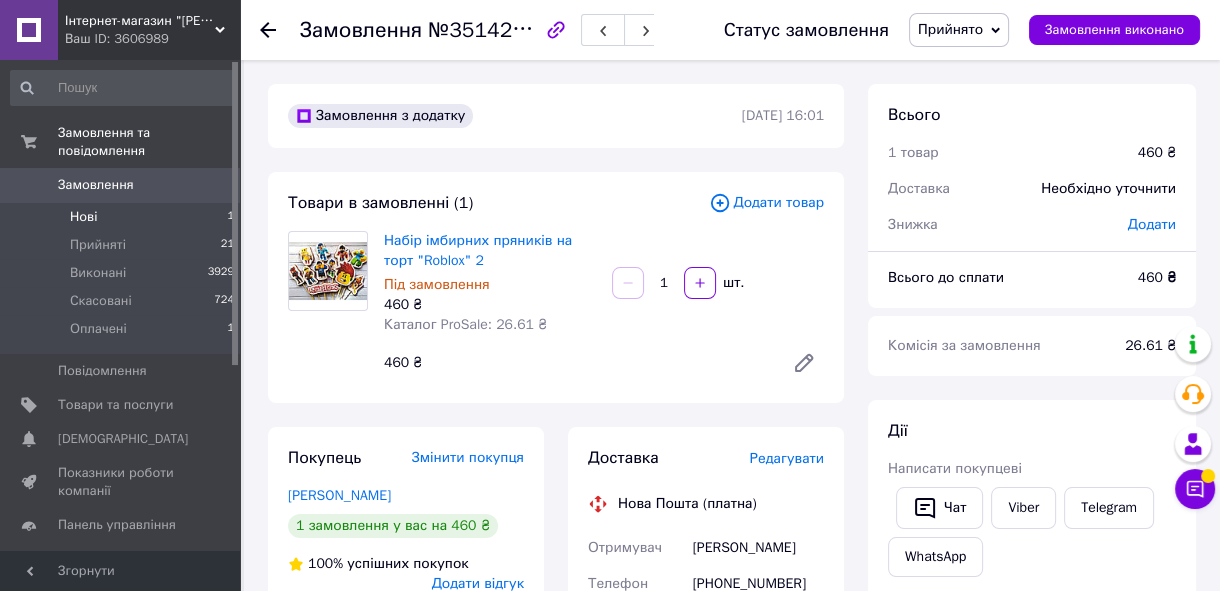 click on "Нові 1" at bounding box center (123, 217) 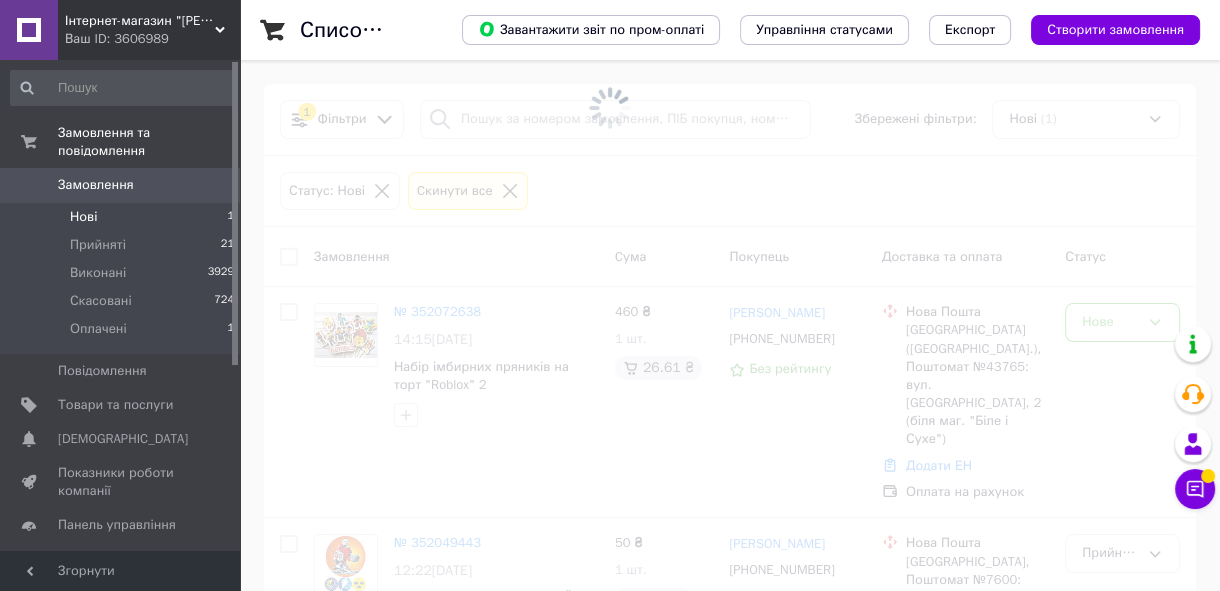 click on "Нове" at bounding box center [1110, 322] 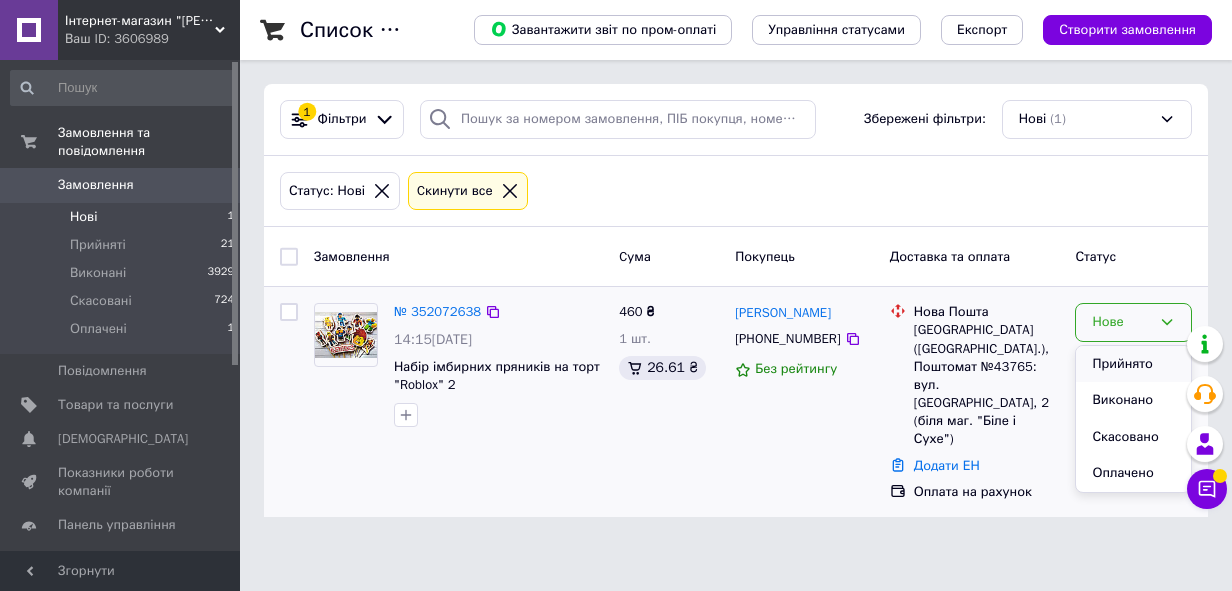 click on "Прийнято" at bounding box center (1133, 364) 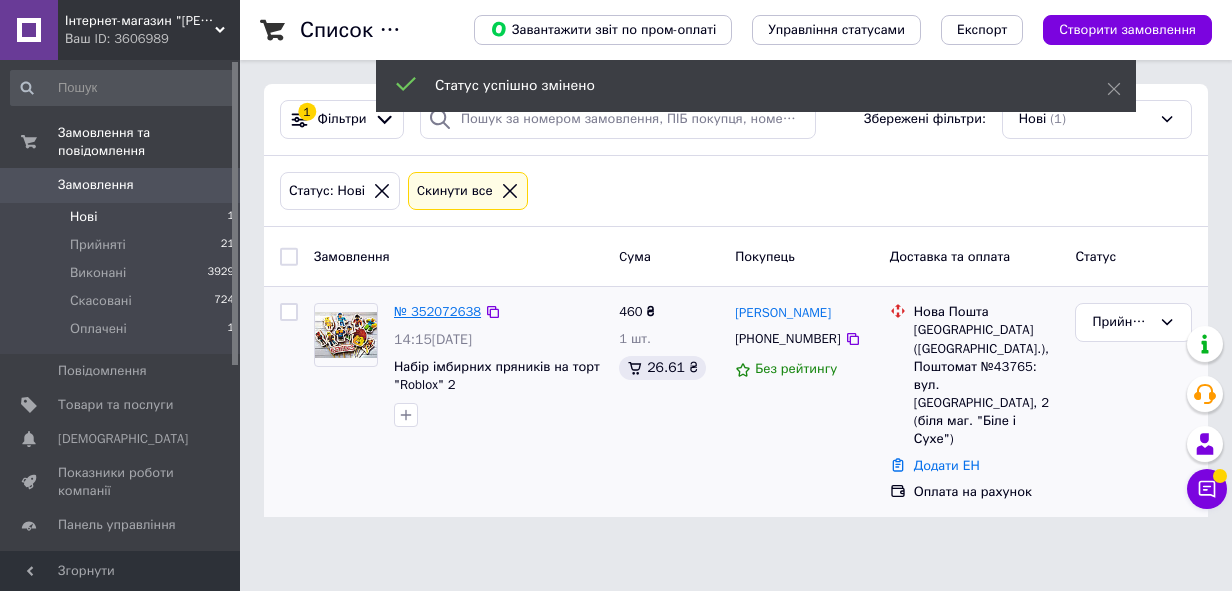 click on "№ 352072638" at bounding box center (437, 311) 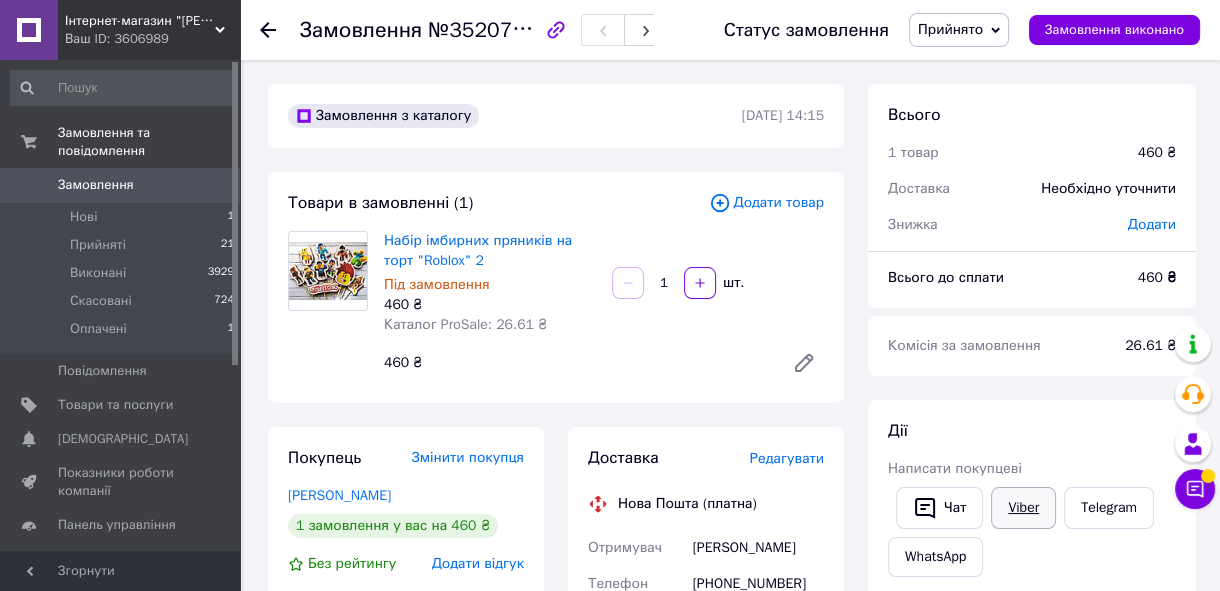 click on "Viber" at bounding box center (1023, 508) 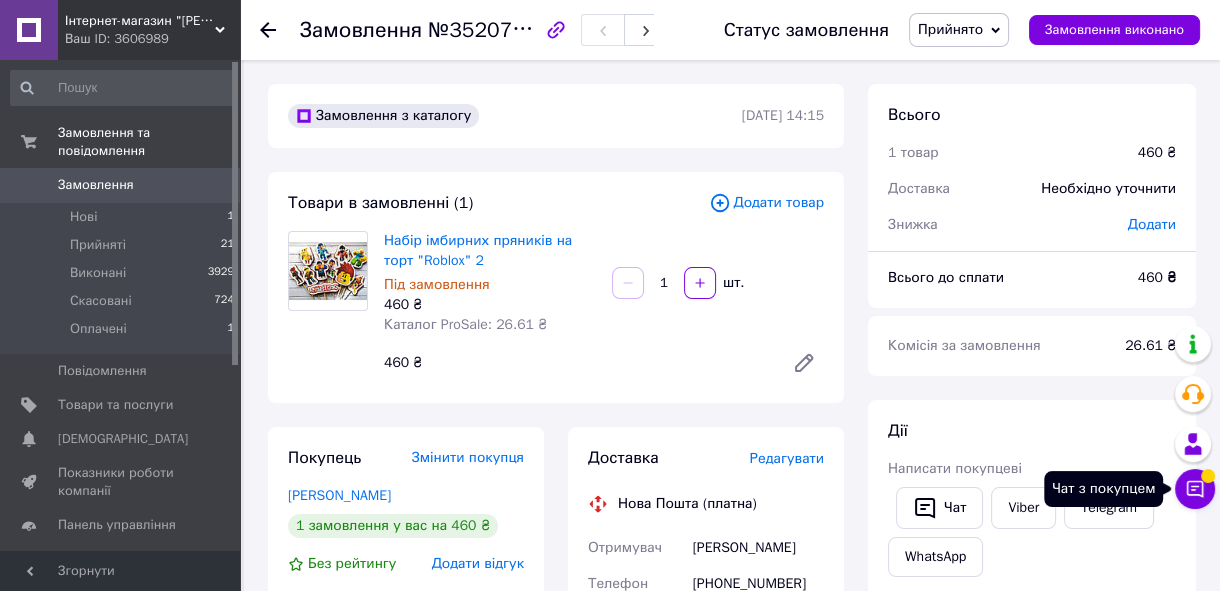 click 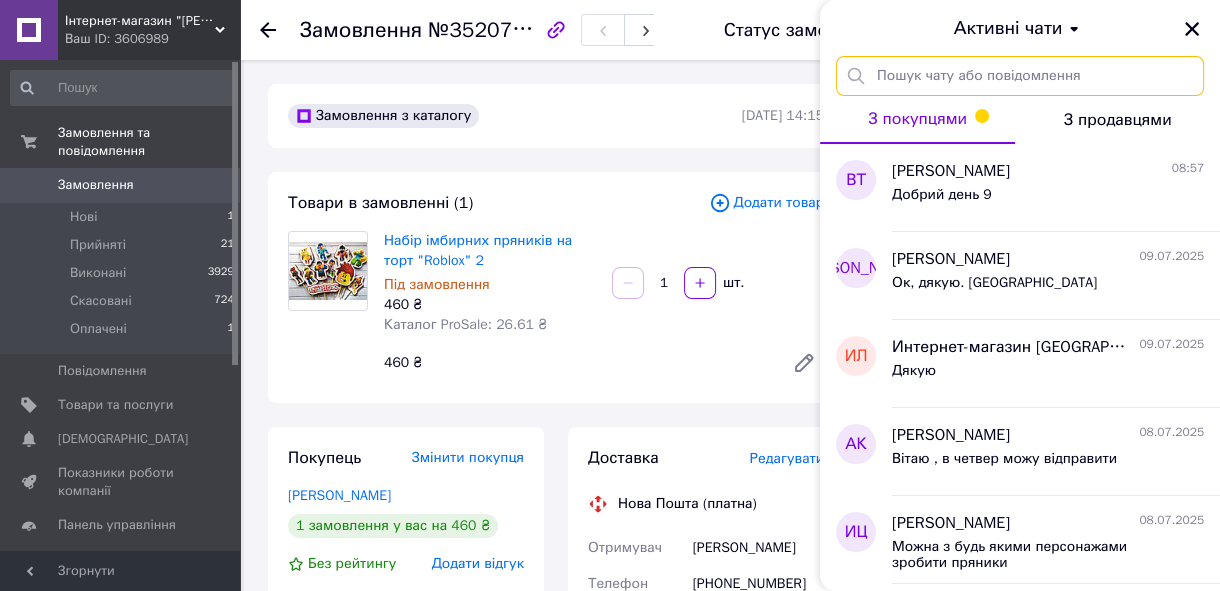 click at bounding box center (1020, 76) 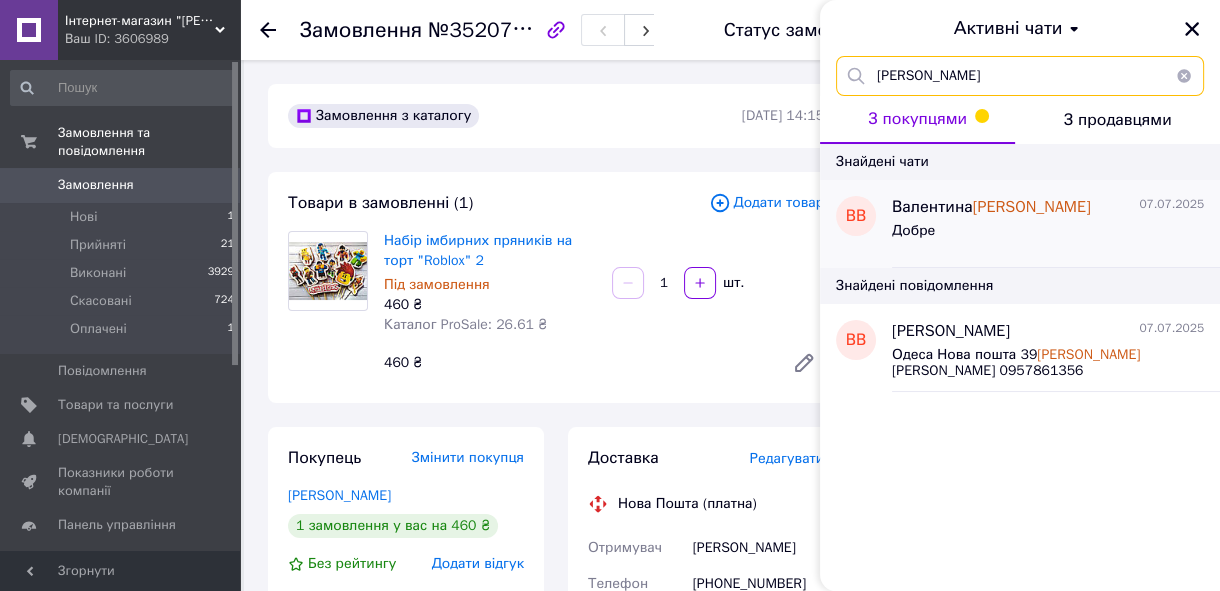 type on "верник" 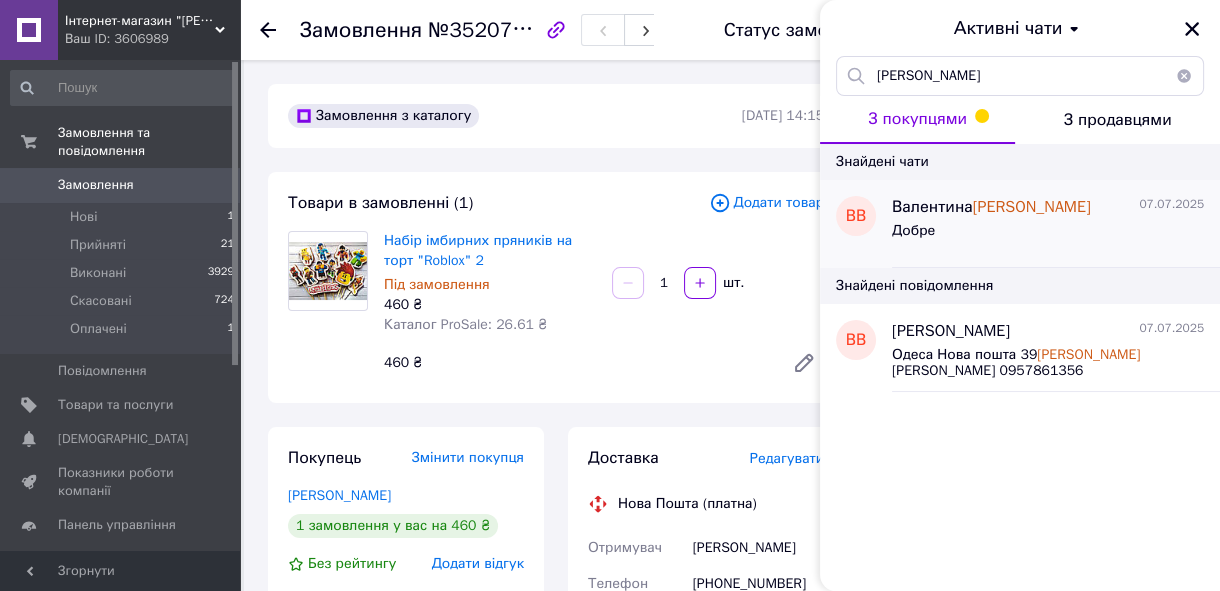 click on "Валентина  Верник" at bounding box center (991, 207) 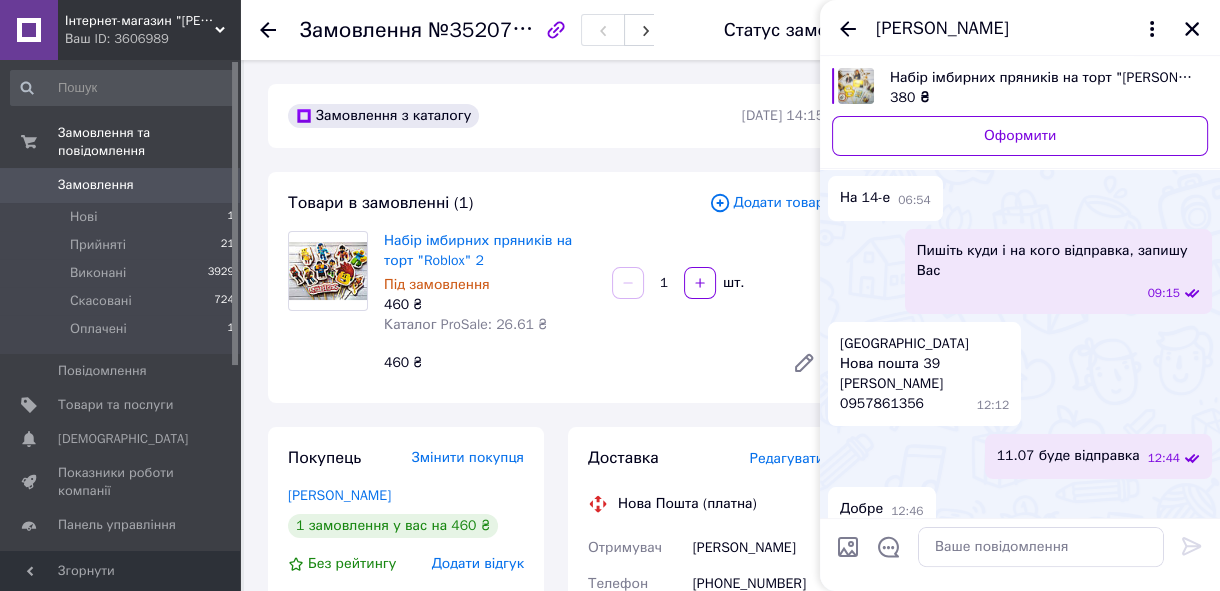 scroll, scrollTop: 451, scrollLeft: 0, axis: vertical 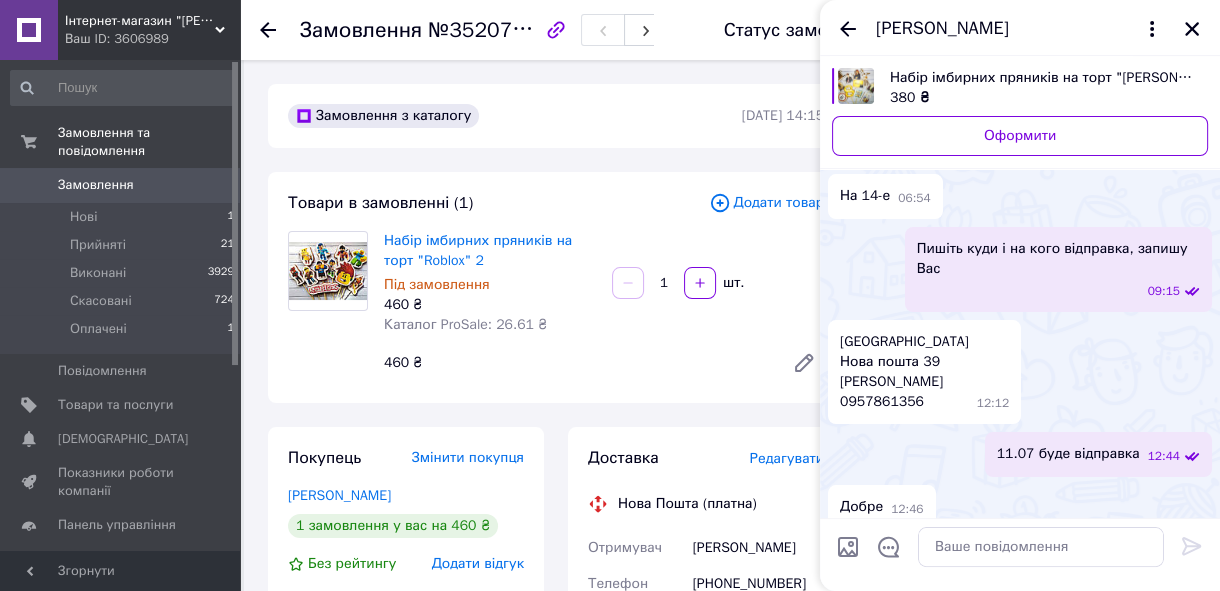 click at bounding box center [856, 86] 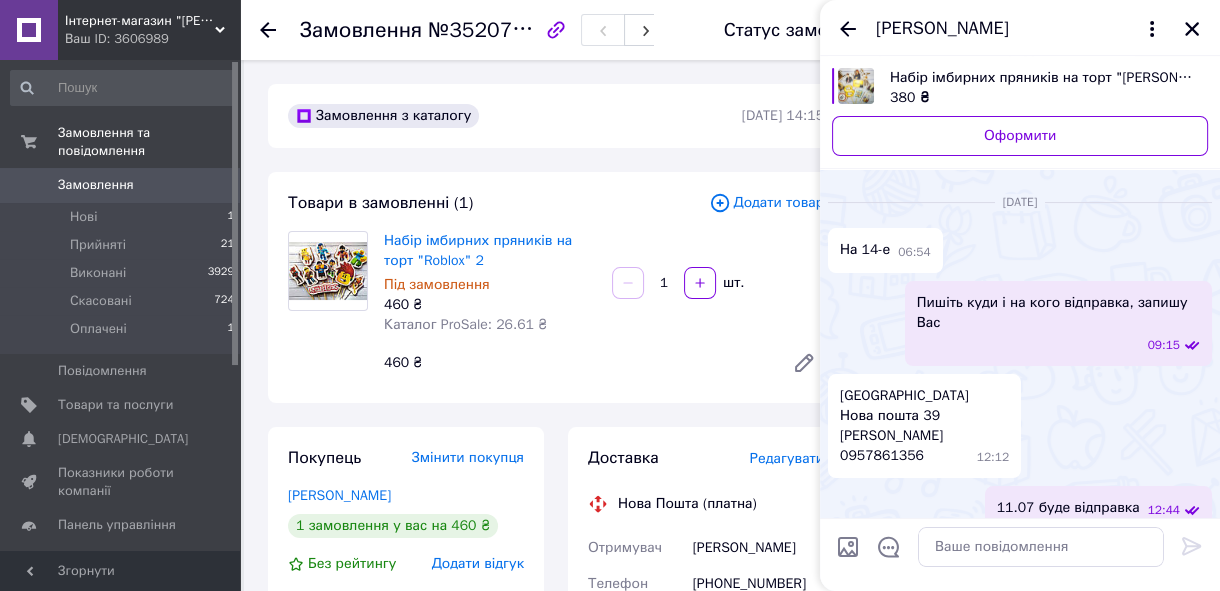 scroll, scrollTop: 211, scrollLeft: 0, axis: vertical 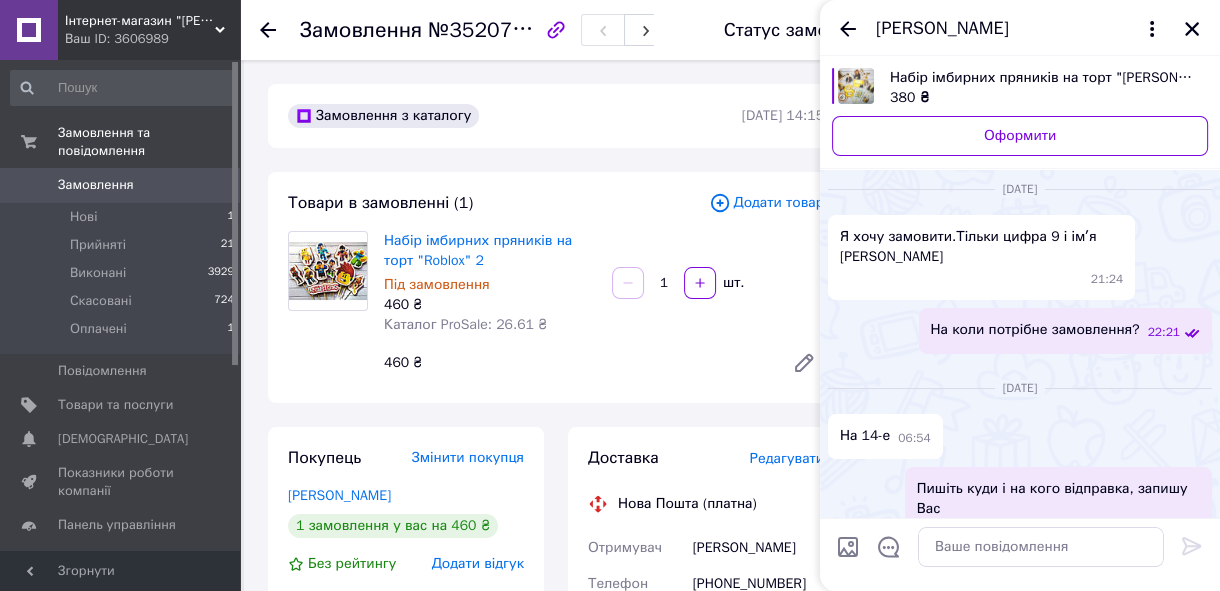 click on "Набір імбирних пряників на торт "Гаррі Поттер"" at bounding box center [1041, 78] 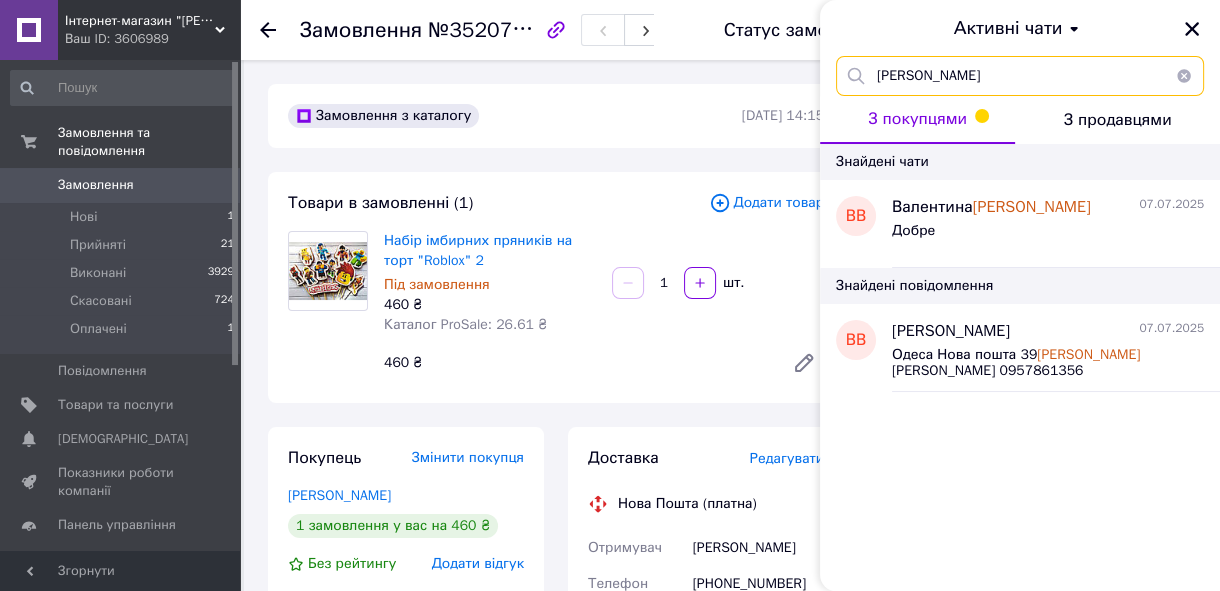 drag, startPoint x: 934, startPoint y: 80, endPoint x: 768, endPoint y: 92, distance: 166.43317 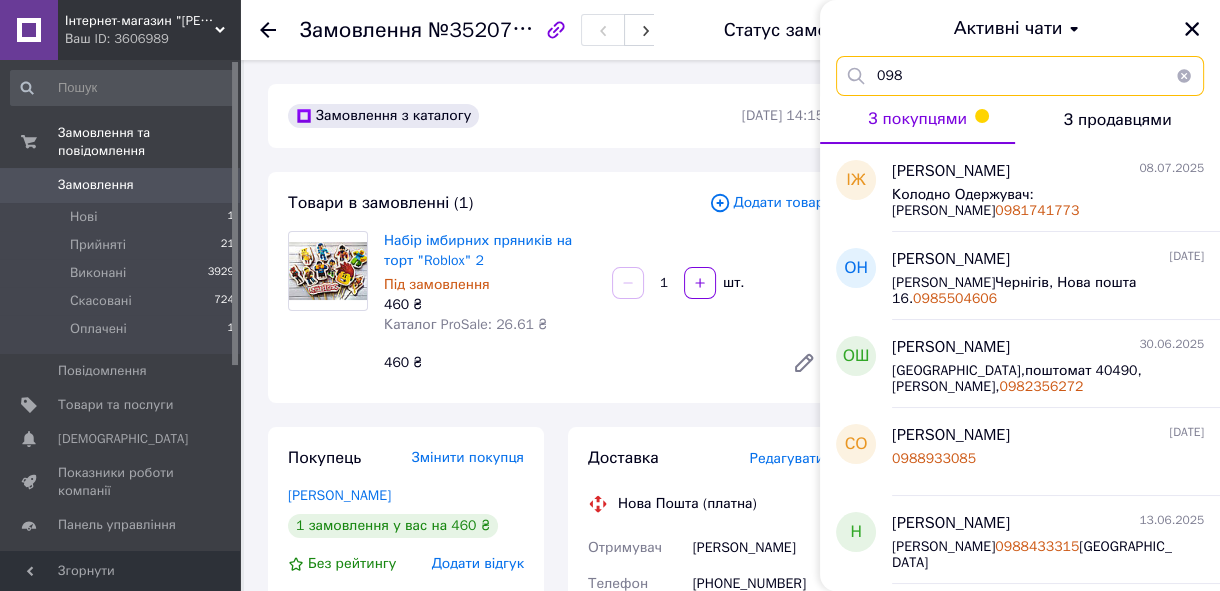 click on "098" at bounding box center (1020, 76) 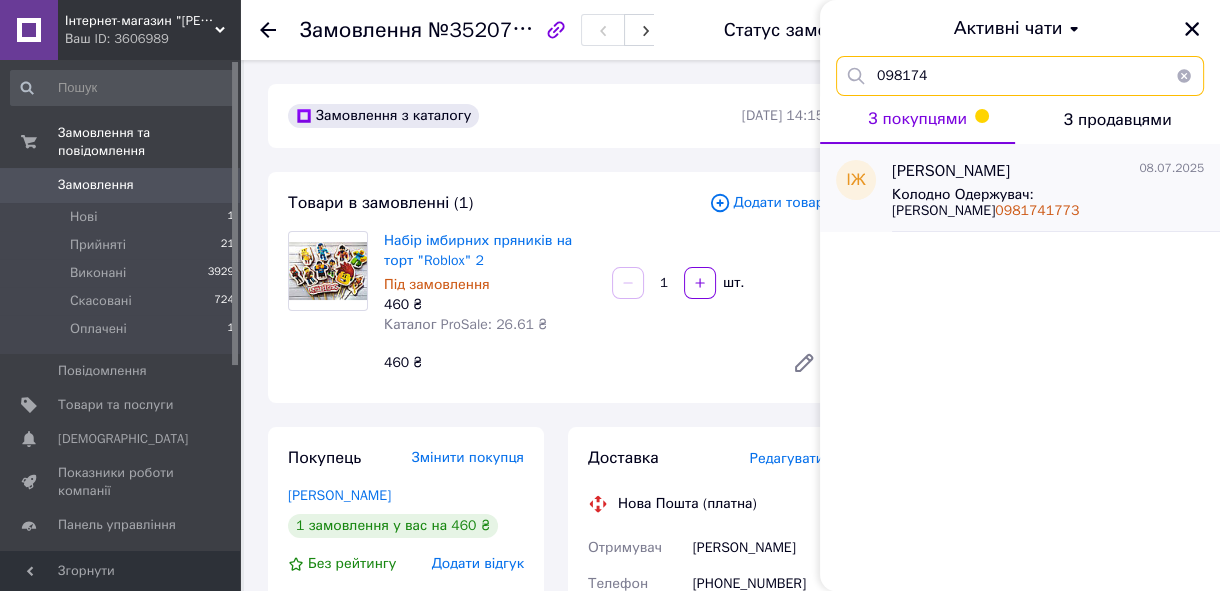 type on "098174" 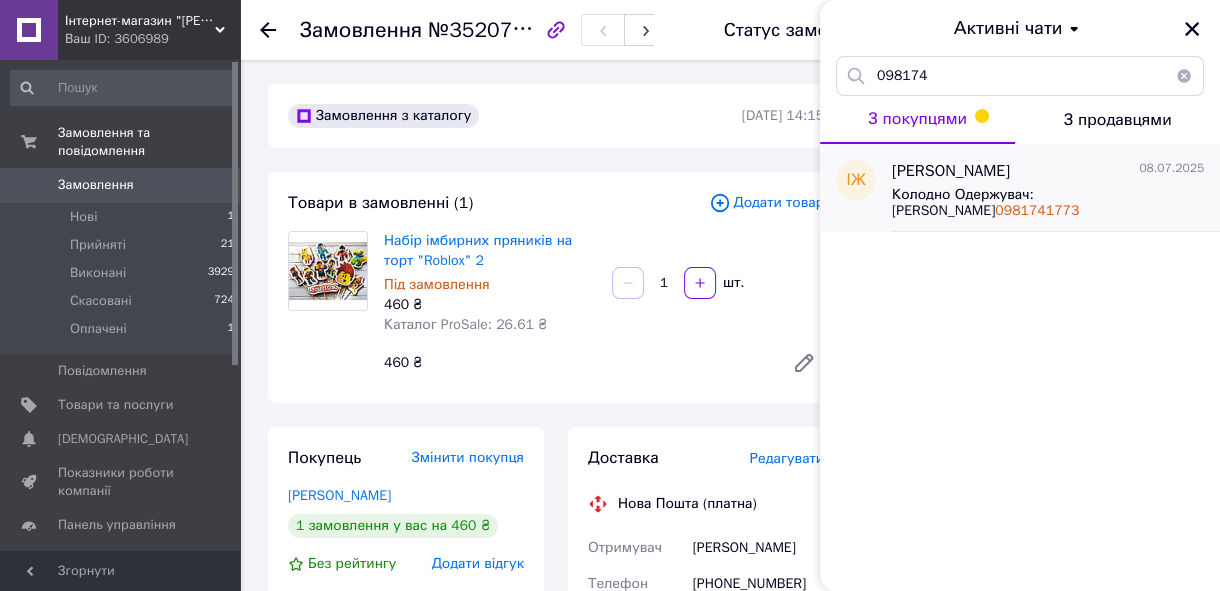click on "Ілона Жовтанецька" at bounding box center (951, 171) 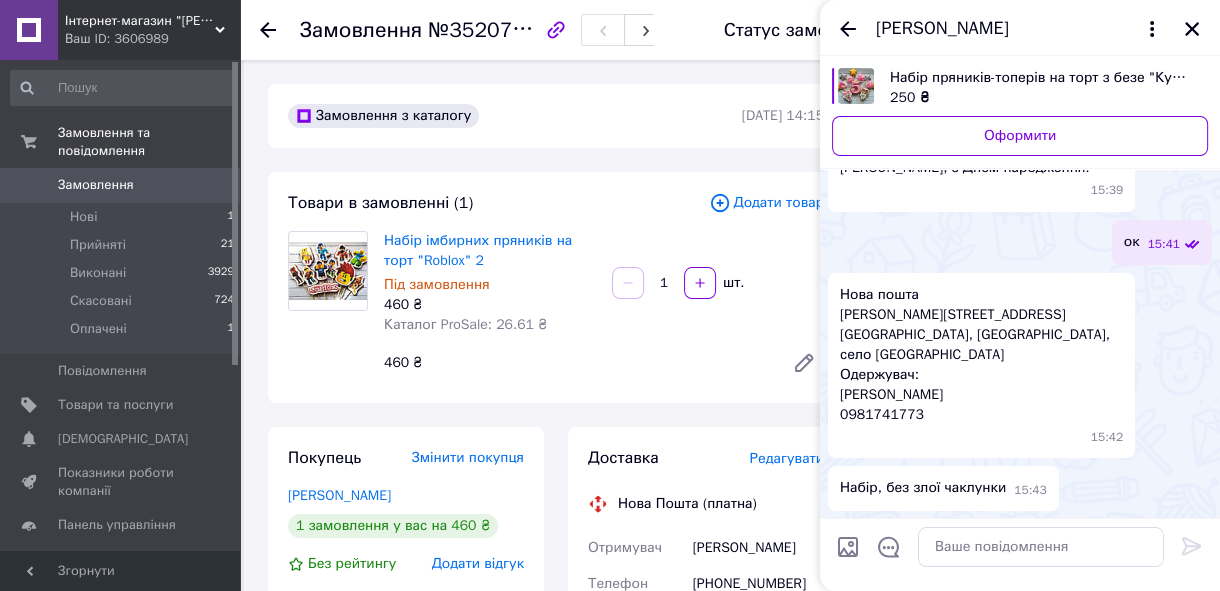scroll, scrollTop: 367, scrollLeft: 0, axis: vertical 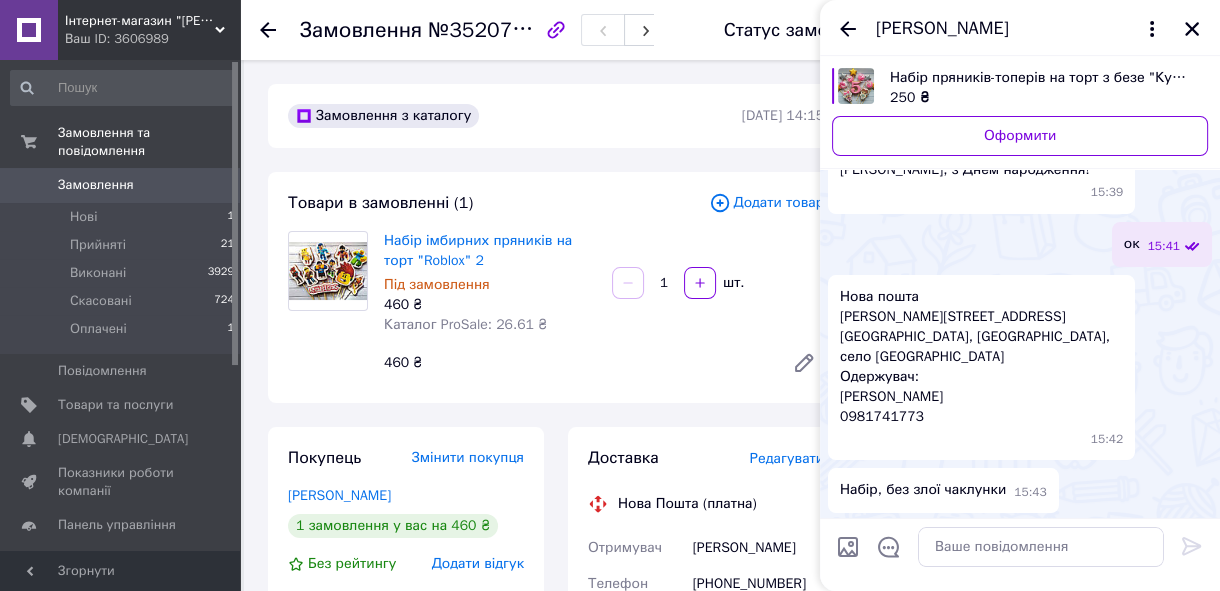 click at bounding box center (836, 111) 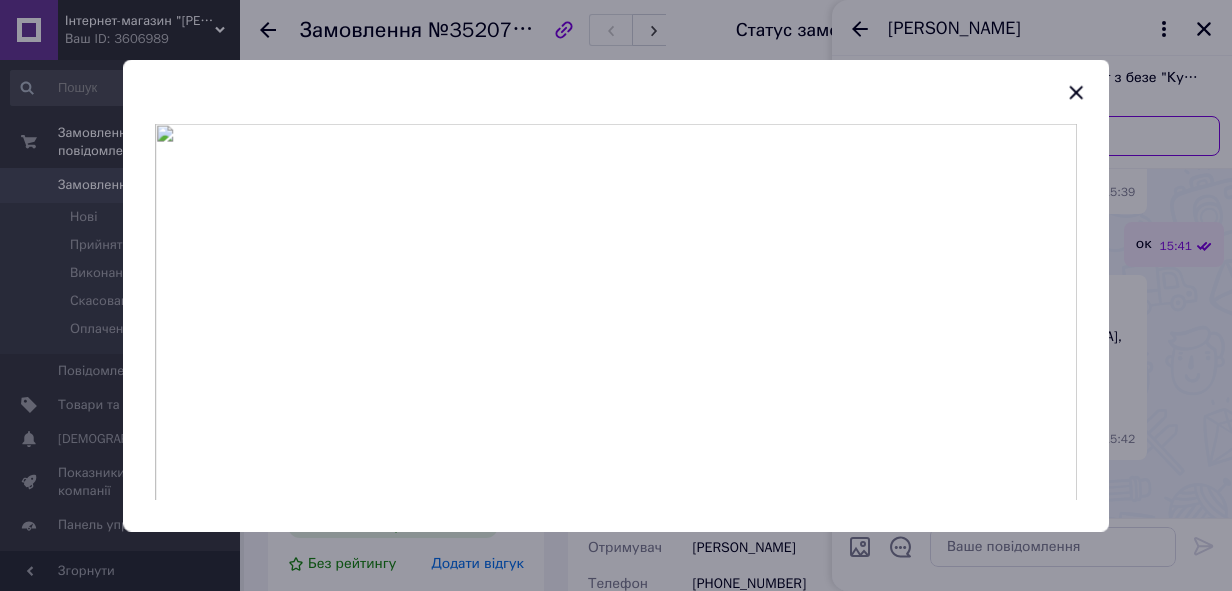 click at bounding box center (616, 311) 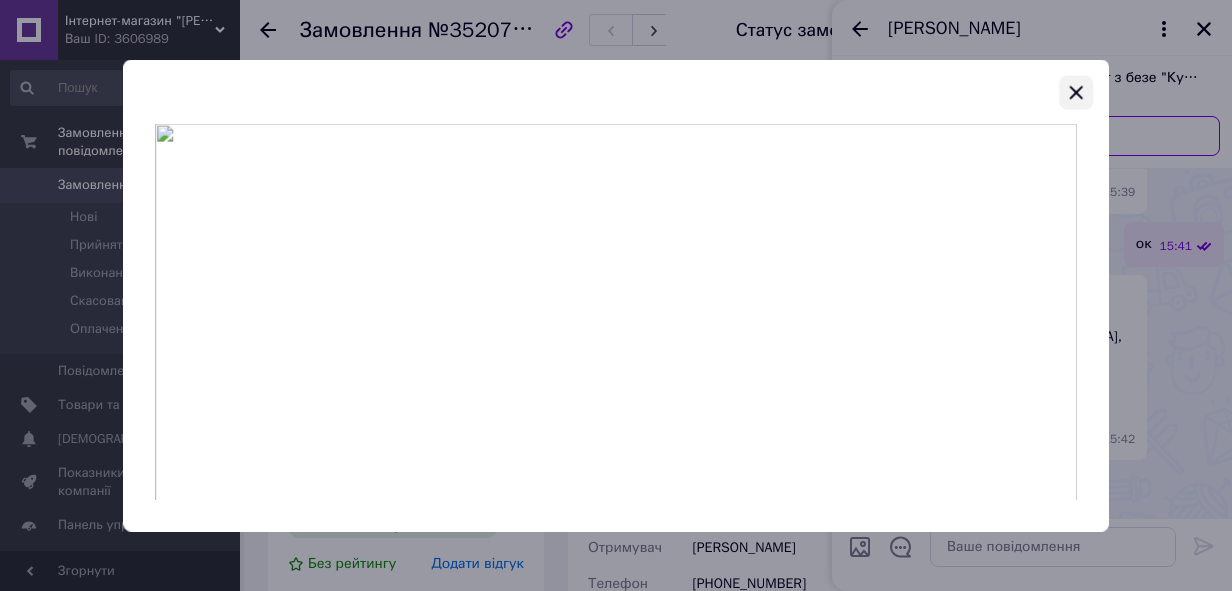 click 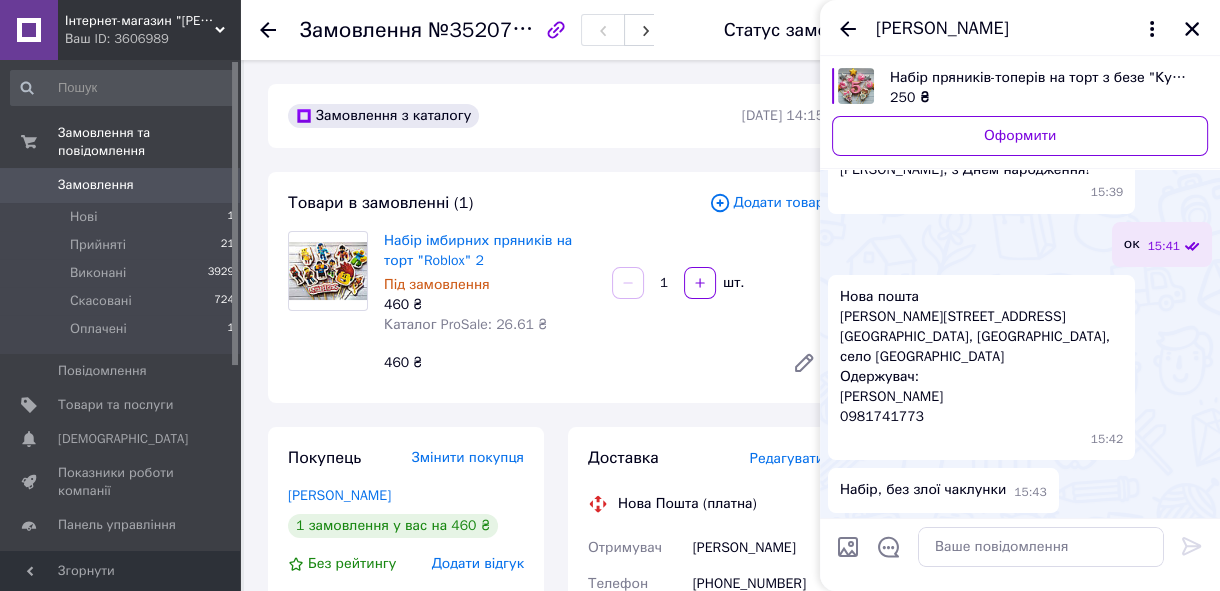click at bounding box center [836, 111] 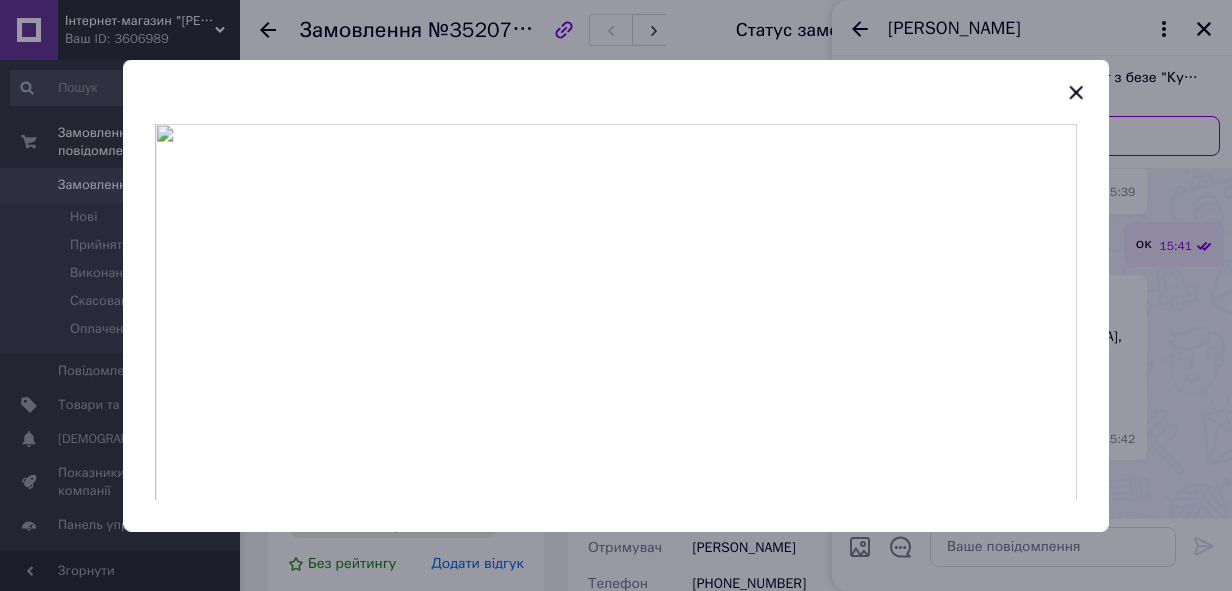 click 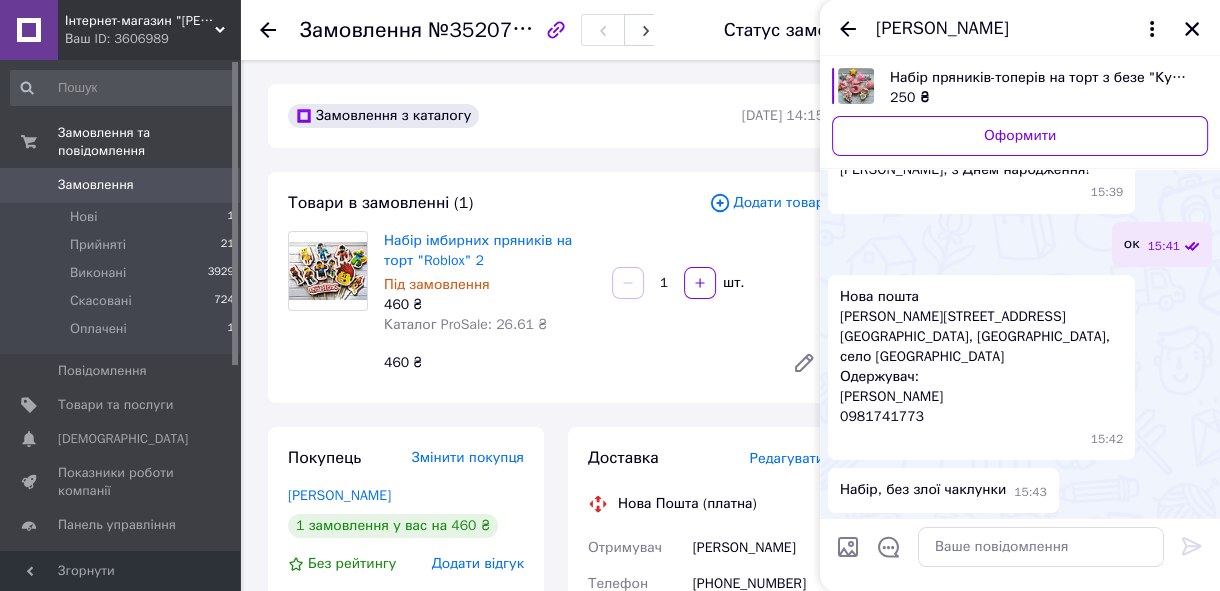 click 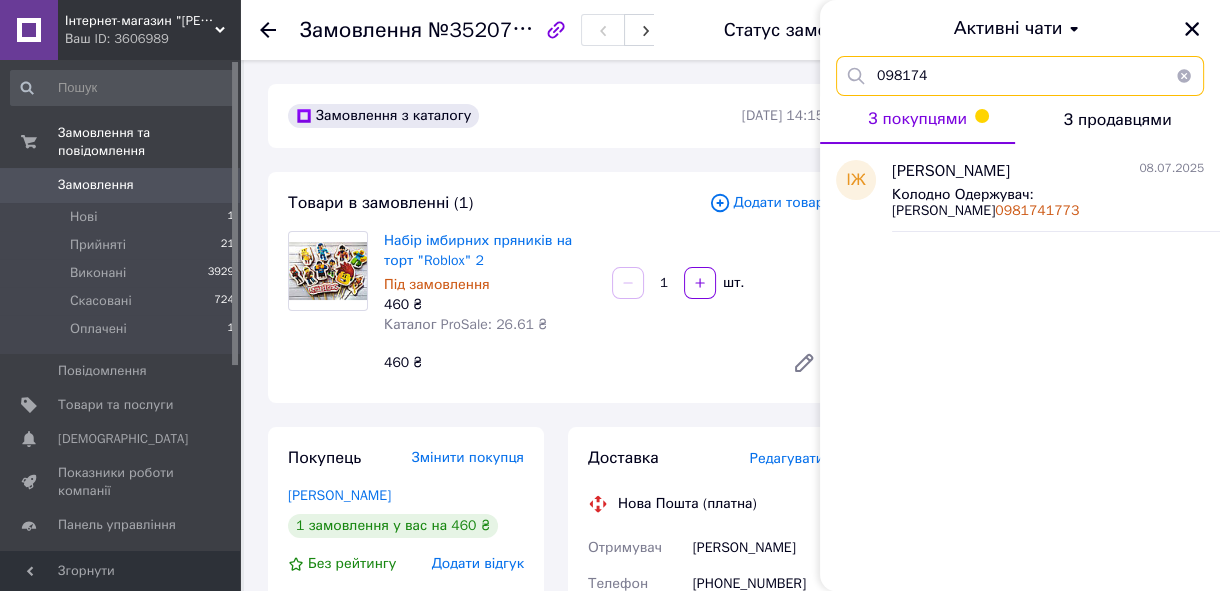 drag, startPoint x: 920, startPoint y: 84, endPoint x: 866, endPoint y: 85, distance: 54.00926 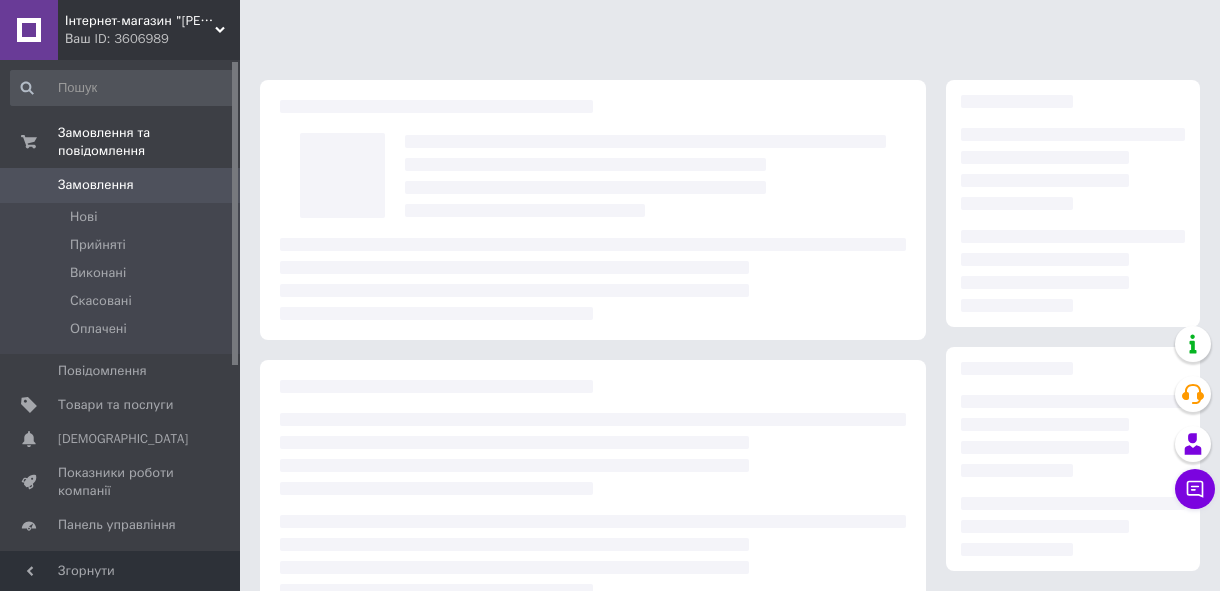 scroll, scrollTop: 0, scrollLeft: 0, axis: both 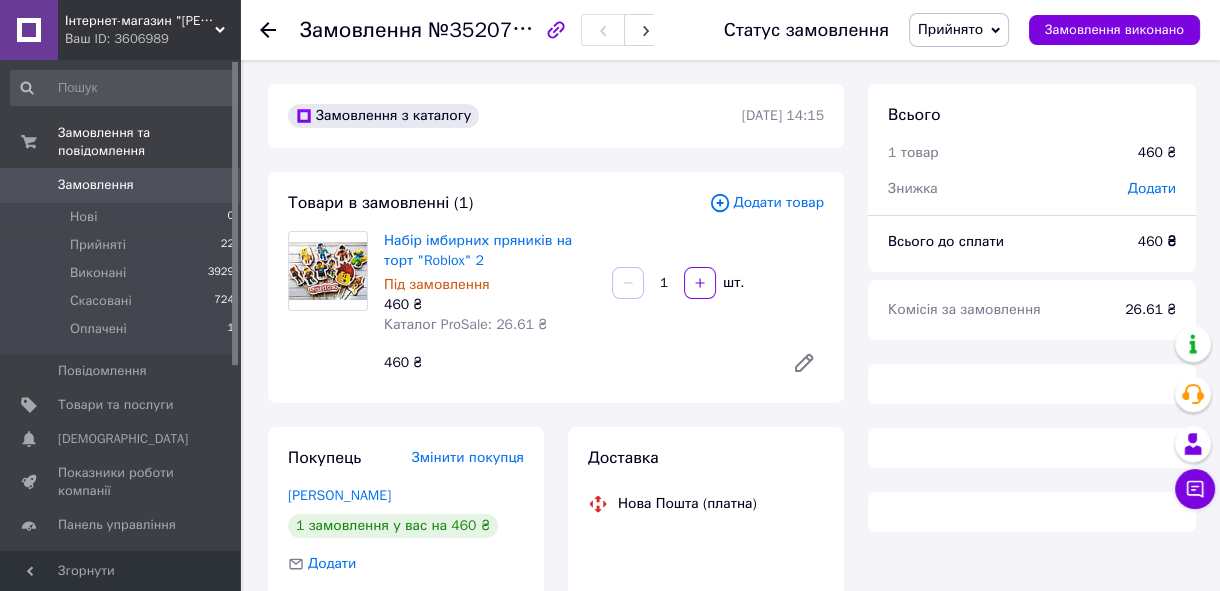 click on "Інтернет-магазин "[PERSON_NAME]"" at bounding box center (140, 21) 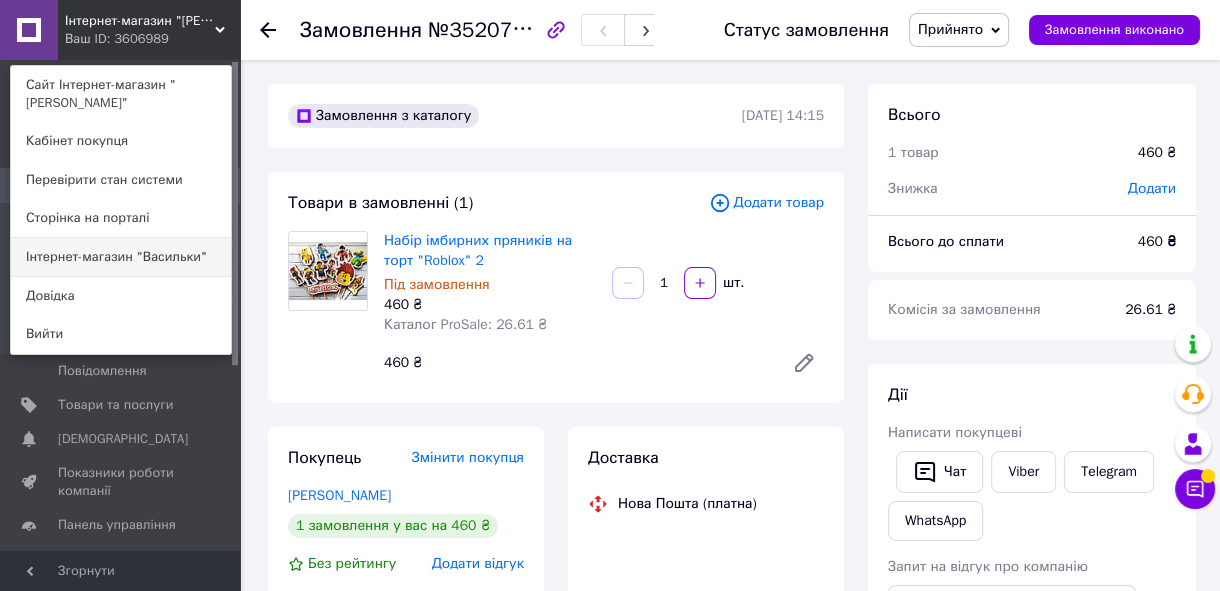 click on "Інтернет-магазин "Васильки"" at bounding box center [121, 257] 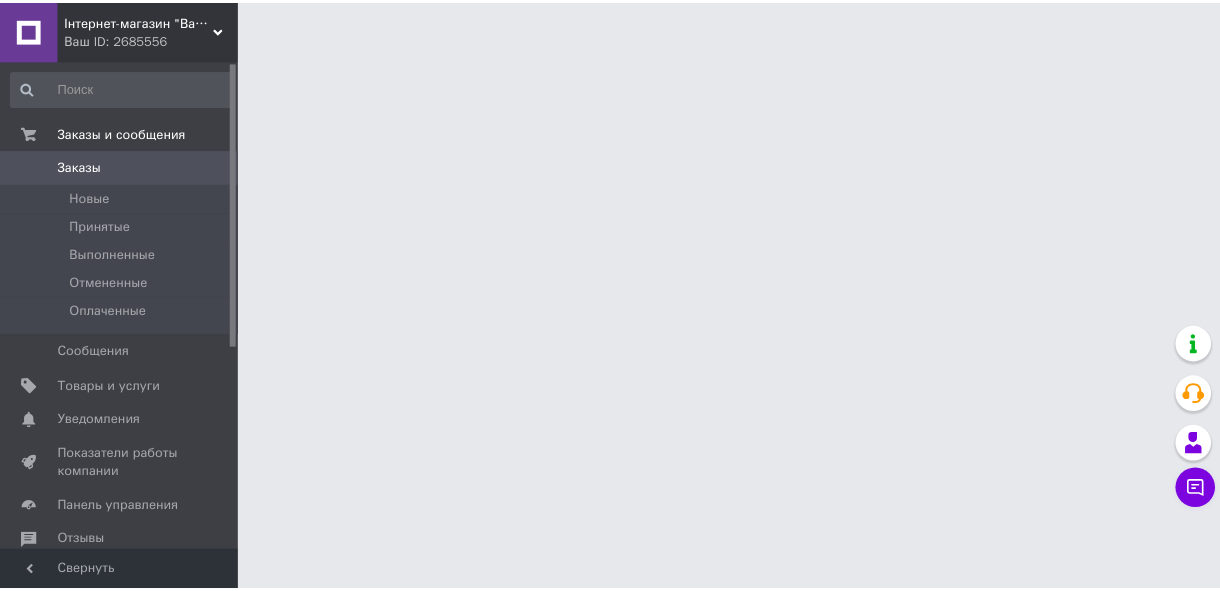 scroll, scrollTop: 0, scrollLeft: 0, axis: both 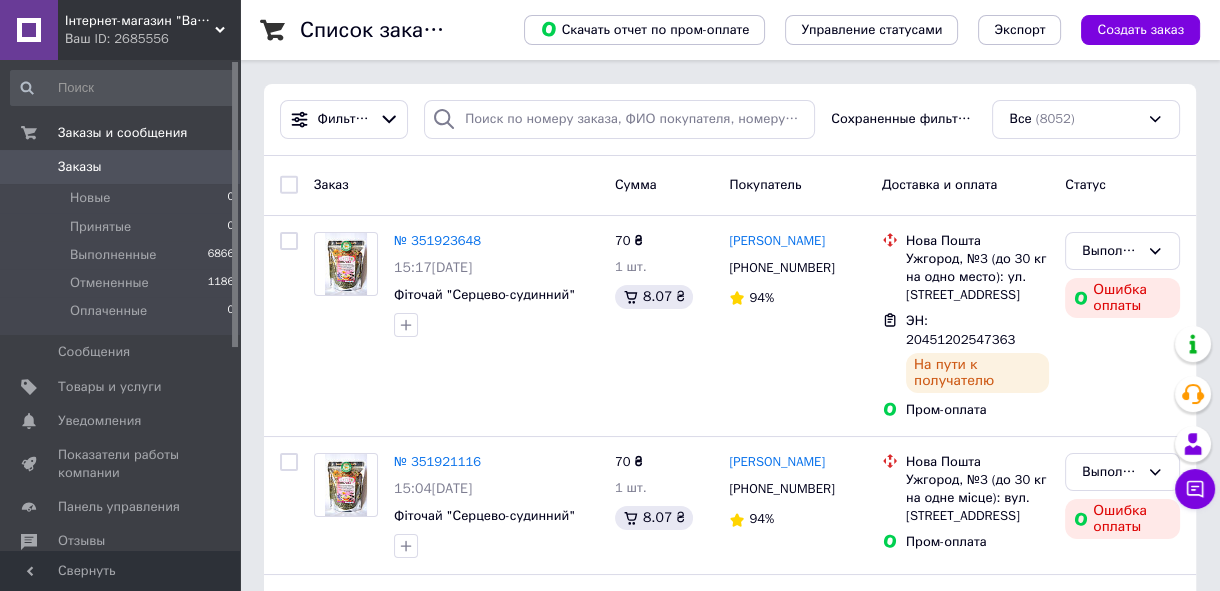 click on "Інтернет-магазин "Васильки"" at bounding box center (140, 21) 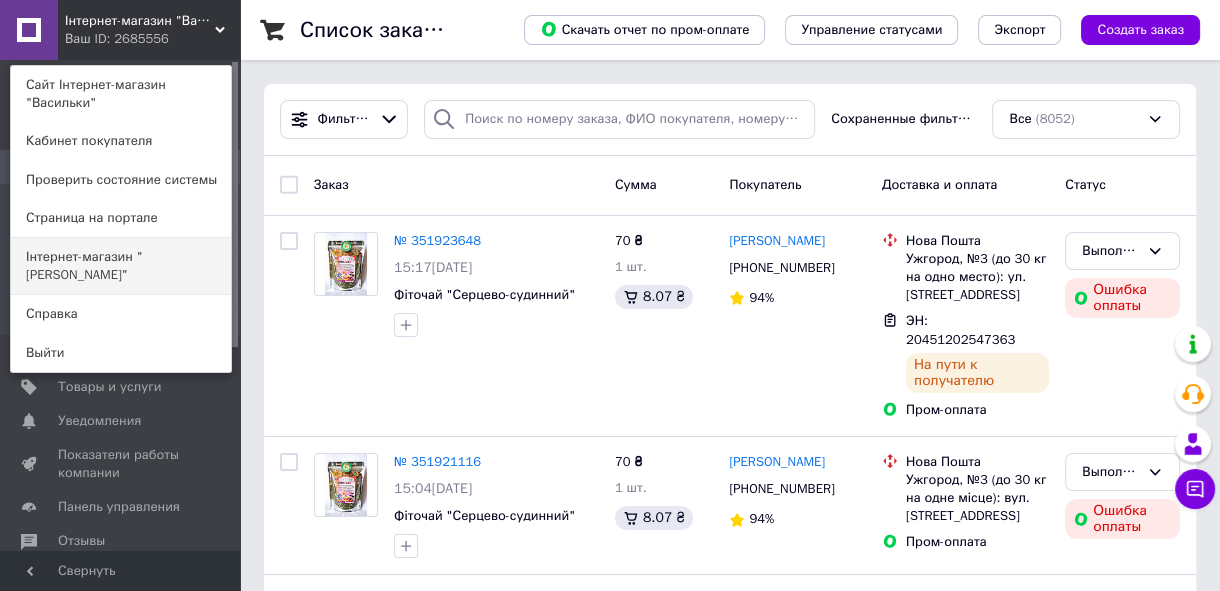 click on "Інтернет-магазин "[PERSON_NAME]"" at bounding box center [121, 266] 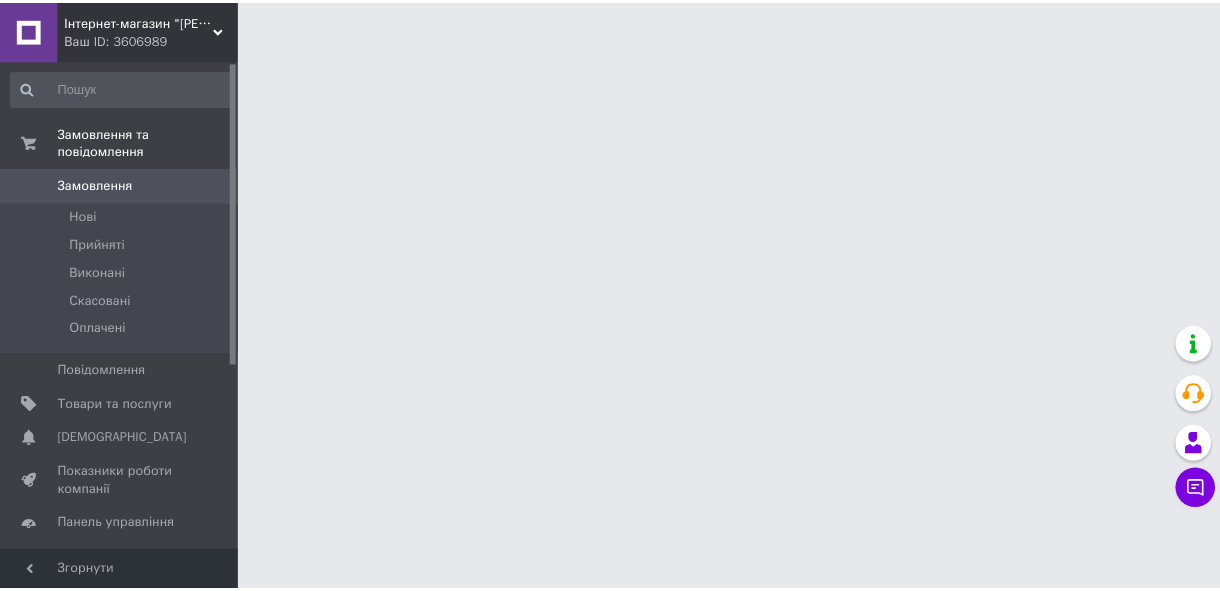 scroll, scrollTop: 0, scrollLeft: 0, axis: both 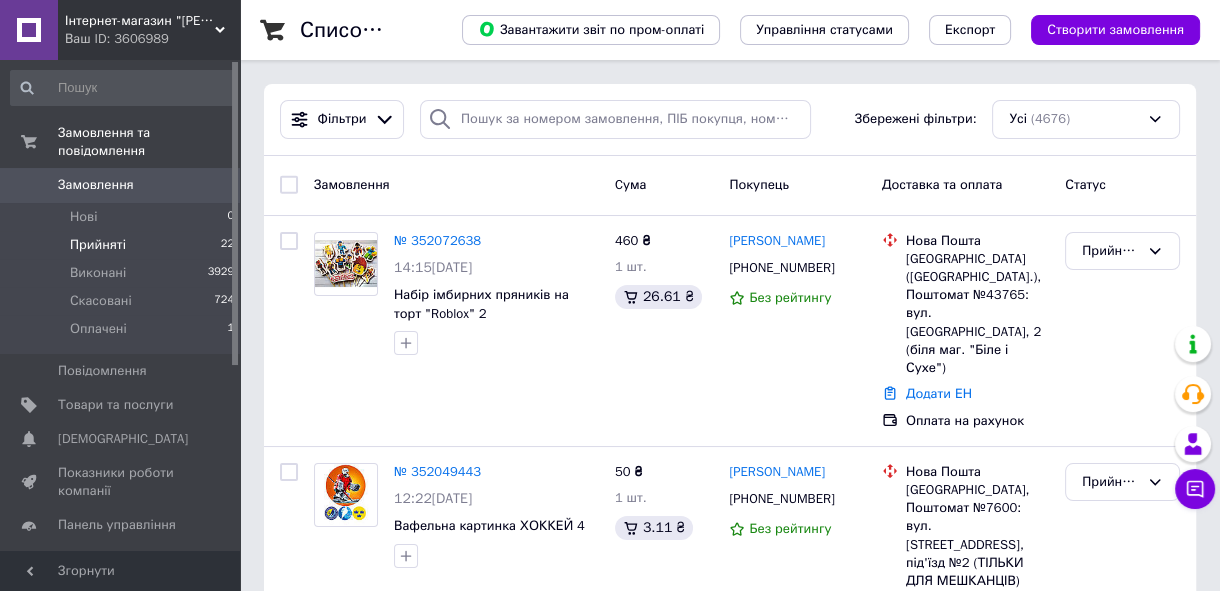 click on "Прийняті" at bounding box center [98, 245] 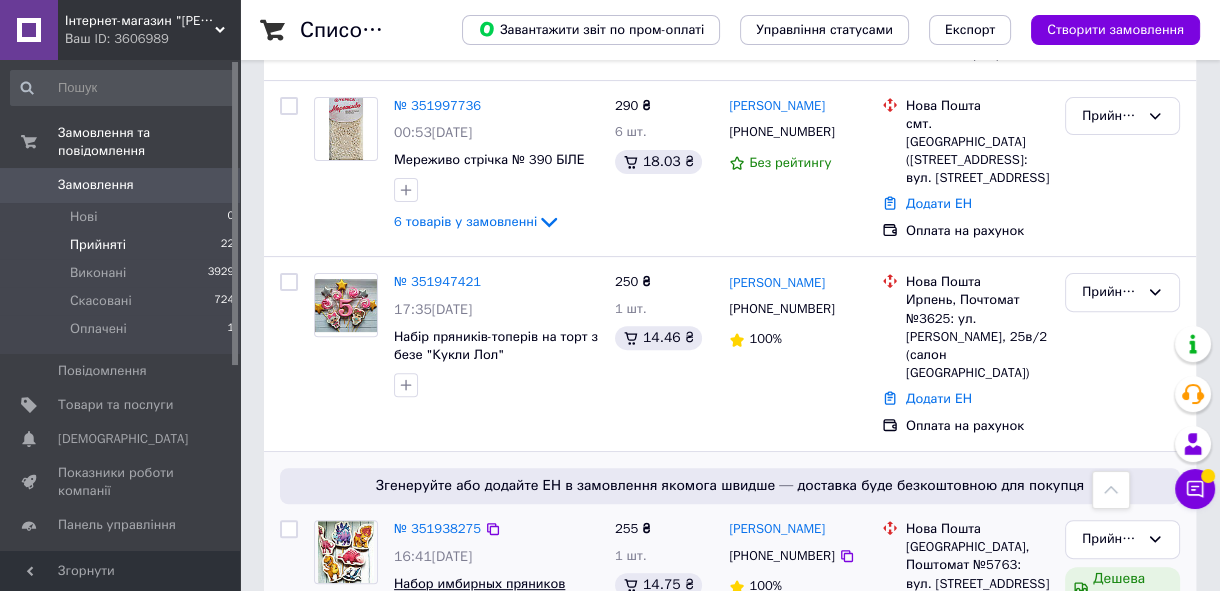 scroll, scrollTop: 800, scrollLeft: 0, axis: vertical 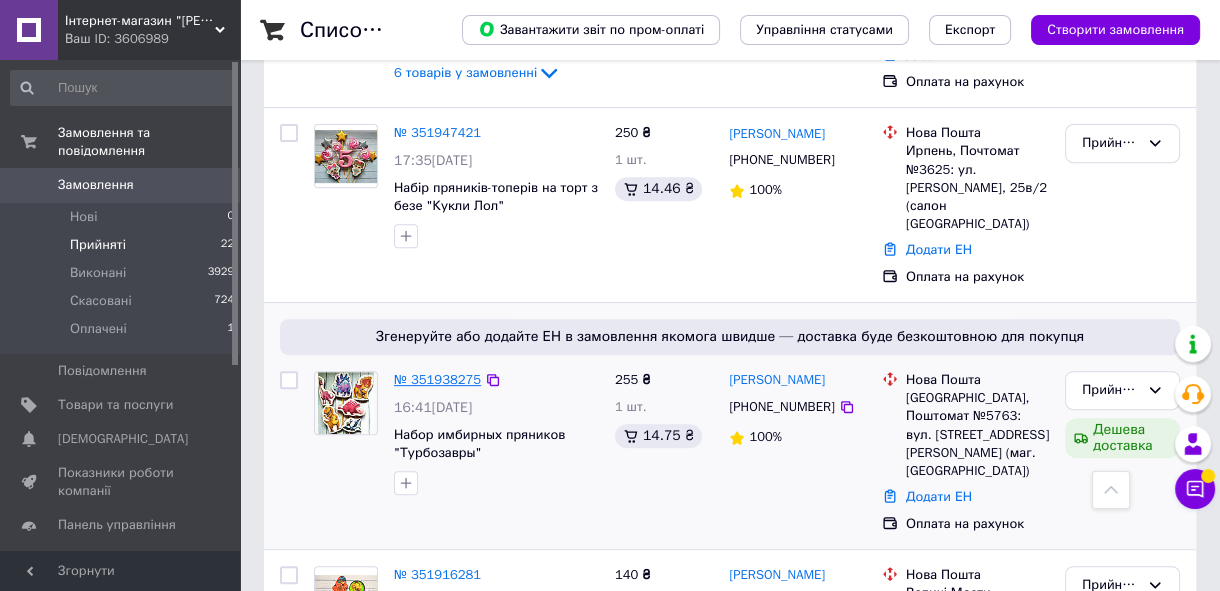 click on "№ 351938275" at bounding box center [437, 379] 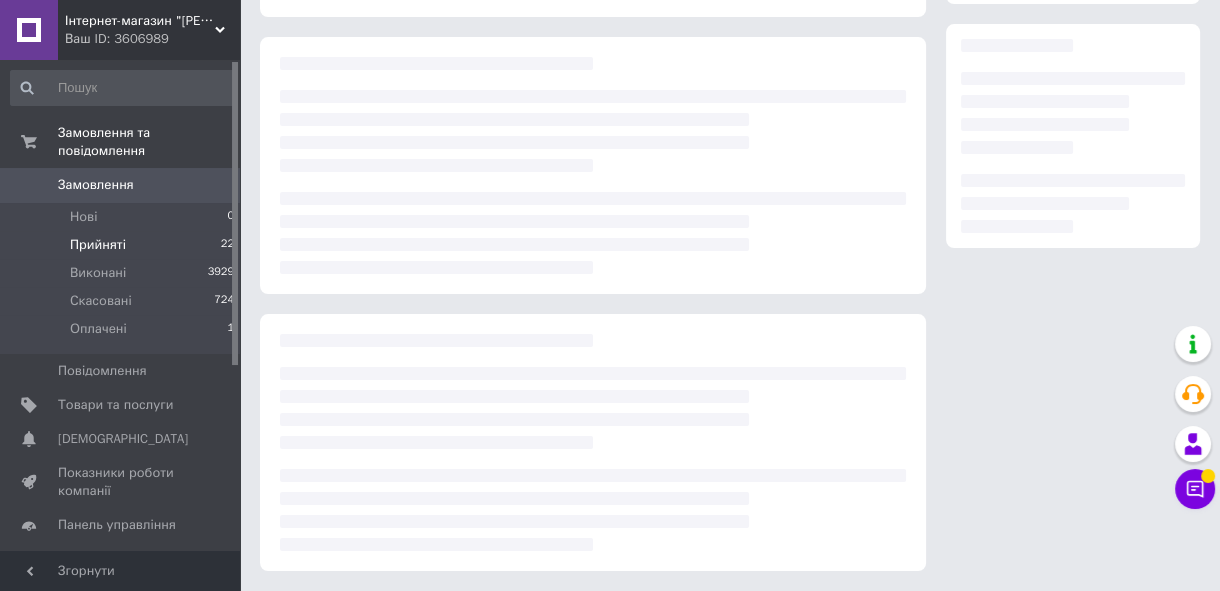 scroll, scrollTop: 0, scrollLeft: 0, axis: both 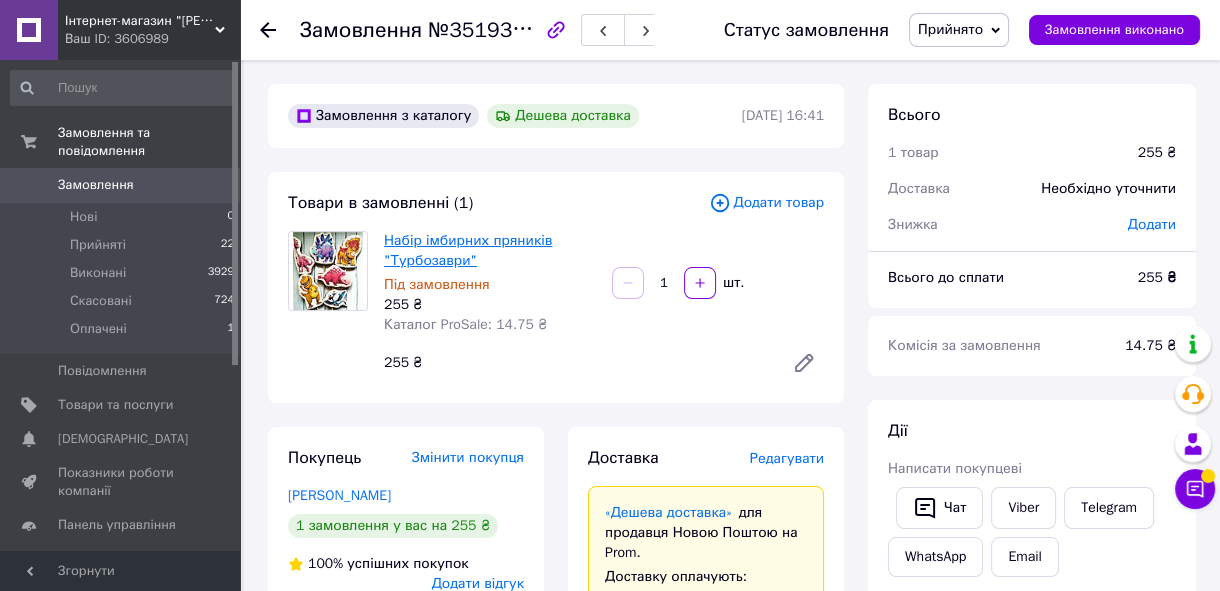 click on "Набір імбирних пряників "Турбозаври"" at bounding box center [468, 250] 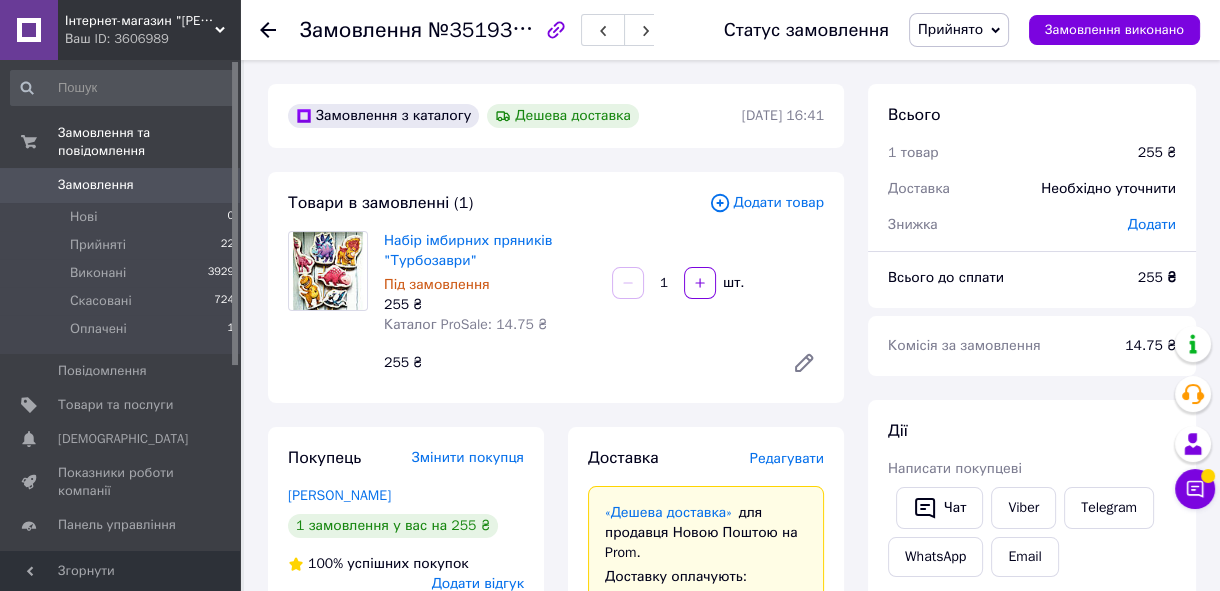 click 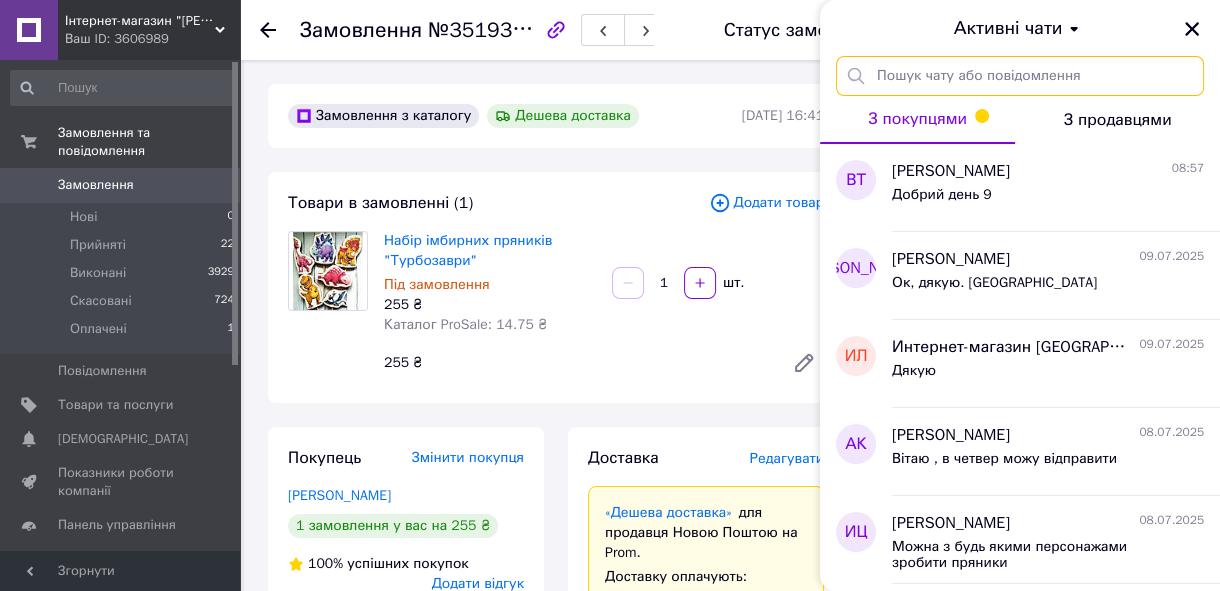 click at bounding box center [1020, 76] 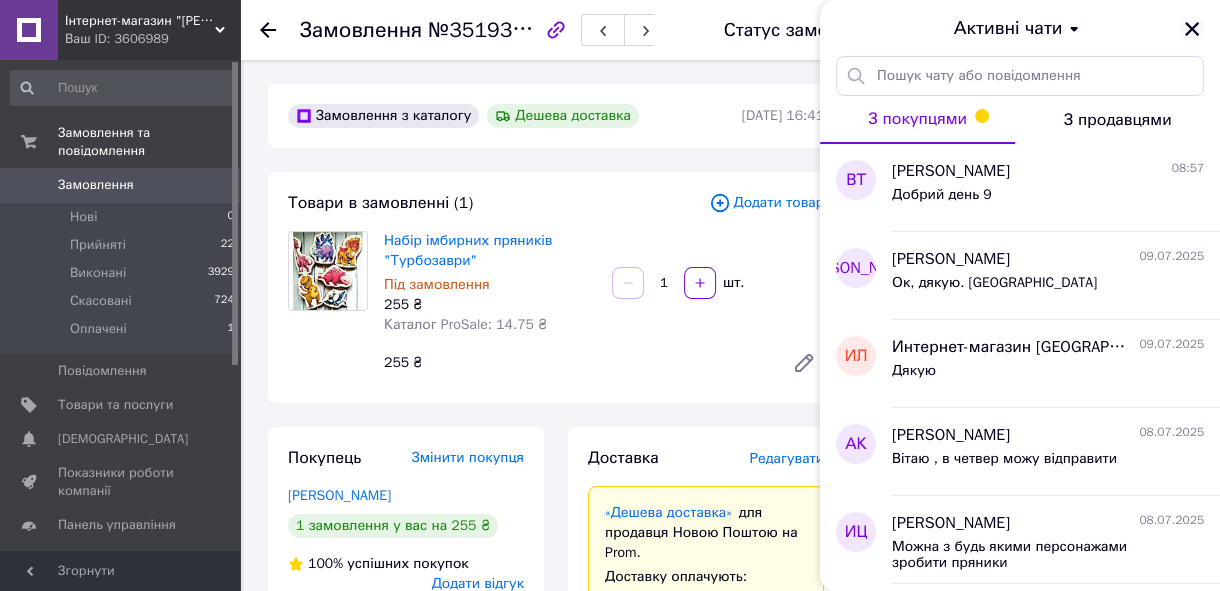 click 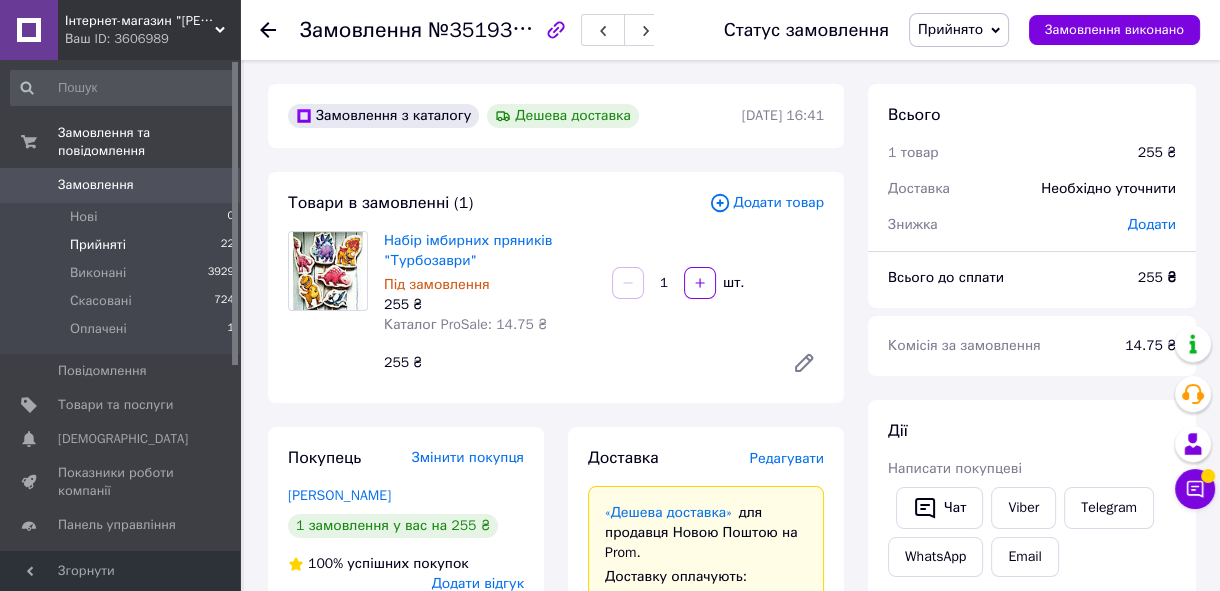 click on "Прийняті" at bounding box center [98, 245] 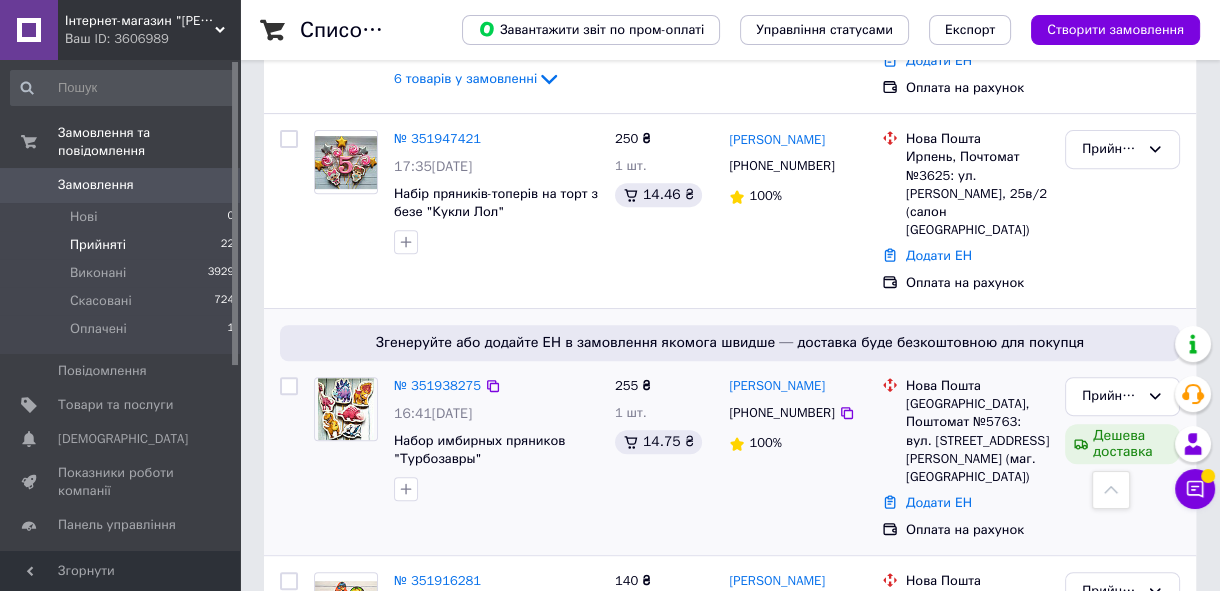scroll, scrollTop: 800, scrollLeft: 0, axis: vertical 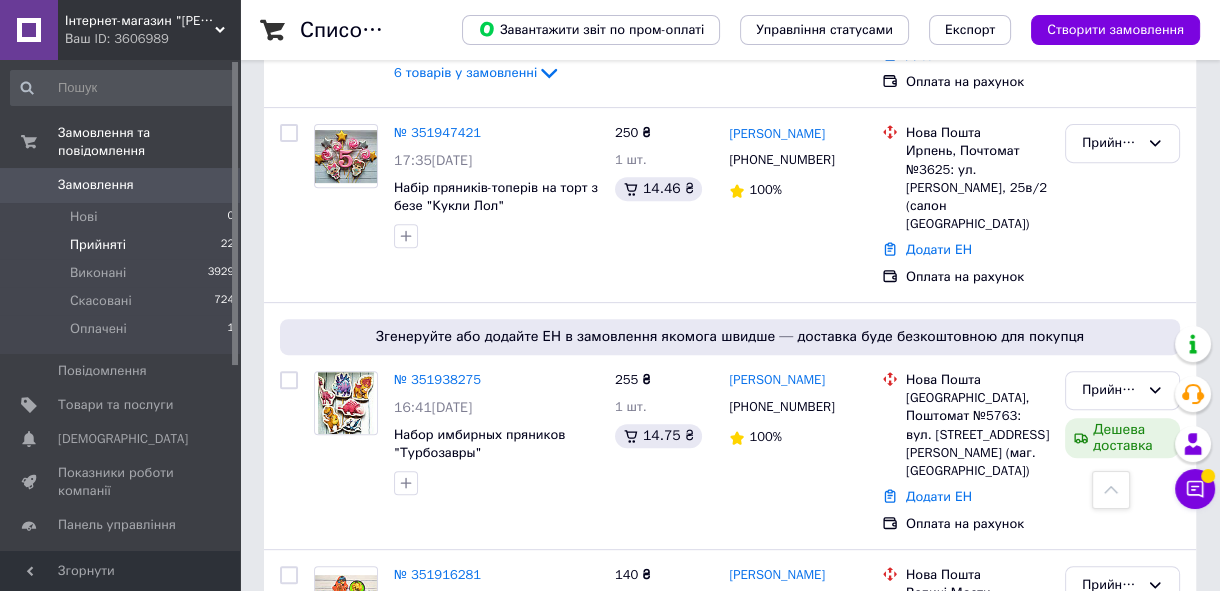 click on "Прийняті" at bounding box center (98, 245) 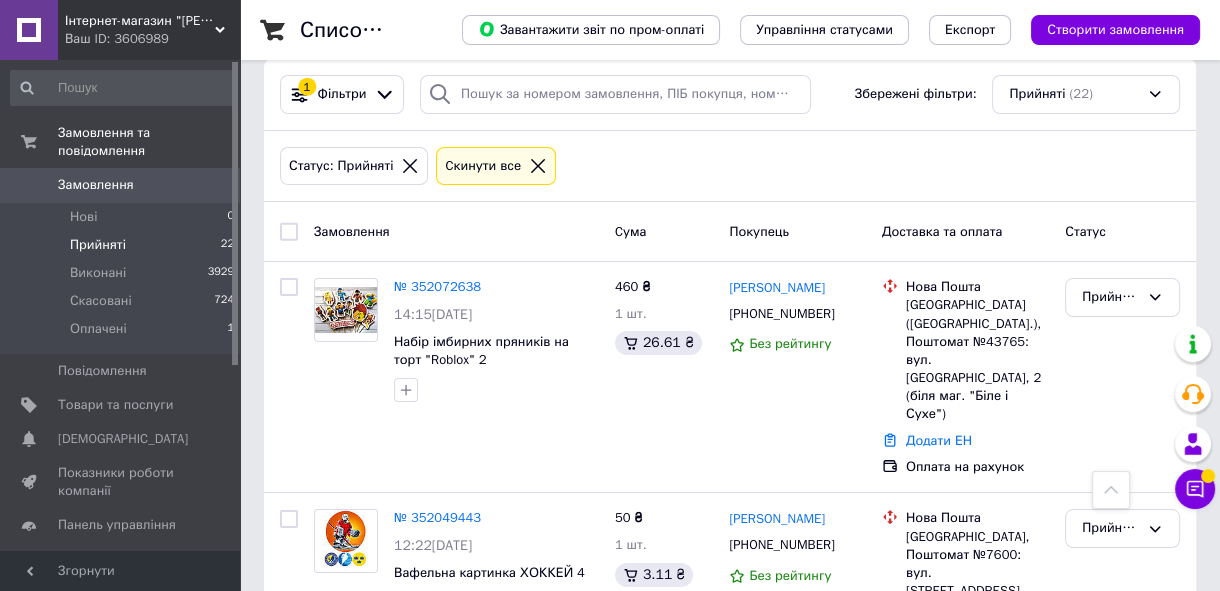 scroll, scrollTop: 0, scrollLeft: 0, axis: both 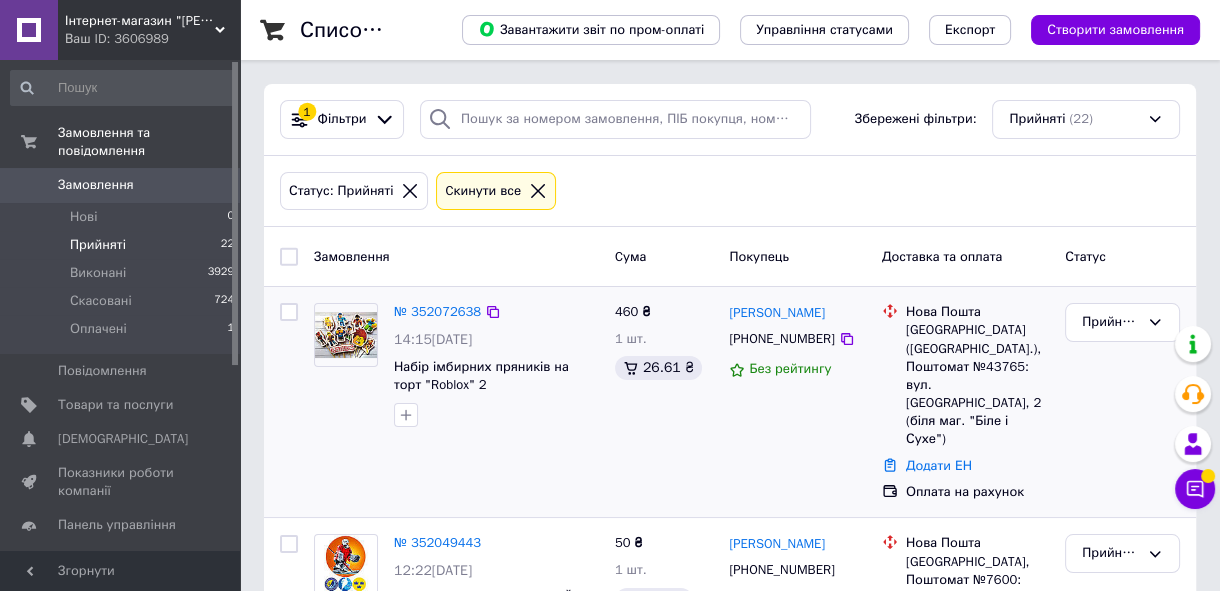 click on "№ 352072638" at bounding box center [437, 312] 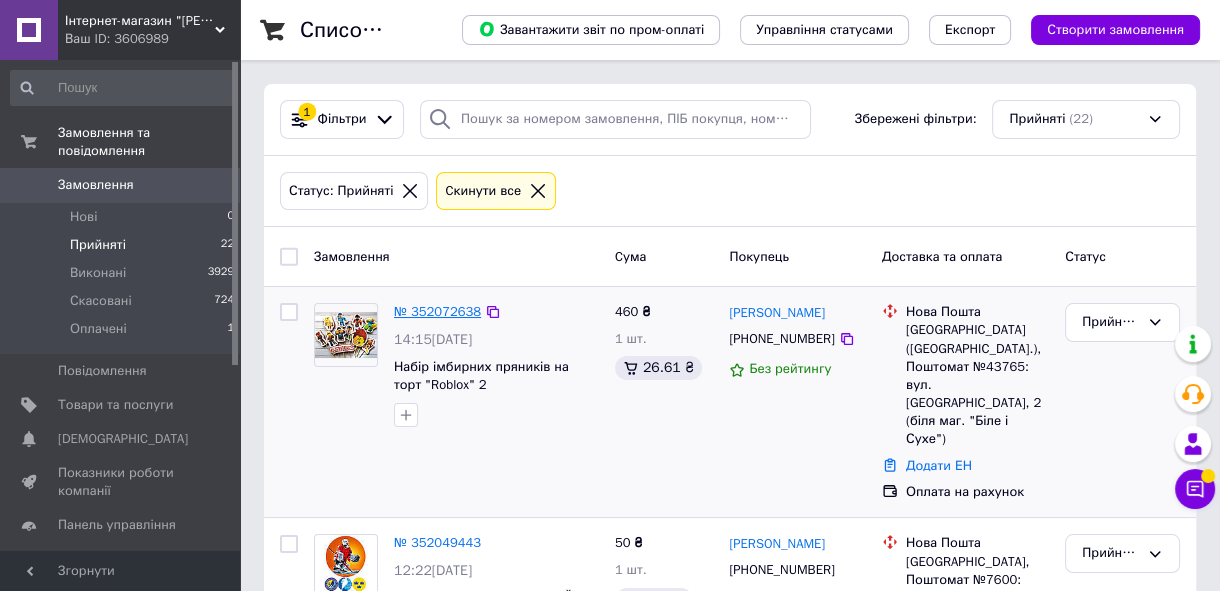 click on "№ 352072638" at bounding box center [437, 311] 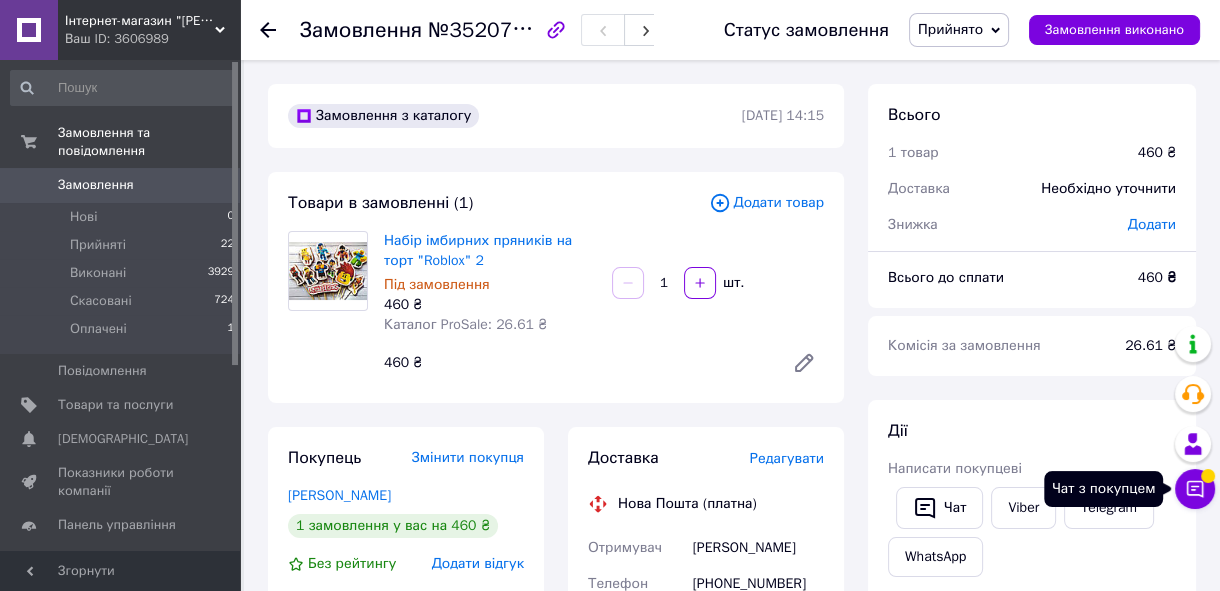 click 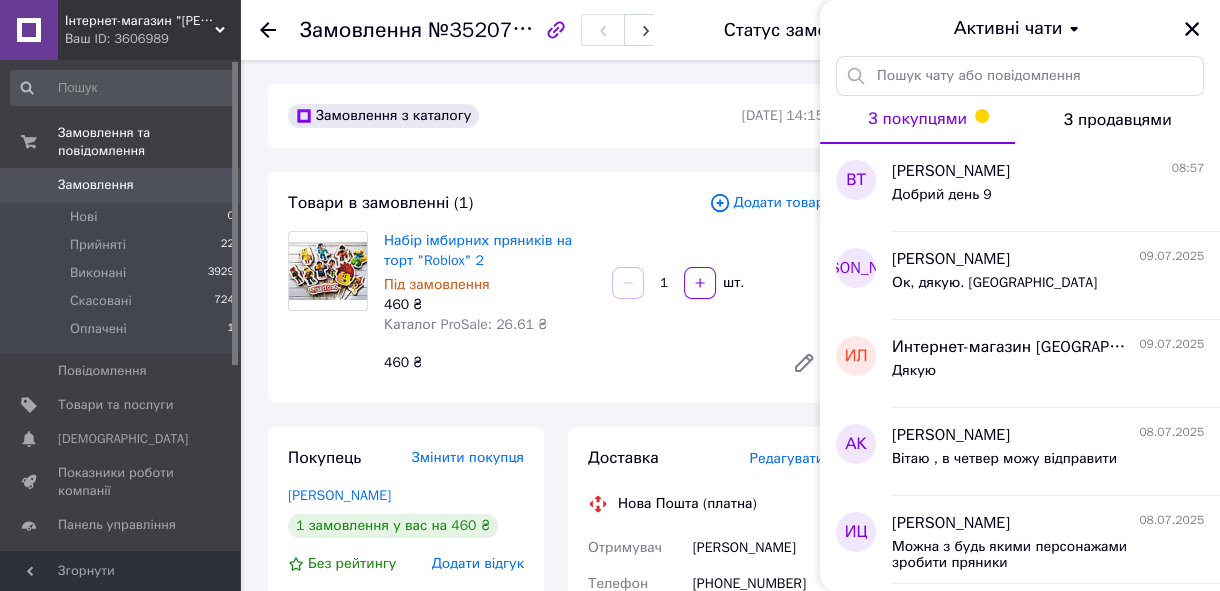 click on "Інтернет-магазин "[PERSON_NAME]"" at bounding box center [140, 21] 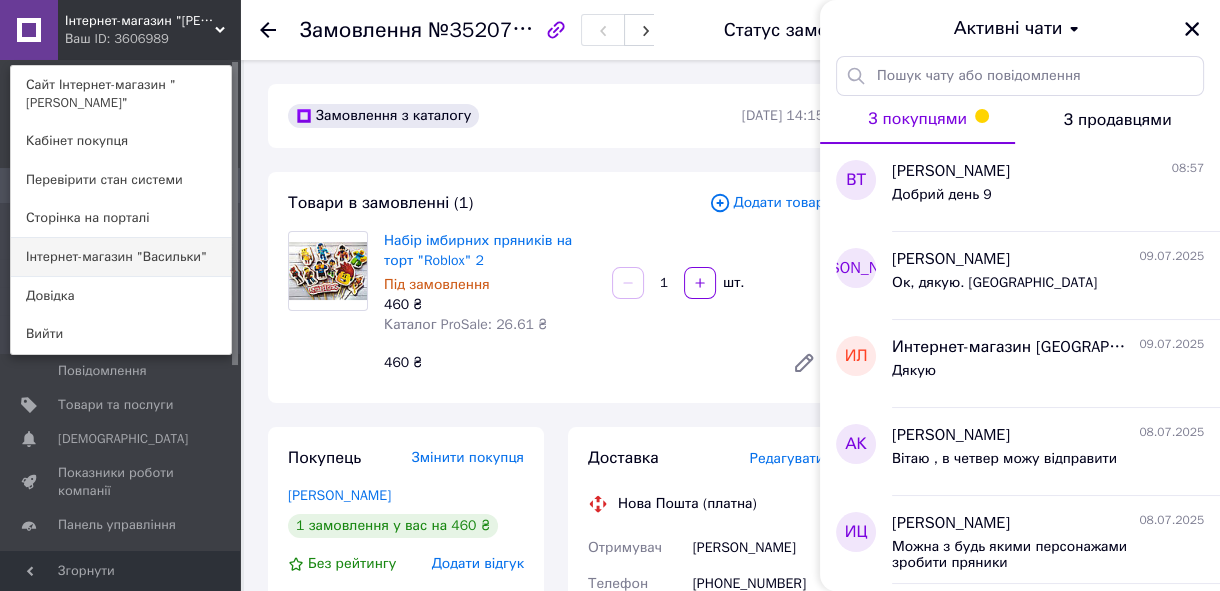 click on "Інтернет-магазин "Васильки"" at bounding box center [121, 257] 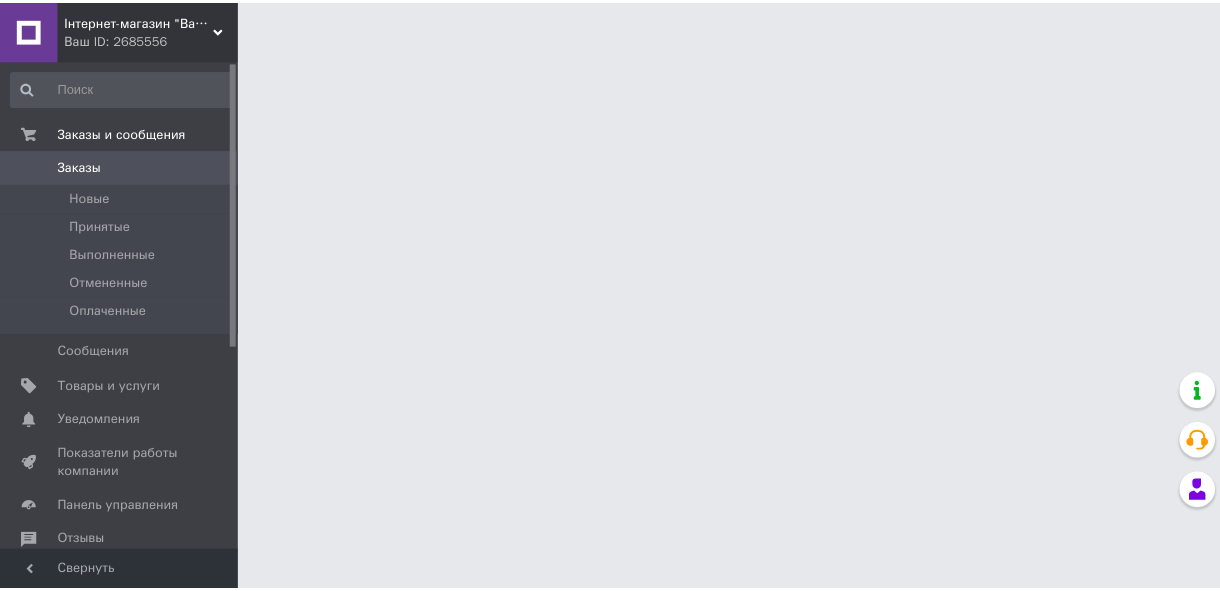 scroll, scrollTop: 0, scrollLeft: 0, axis: both 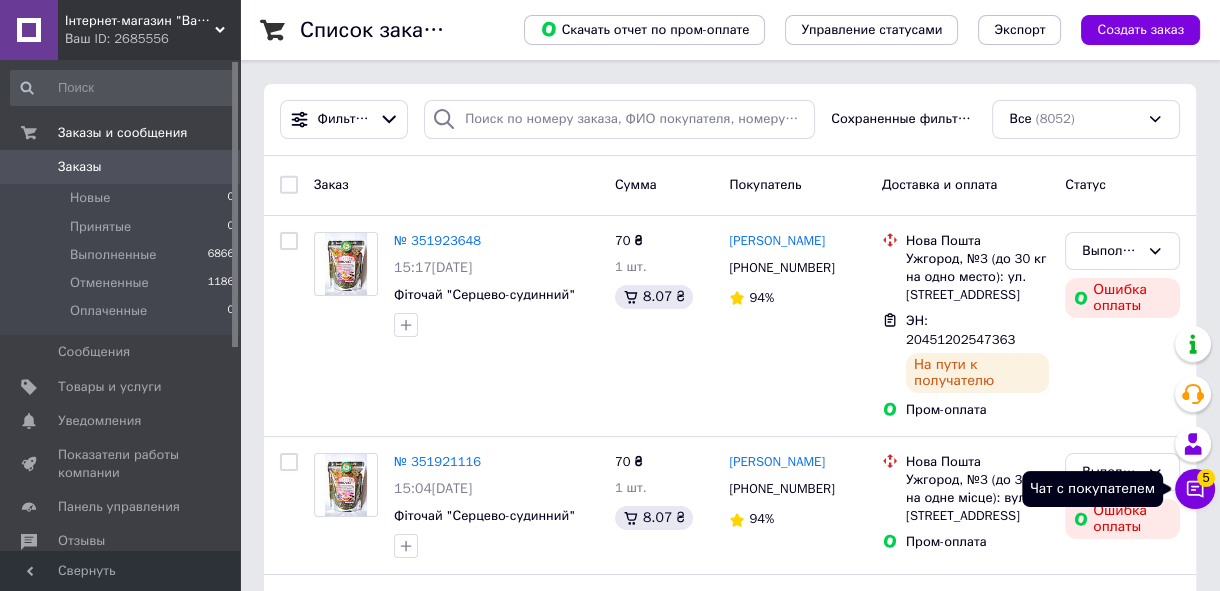 click 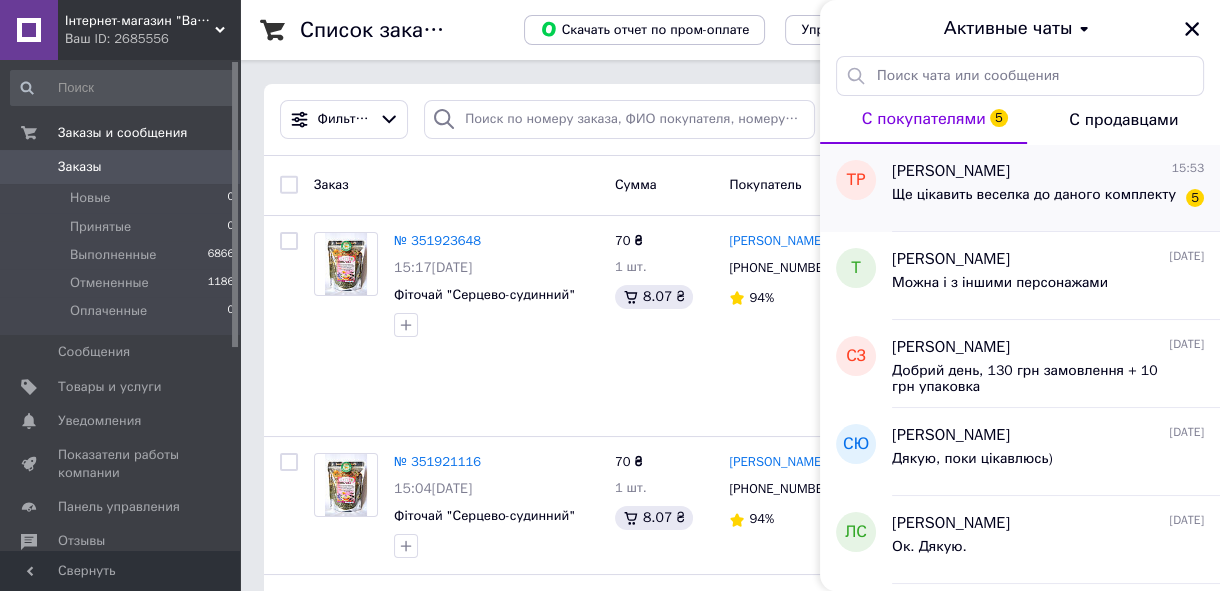 click on "Ще цікавить веселка до даного комплекту" at bounding box center (1034, 195) 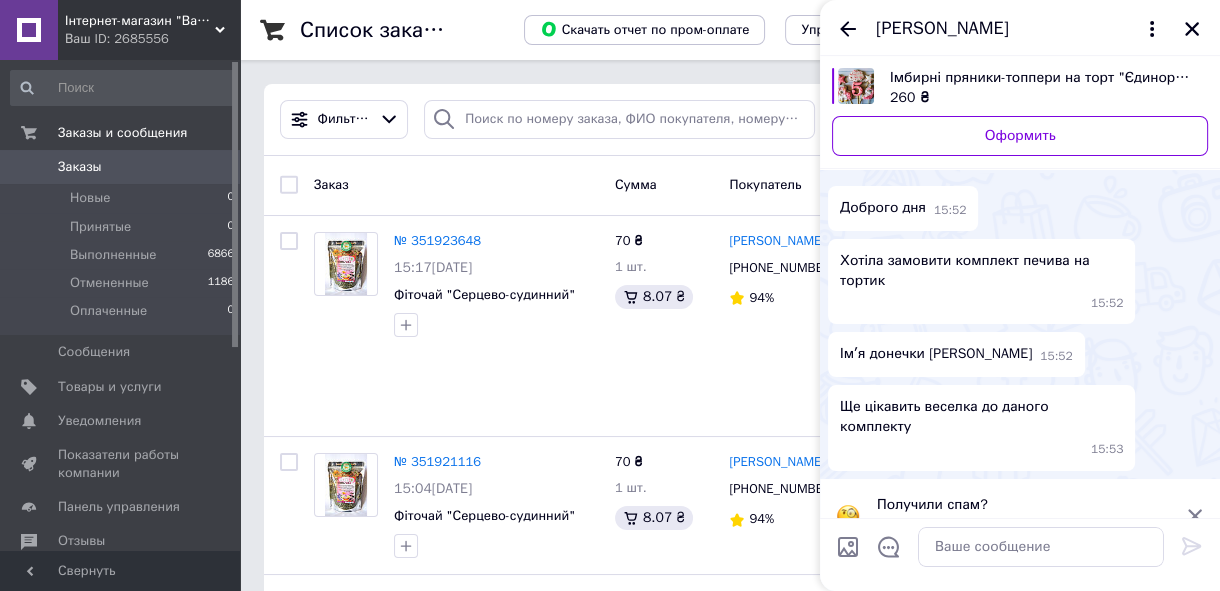 scroll, scrollTop: 91, scrollLeft: 0, axis: vertical 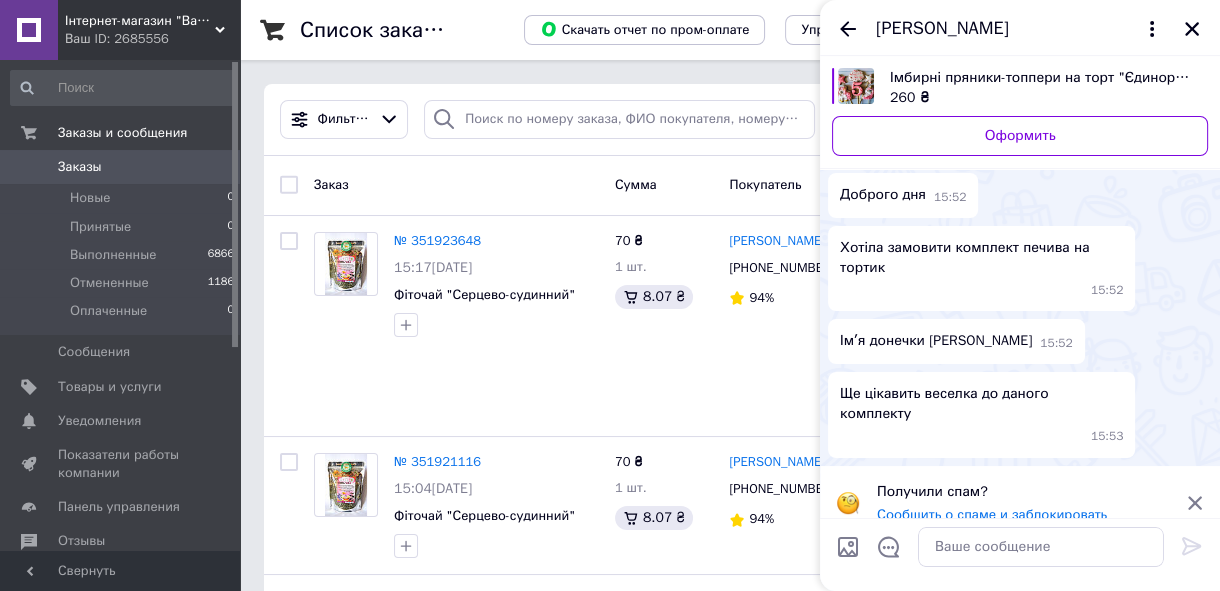click 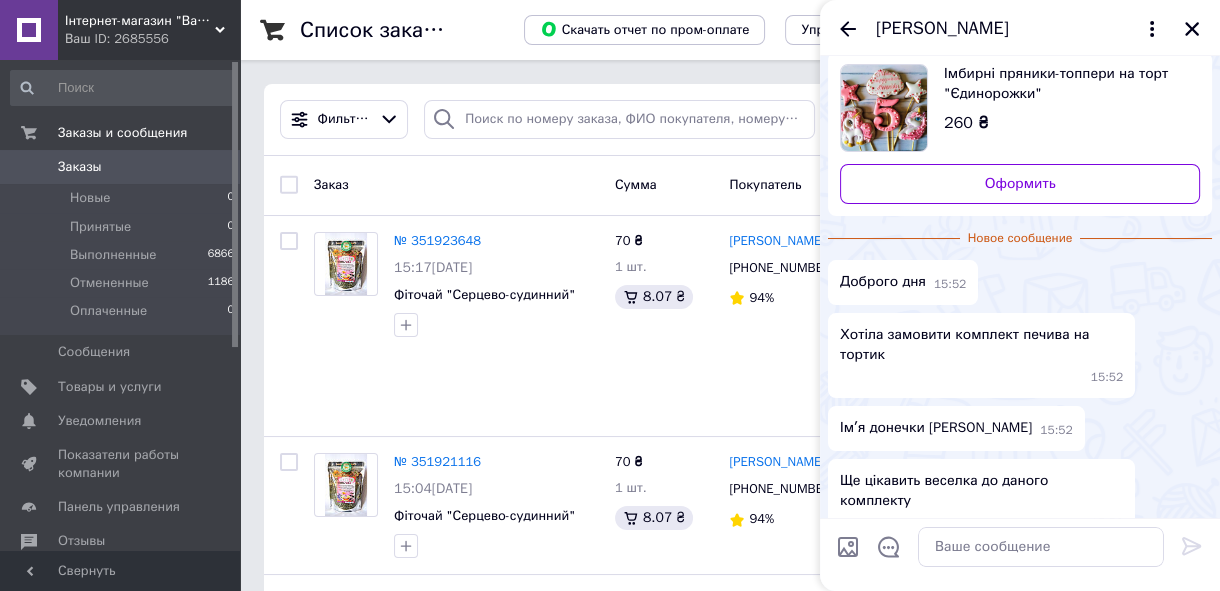 scroll, scrollTop: 26, scrollLeft: 0, axis: vertical 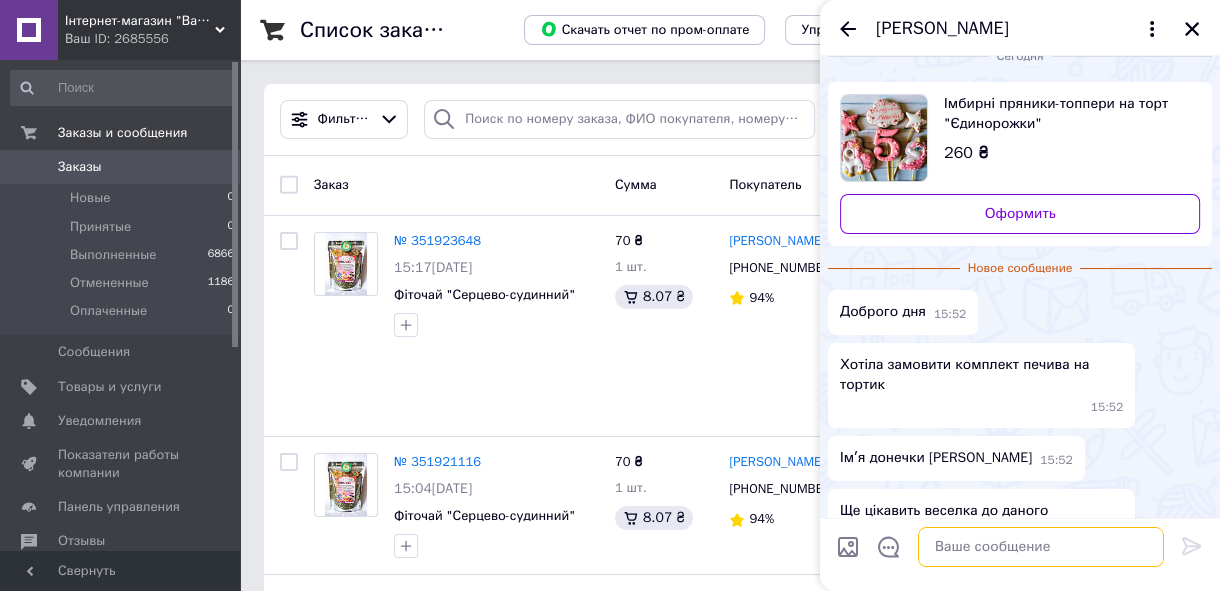 click at bounding box center (1041, 547) 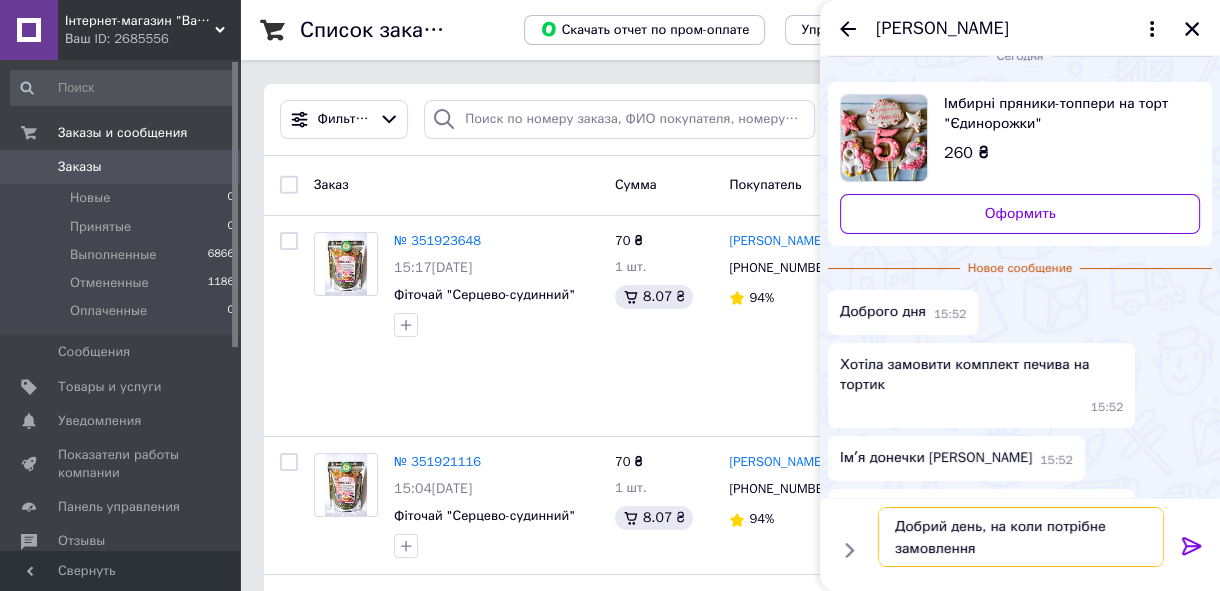type on "Добрий день, на коли потрібне замовлення?" 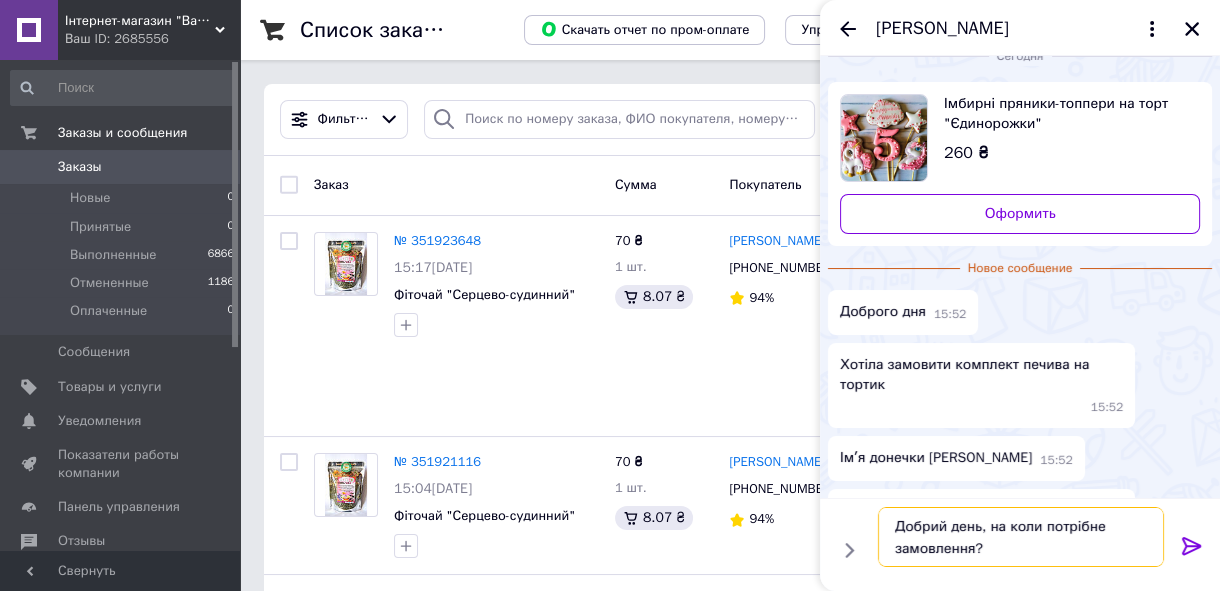 type 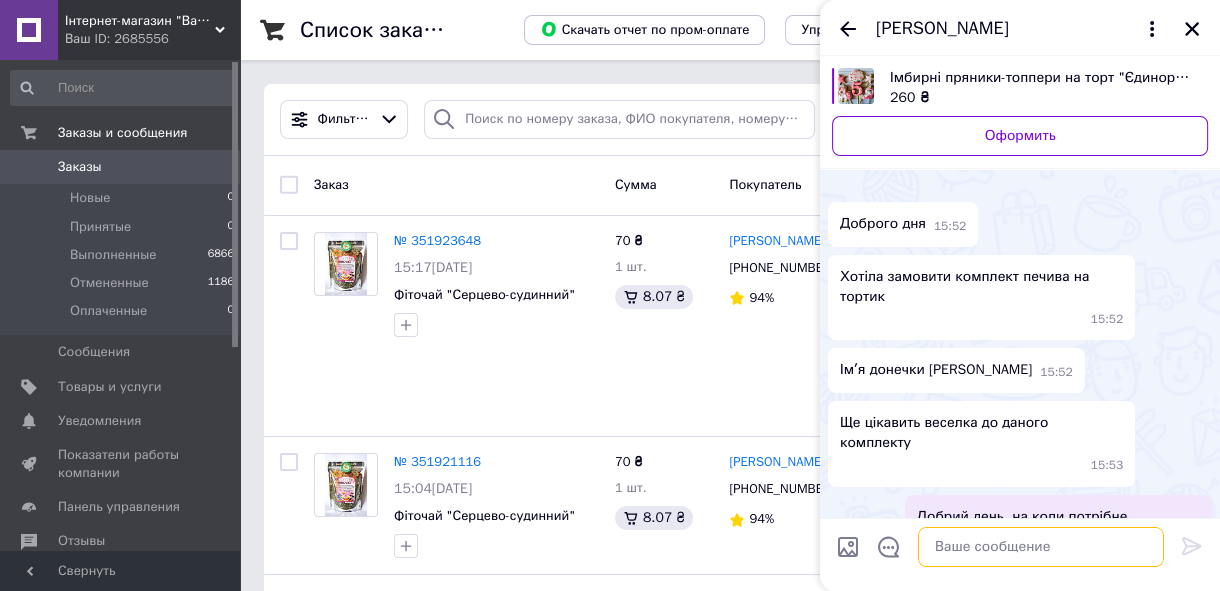 scroll, scrollTop: 74, scrollLeft: 0, axis: vertical 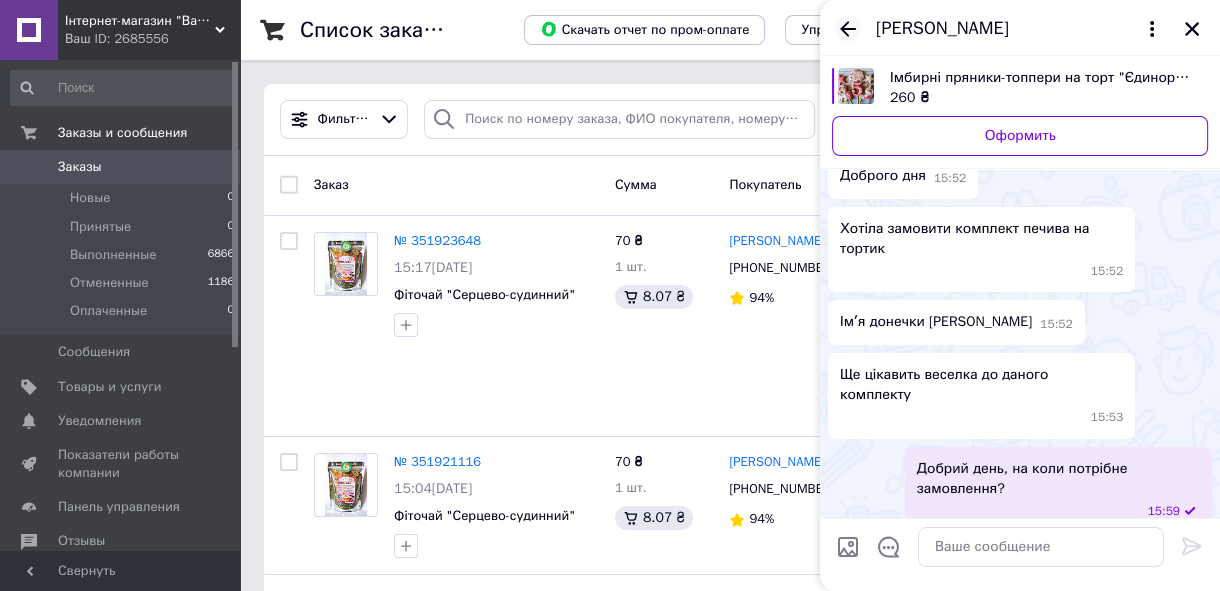 click 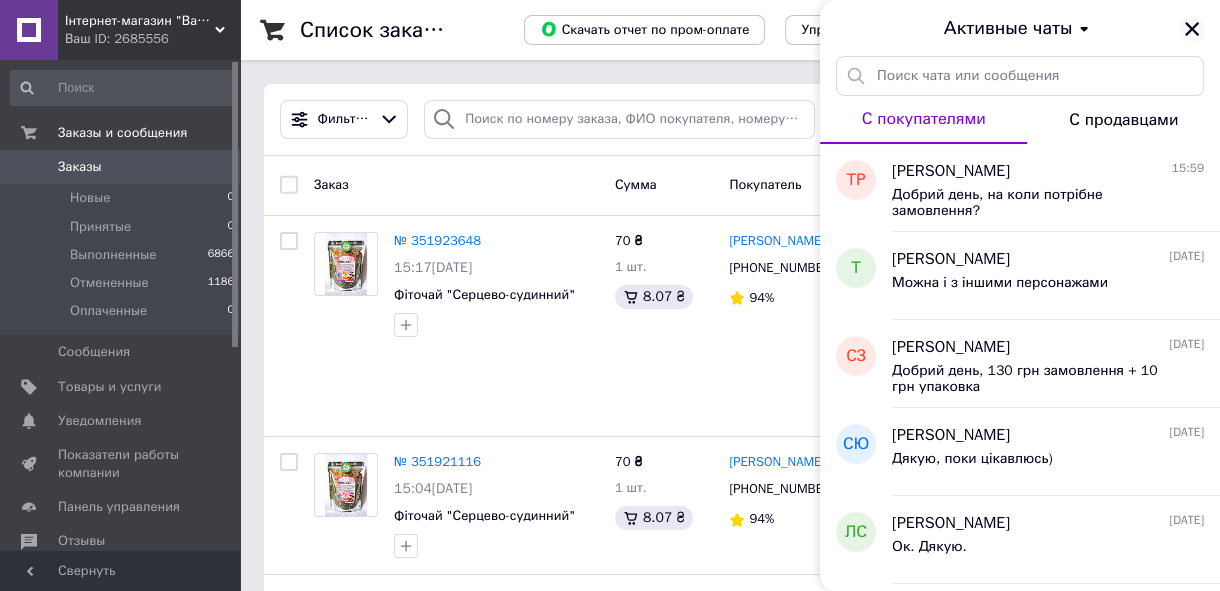 click 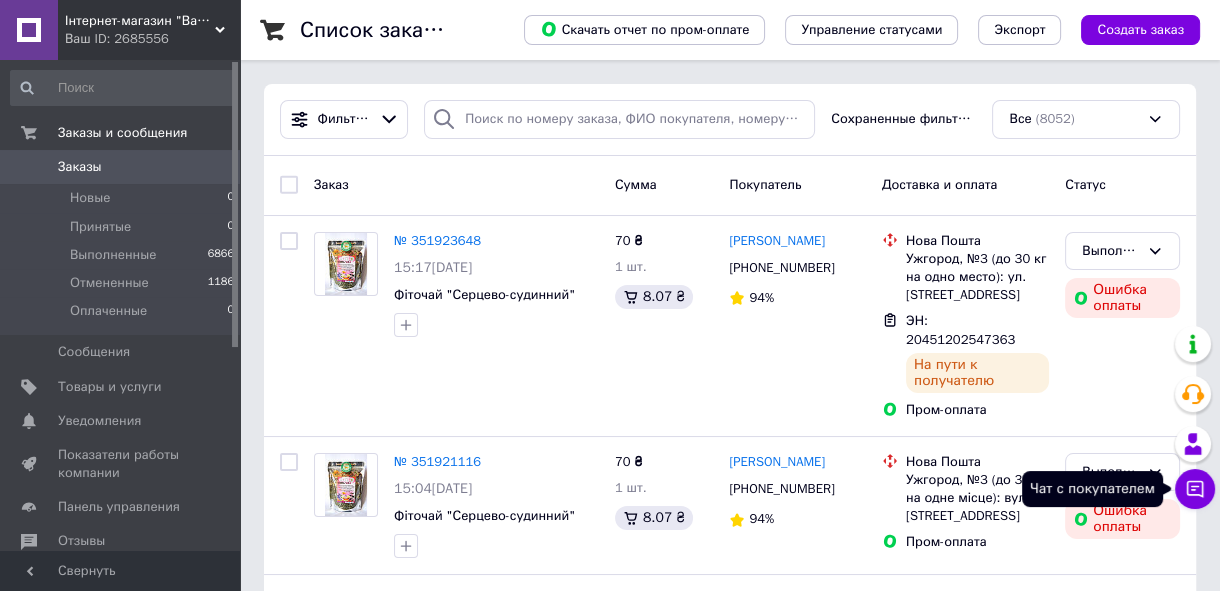click 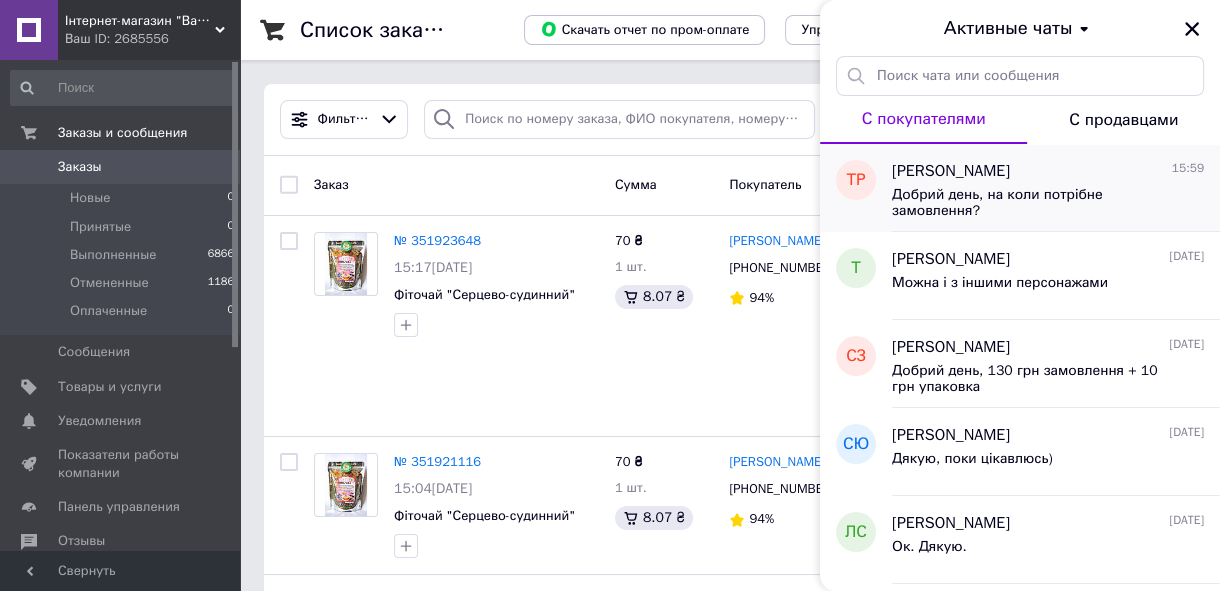 click on "Добрий день, на коли потрібне замовлення?" at bounding box center (1034, 203) 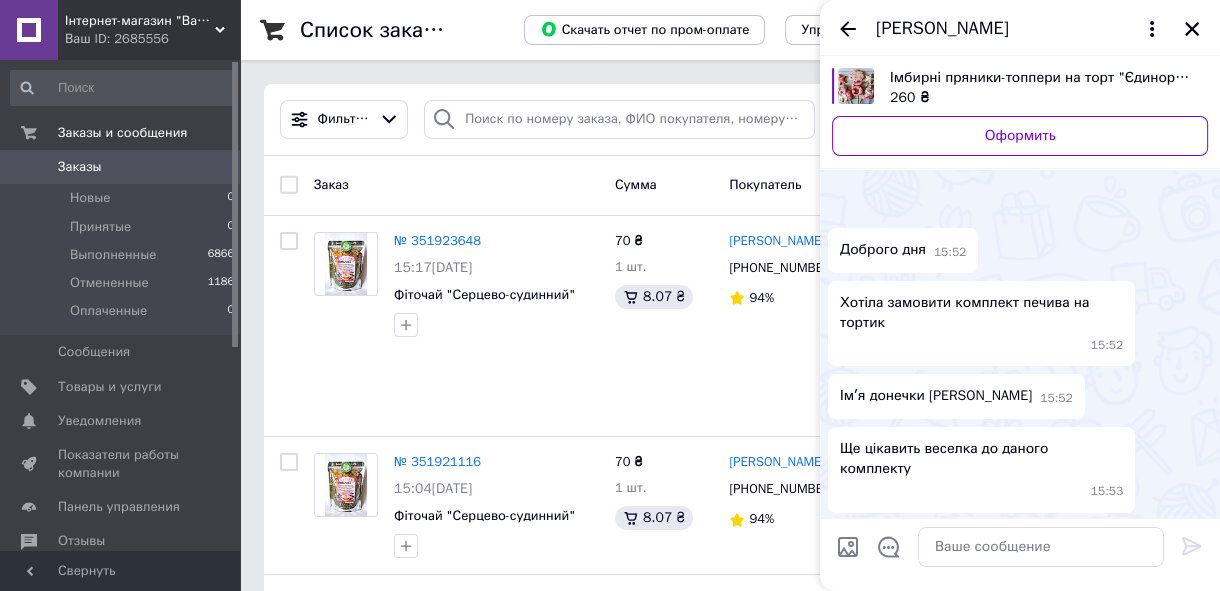 scroll, scrollTop: 74, scrollLeft: 0, axis: vertical 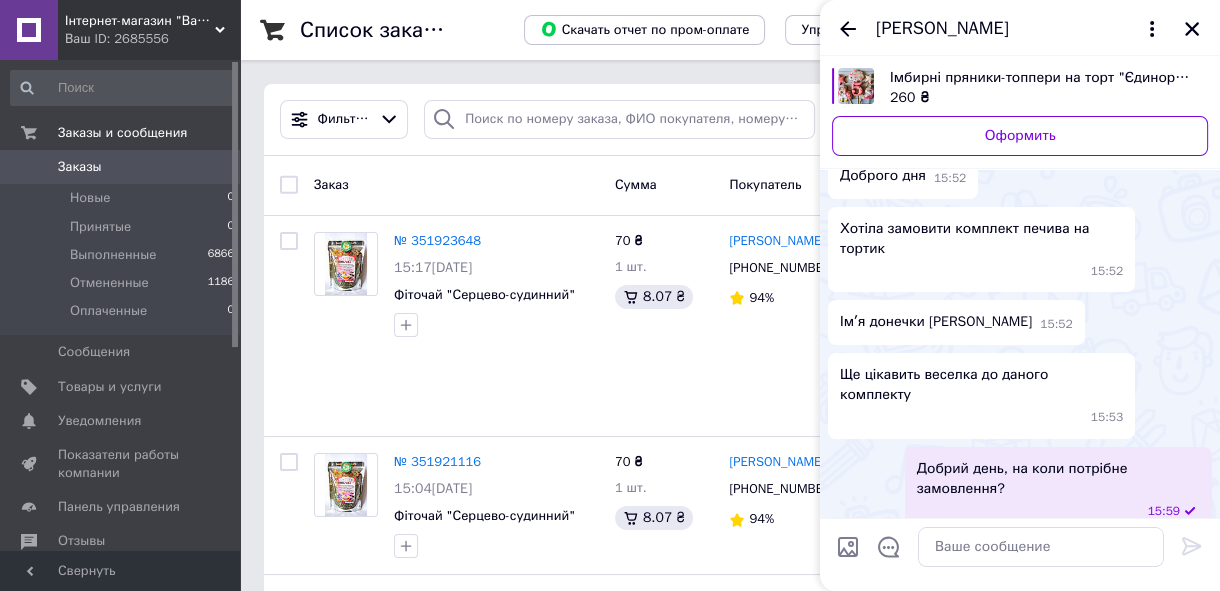 click on "Імбирні пряники-топпери на торт "Єдинорожки"" at bounding box center [1041, 78] 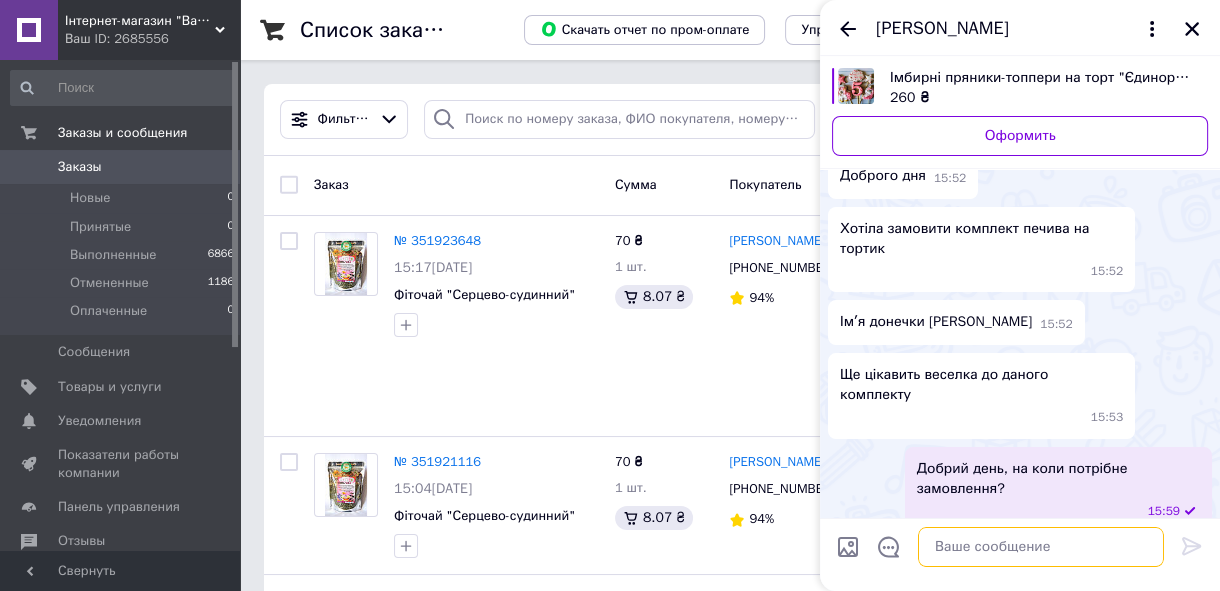click at bounding box center (1041, 547) 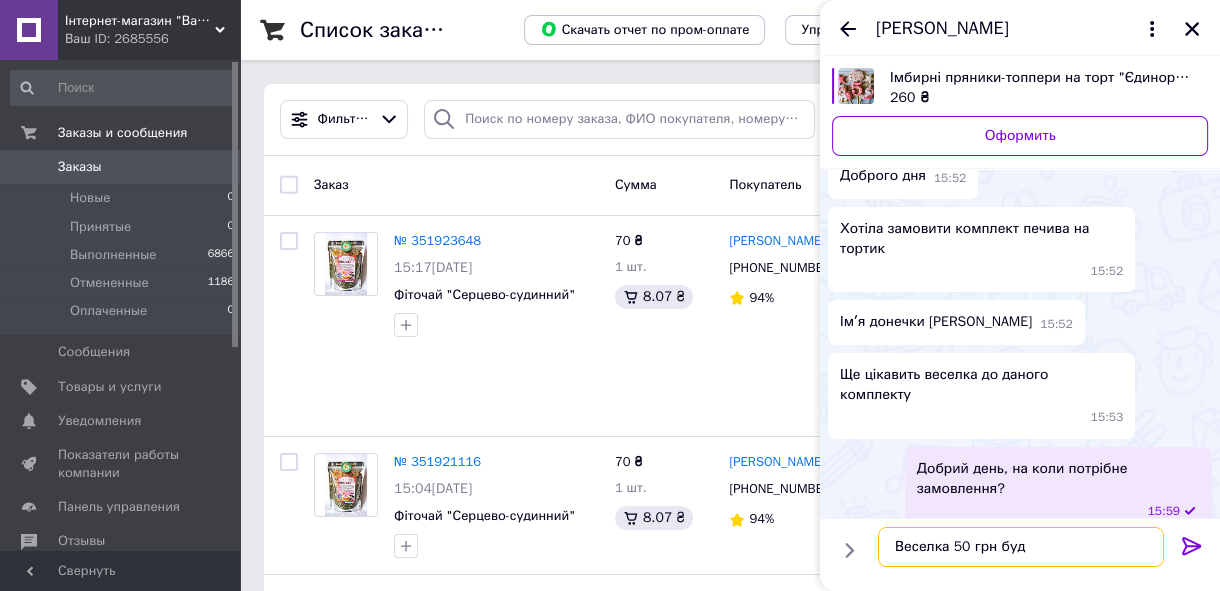 type on "Веселка 50 грн буде" 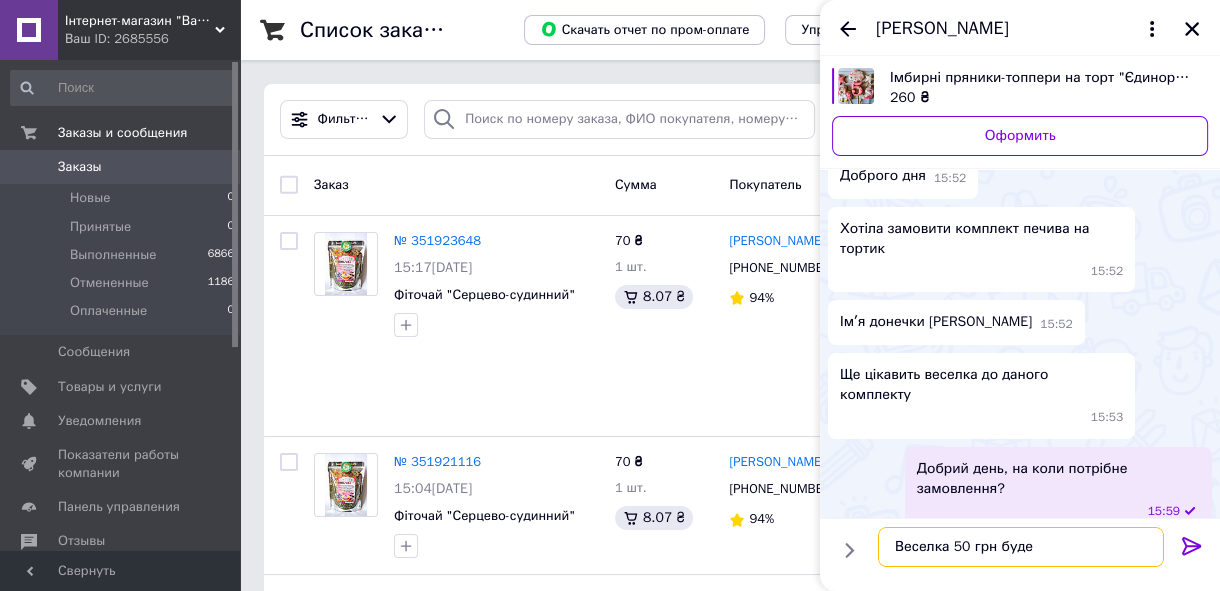 type 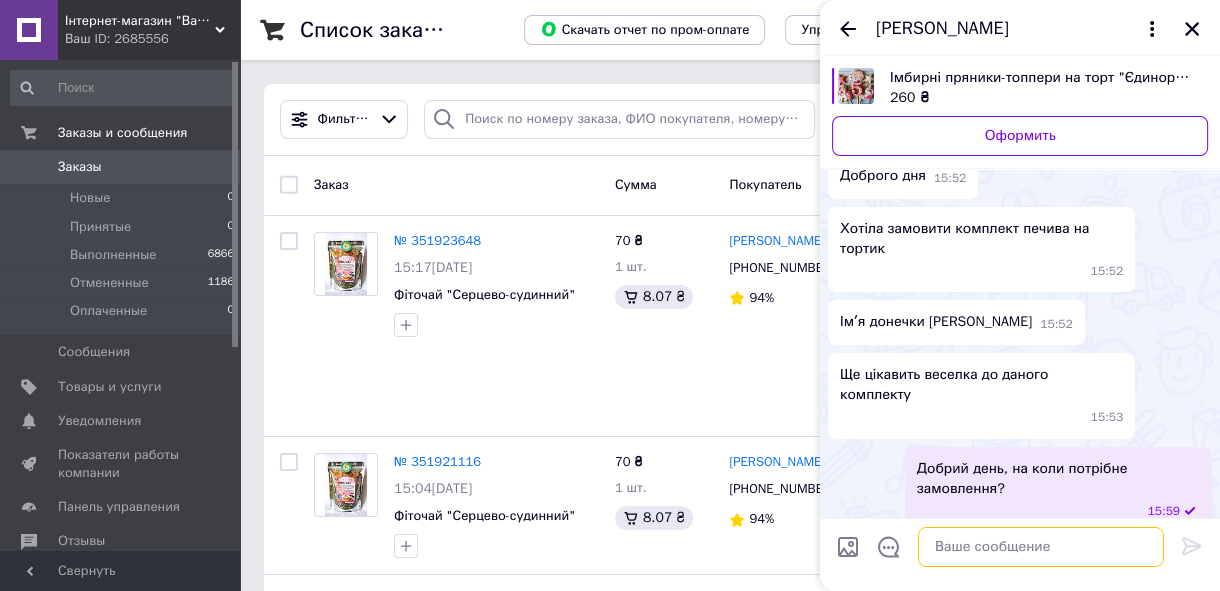 scroll, scrollTop: 128, scrollLeft: 0, axis: vertical 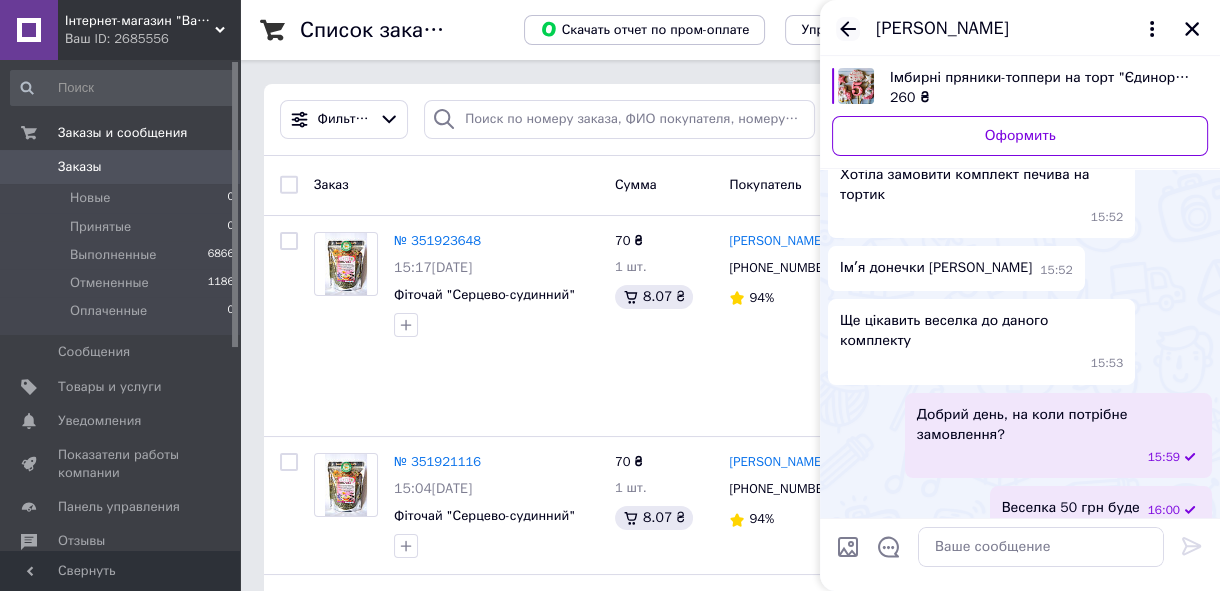 click on "Татьяна Росла" at bounding box center [1020, 28] 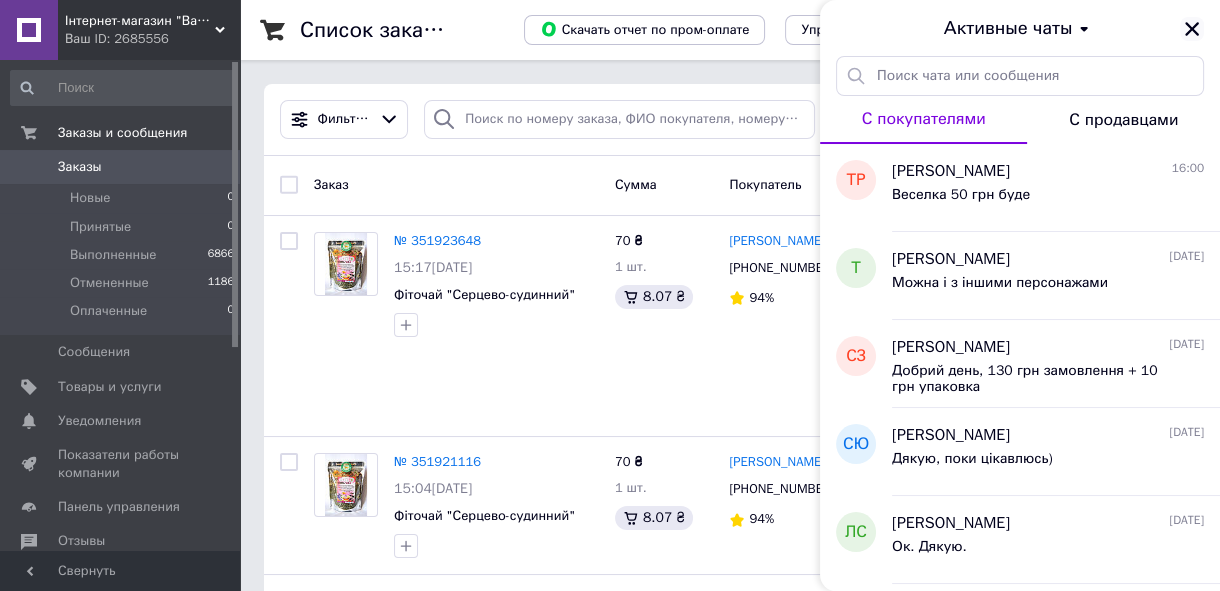 click 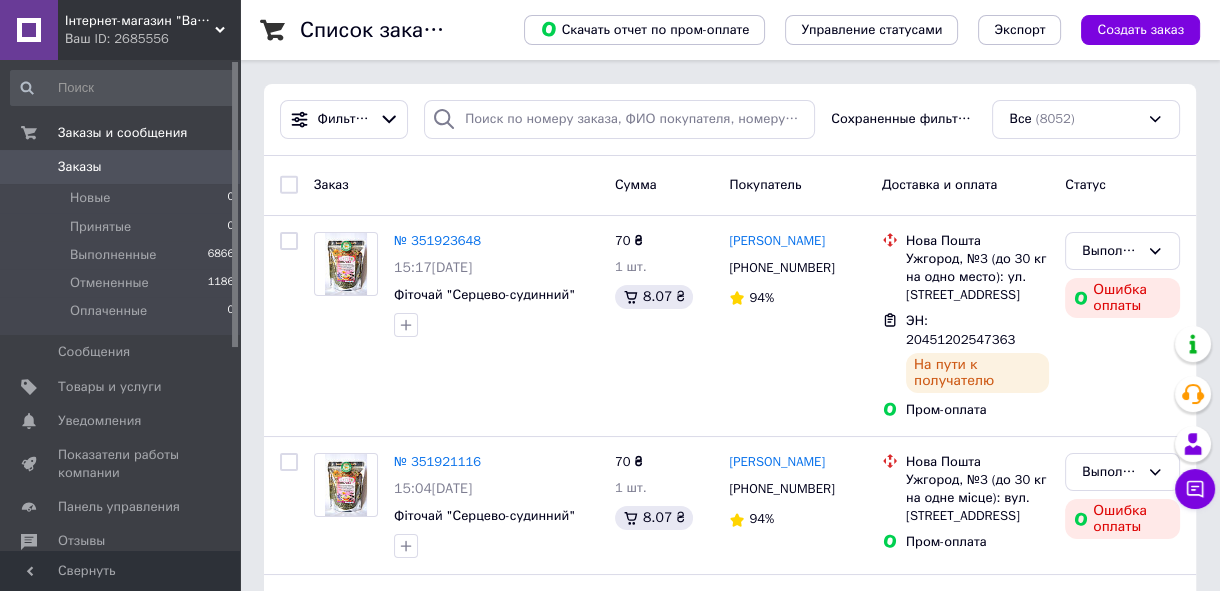 click on "Інтернет-магазин "Васильки"" at bounding box center (140, 21) 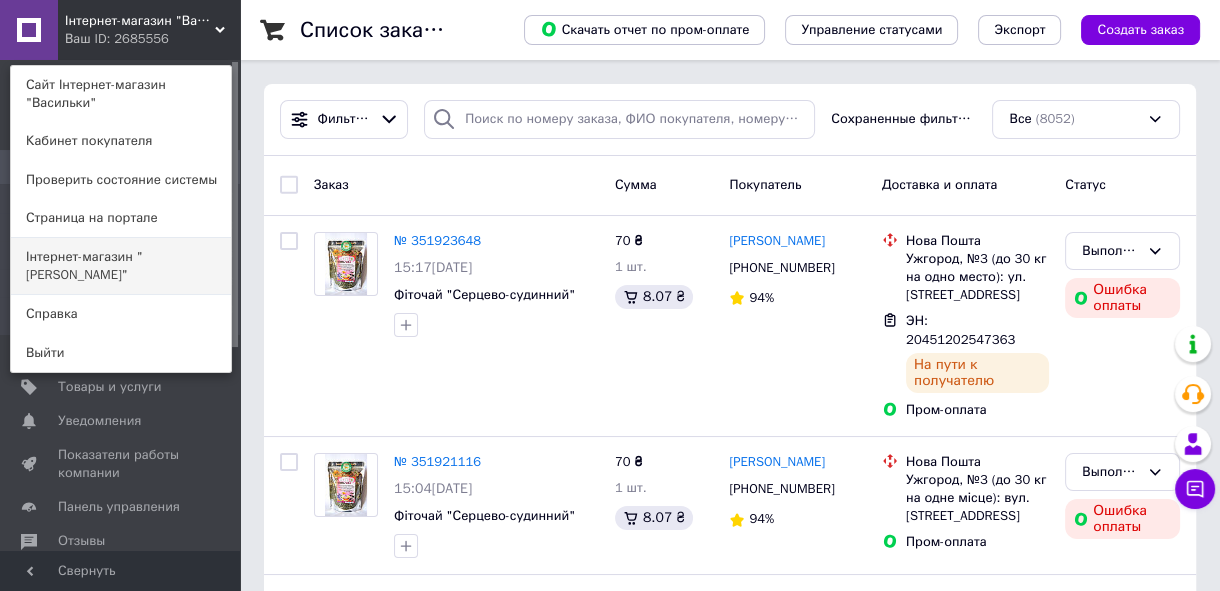 click on "Інтернет-магазин "[PERSON_NAME]"" at bounding box center [121, 266] 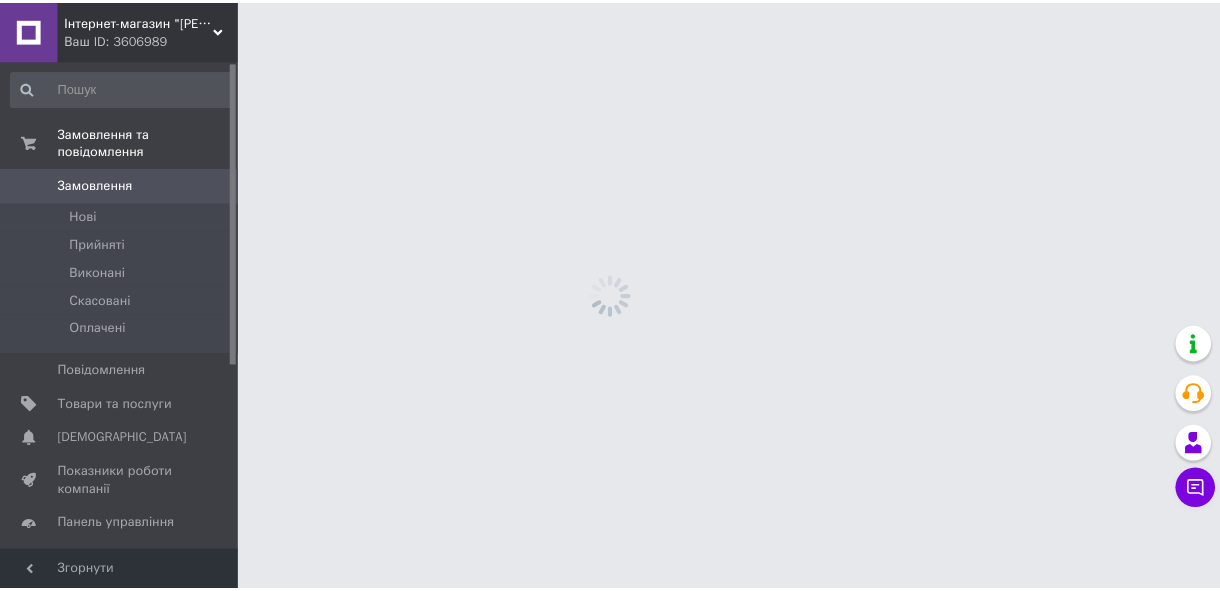 scroll, scrollTop: 0, scrollLeft: 0, axis: both 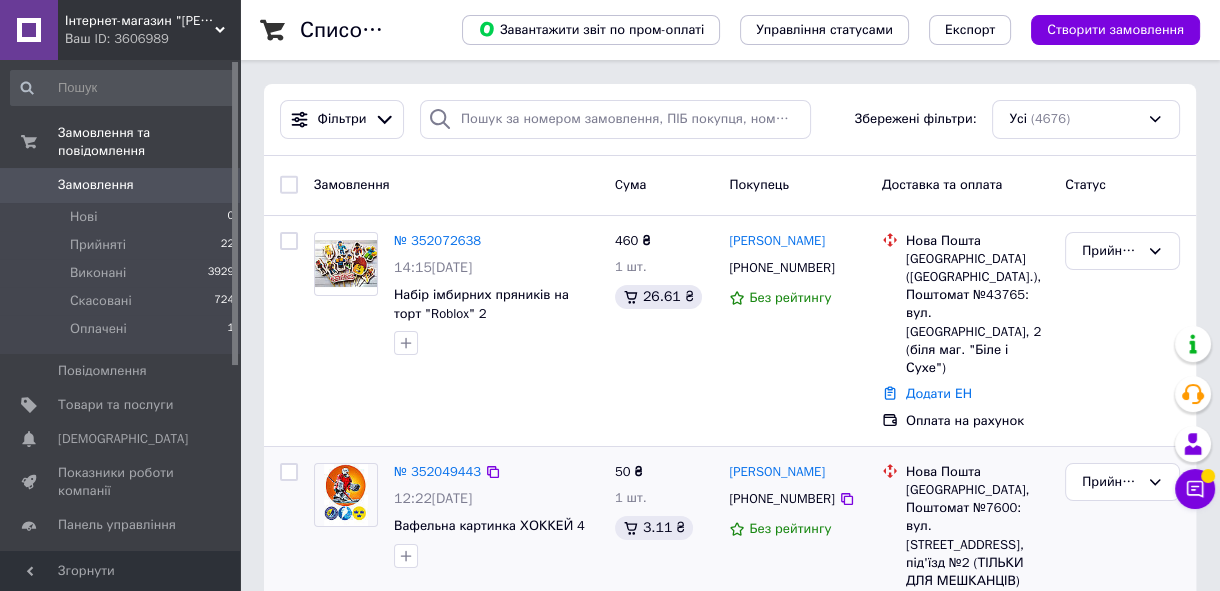 click on "[PERSON_NAME] [PHONE_NUMBER] Без рейтингу" at bounding box center [797, 553] 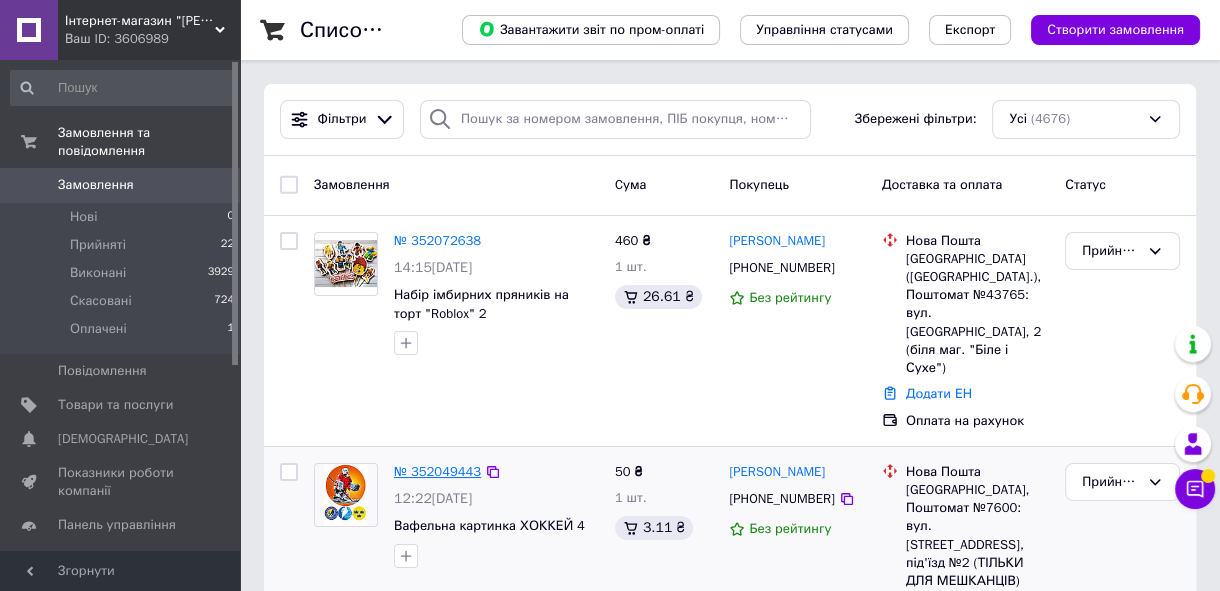 click on "№ 352049443" at bounding box center (437, 471) 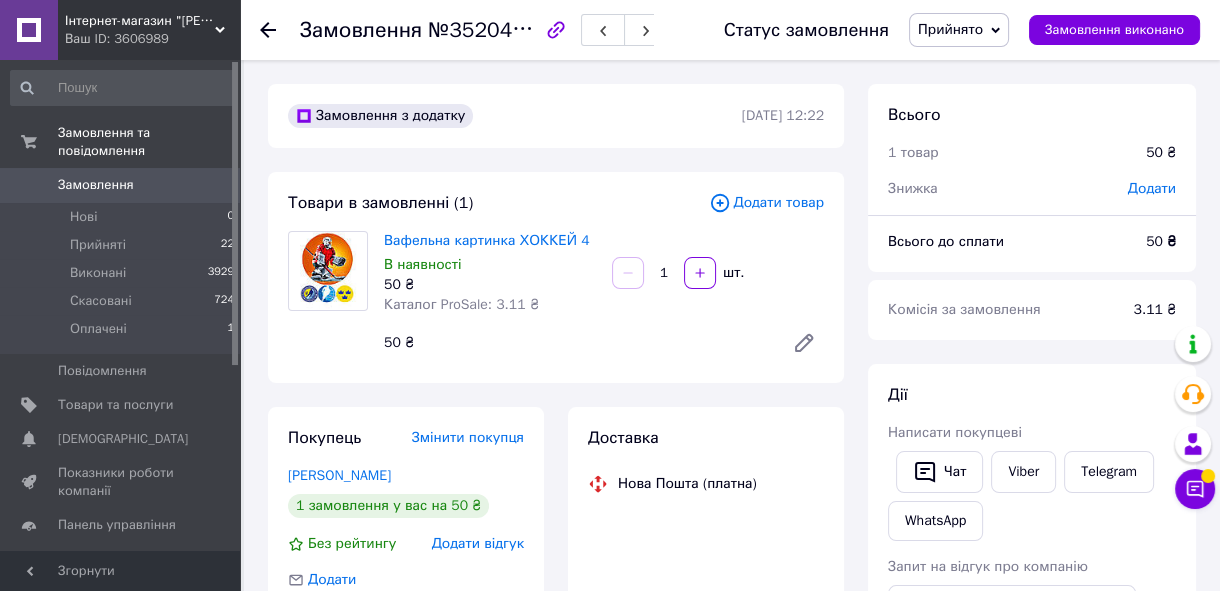 click on "[PERSON_NAME] покупцеві   Чат Viber Telegram WhatsApp Запит на відгук про компанію   Скопіювати запит на відгук У вас є 30 днів, щоб відправити запит на відгук покупцеві, скопіювавши посилання.   Видати чек   Завантажити PDF   Друк PDF   Дублювати замовлення" at bounding box center [1032, 637] 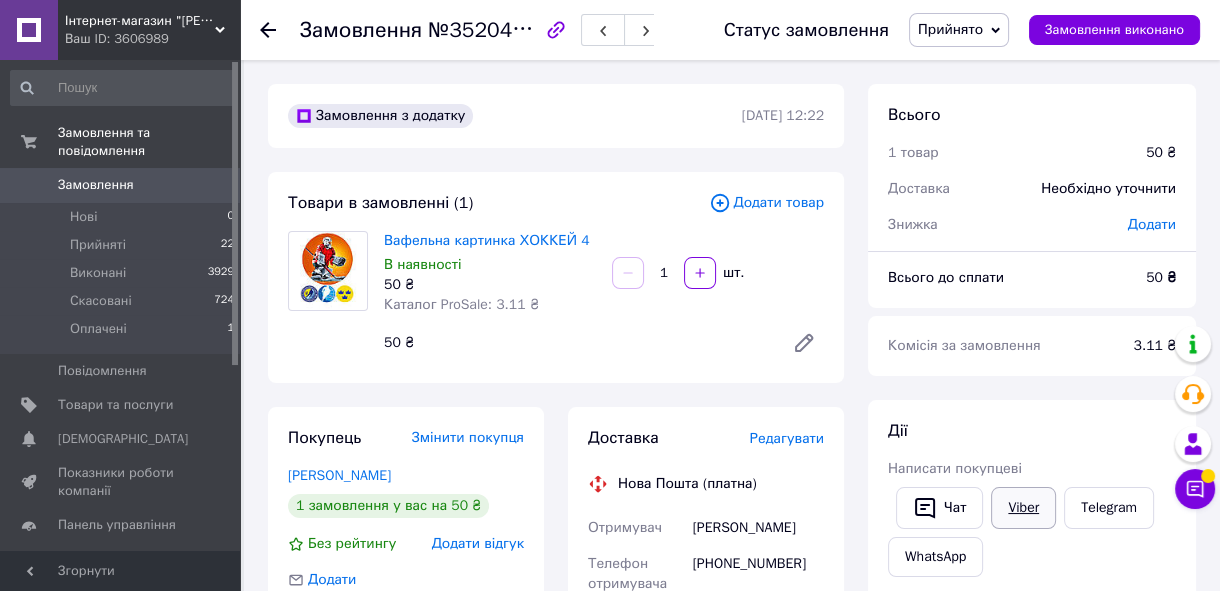 click on "Viber" at bounding box center (1023, 508) 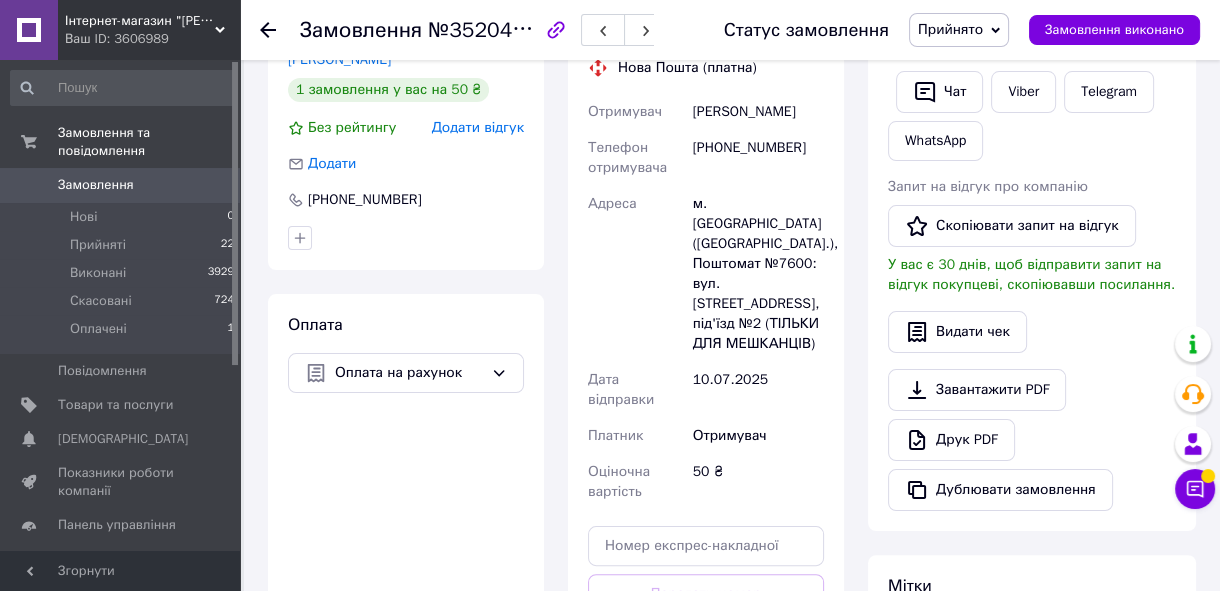scroll, scrollTop: 720, scrollLeft: 0, axis: vertical 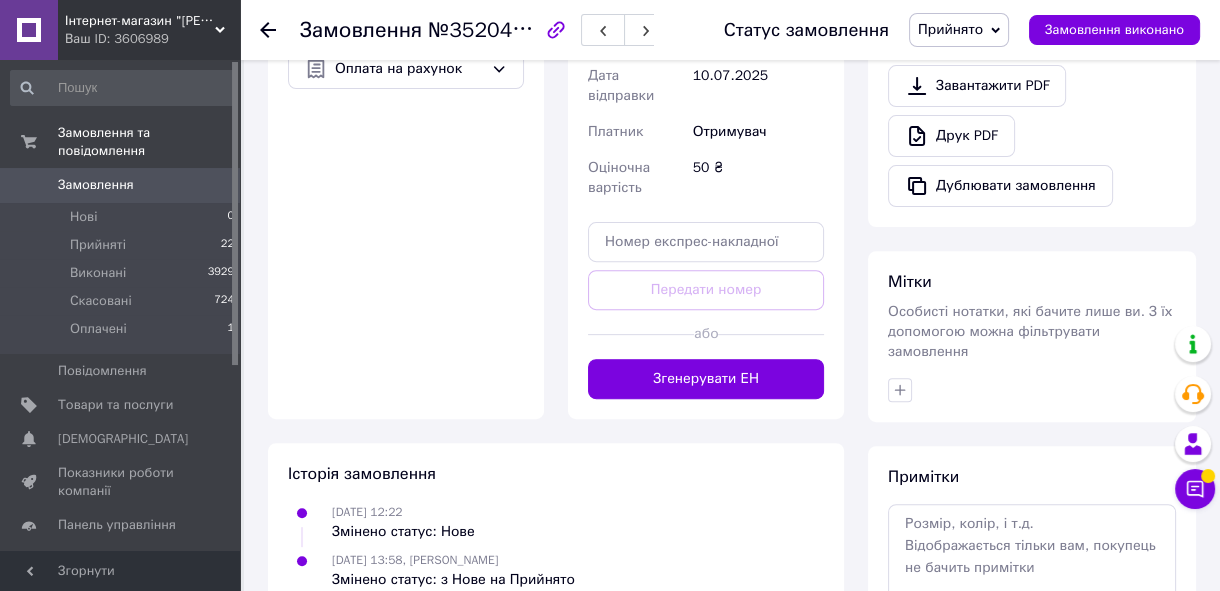 click on "Згенерувати ЕН" at bounding box center (706, 379) 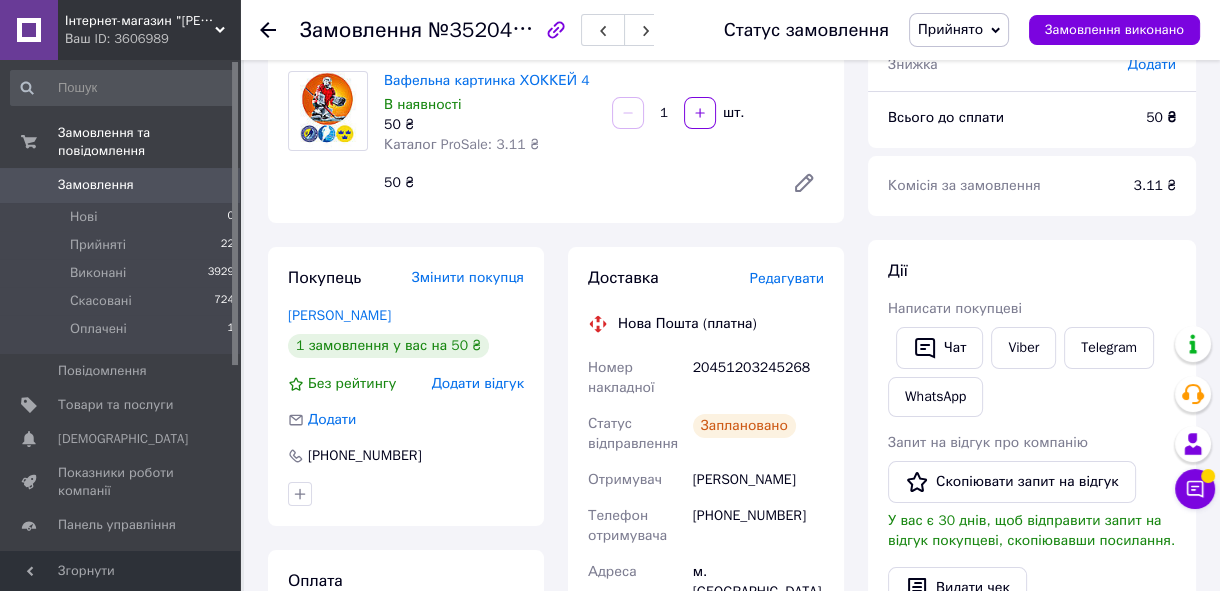 scroll, scrollTop: 80, scrollLeft: 0, axis: vertical 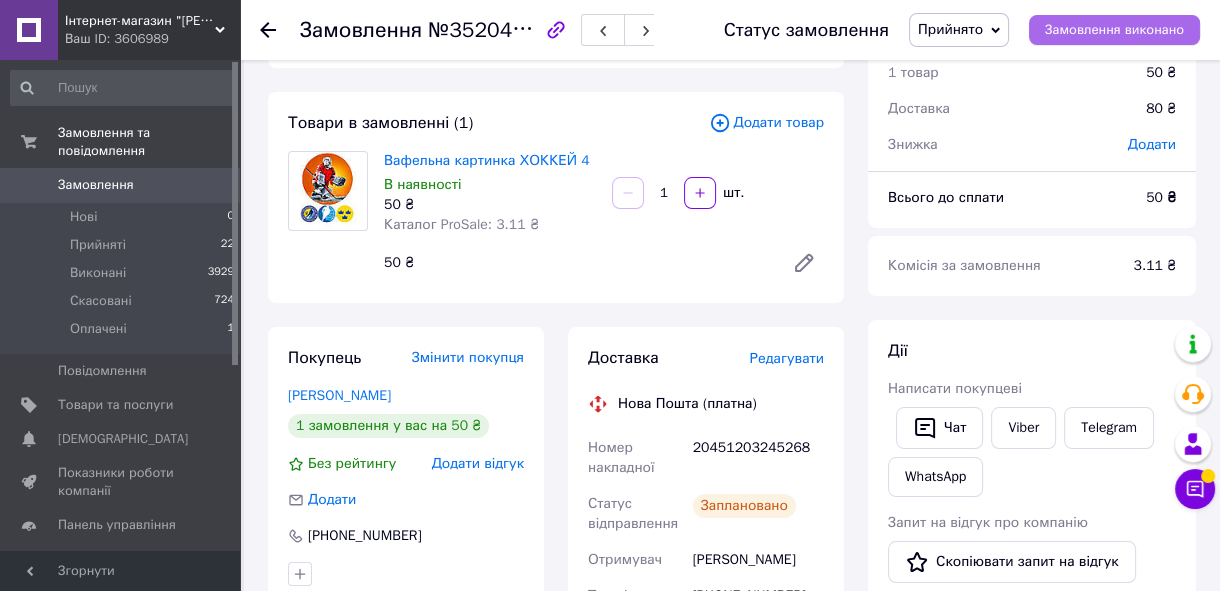 click on "Замовлення виконано" at bounding box center (1114, 30) 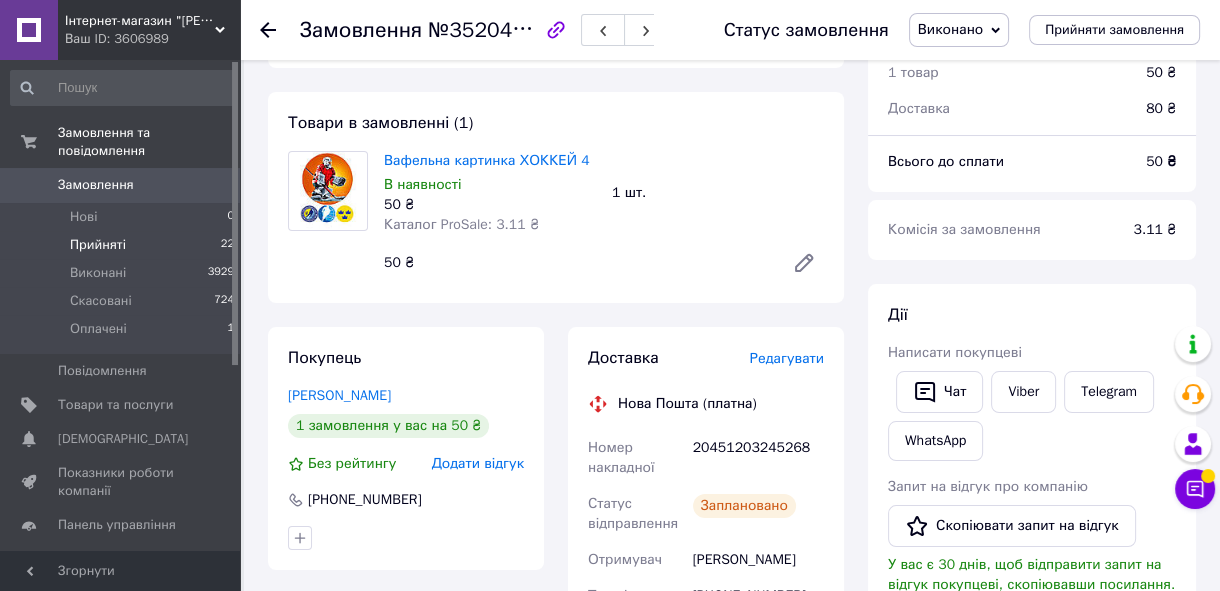 click on "Прийняті" at bounding box center (98, 245) 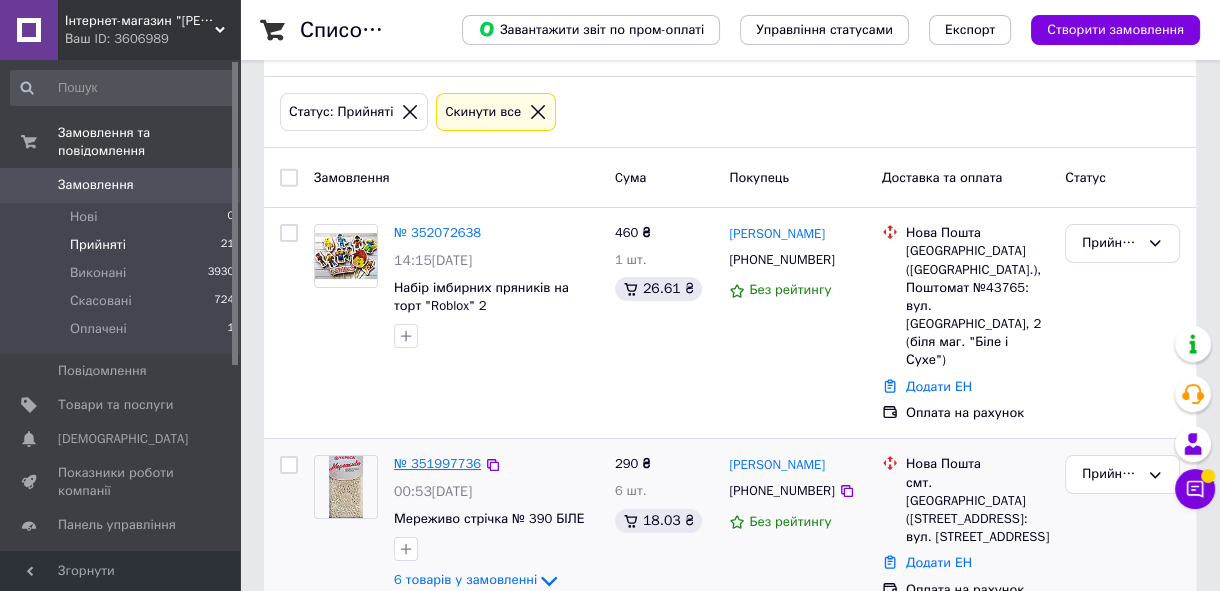 scroll, scrollTop: 160, scrollLeft: 0, axis: vertical 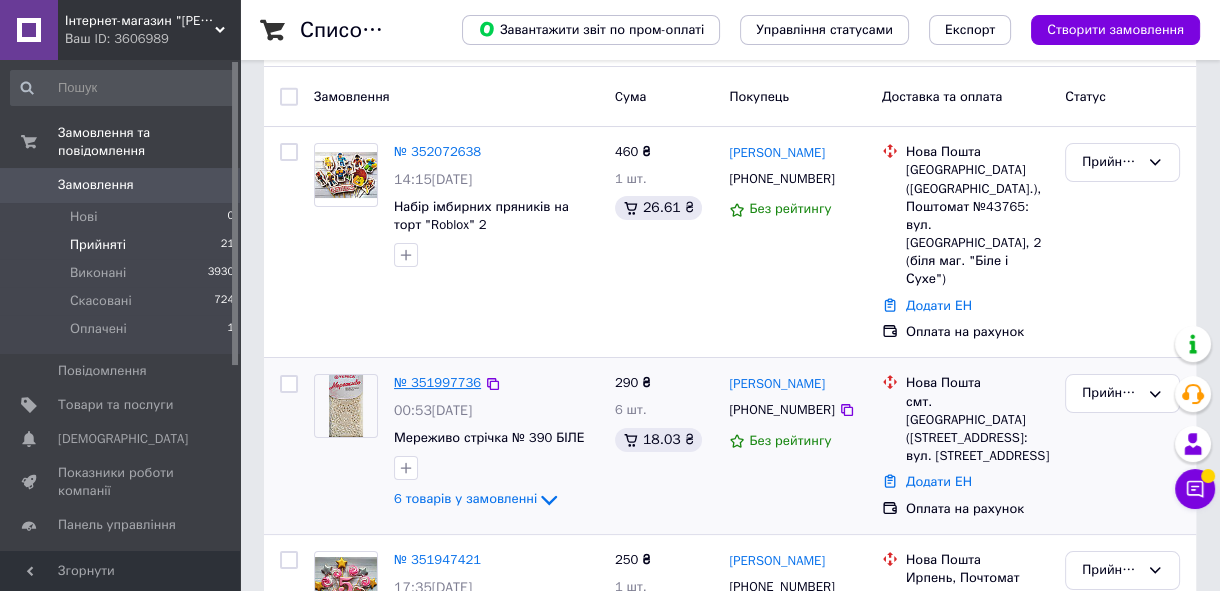 click on "№ 351997736" at bounding box center (437, 382) 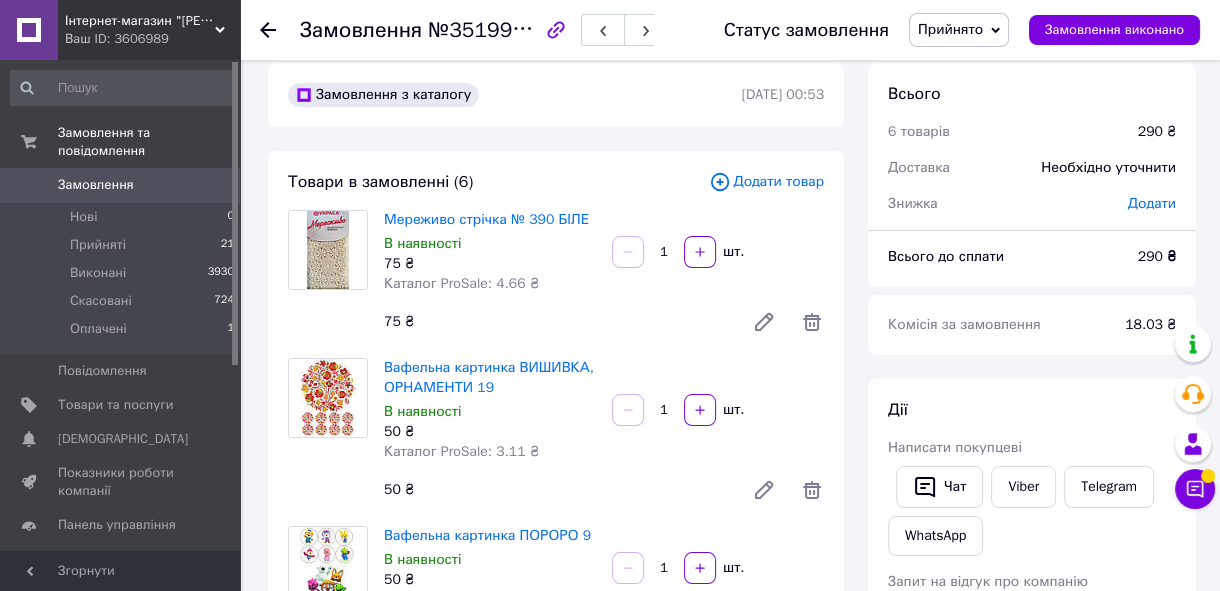 scroll, scrollTop: 0, scrollLeft: 0, axis: both 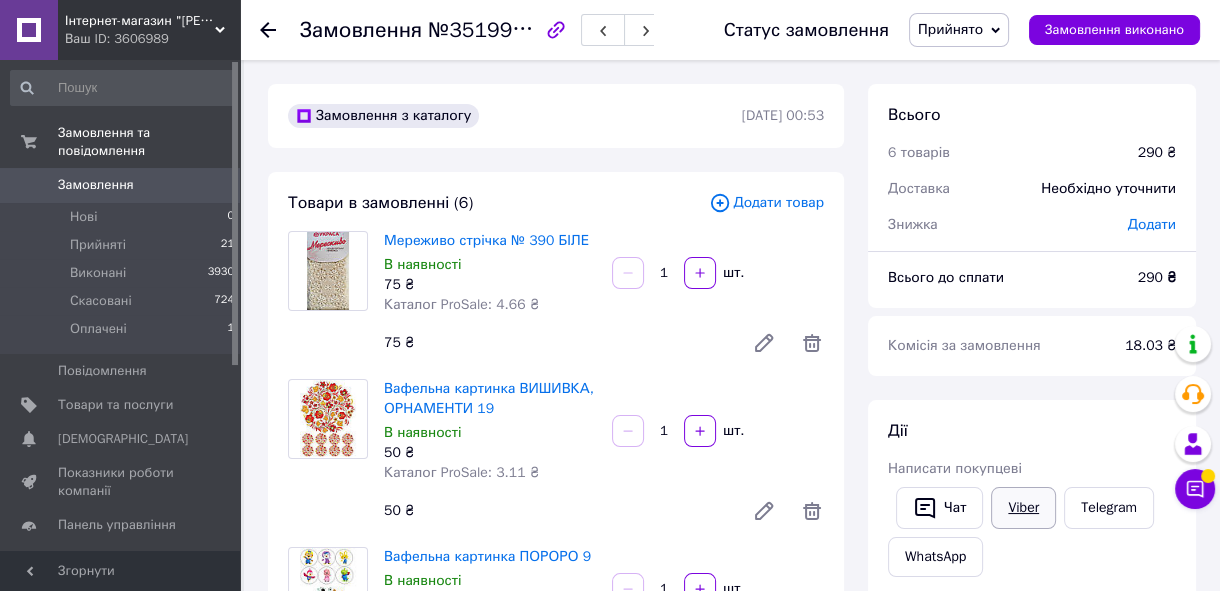 click on "Viber" at bounding box center (1023, 508) 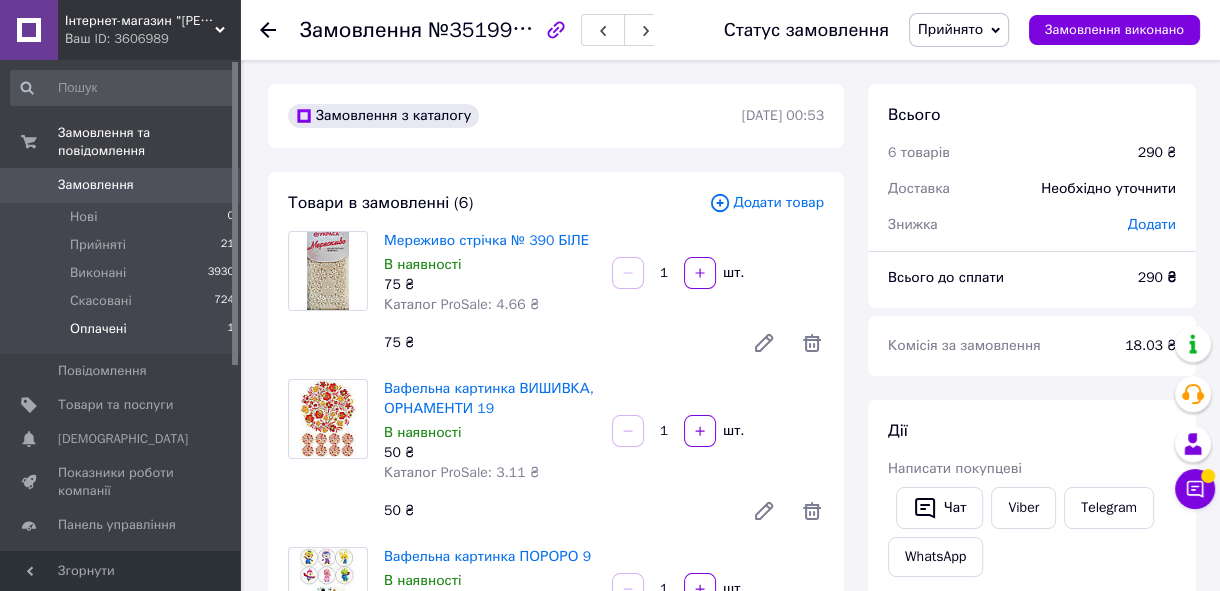 click on "Оплачені" at bounding box center [98, 329] 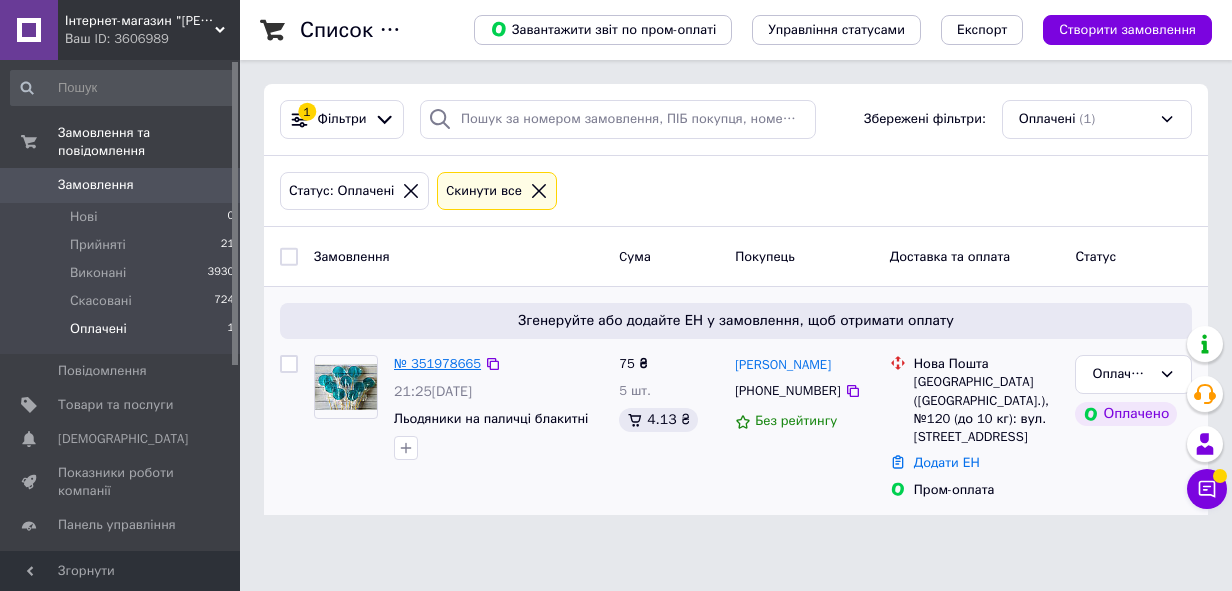 click on "№ 351978665" at bounding box center [437, 363] 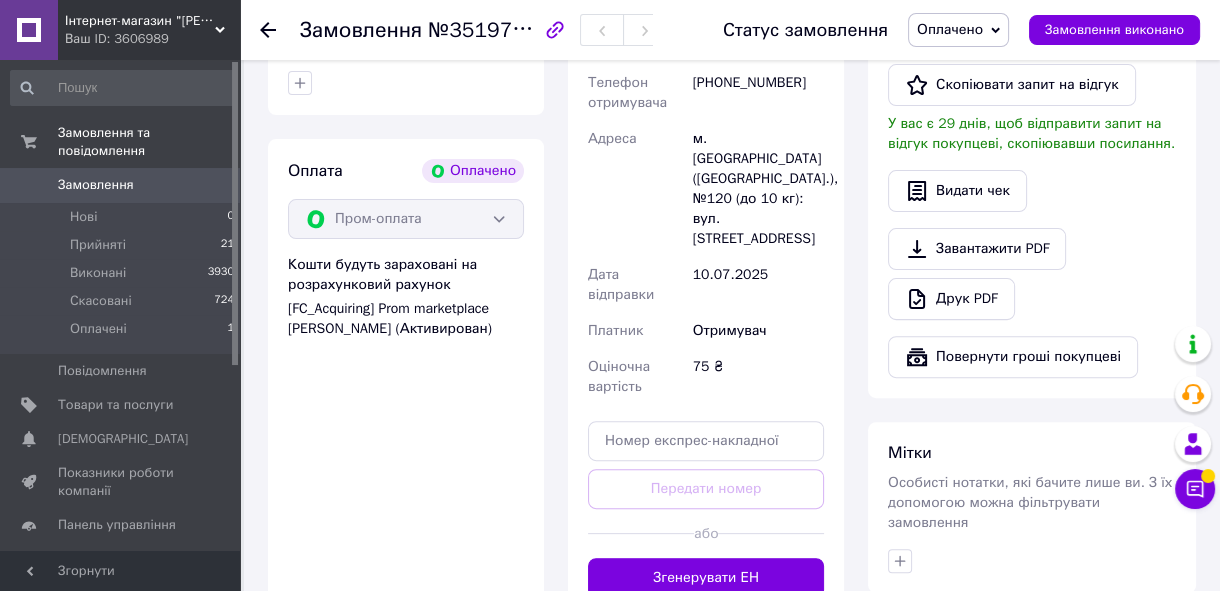 scroll, scrollTop: 720, scrollLeft: 0, axis: vertical 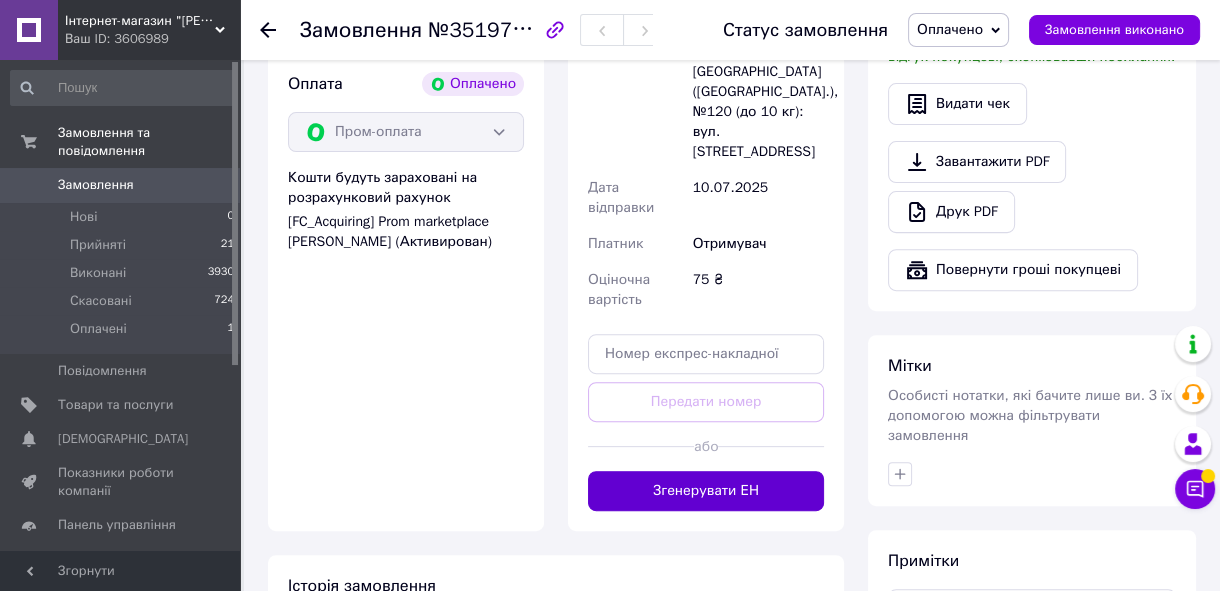 click on "Згенерувати ЕН" at bounding box center [706, 491] 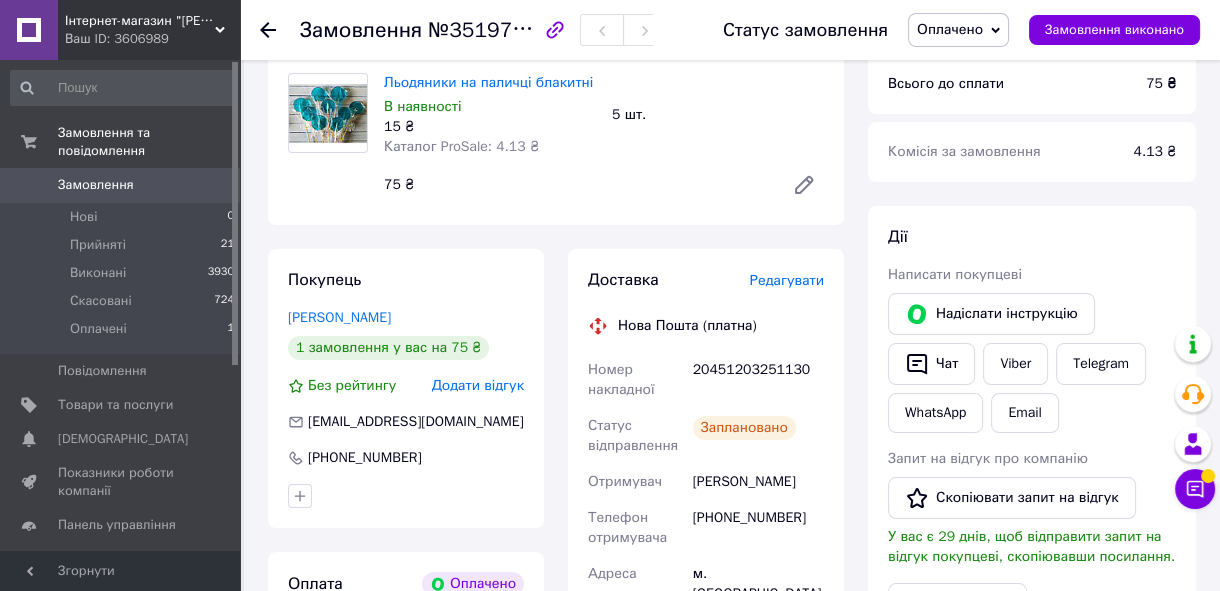 scroll, scrollTop: 0, scrollLeft: 0, axis: both 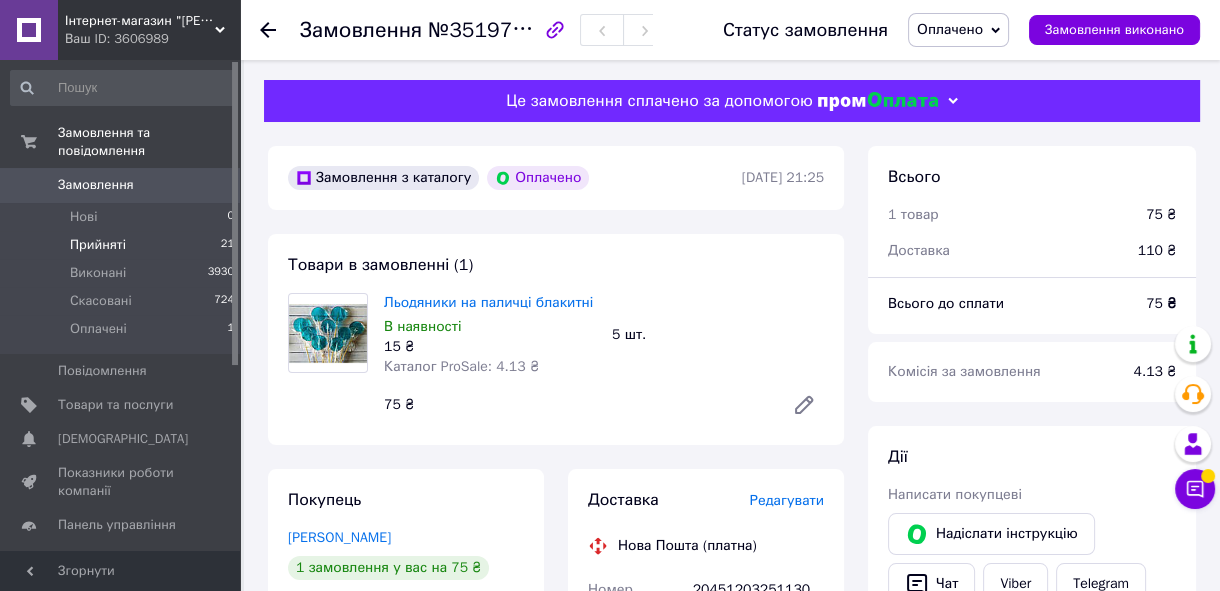 click on "Прийняті" at bounding box center (98, 245) 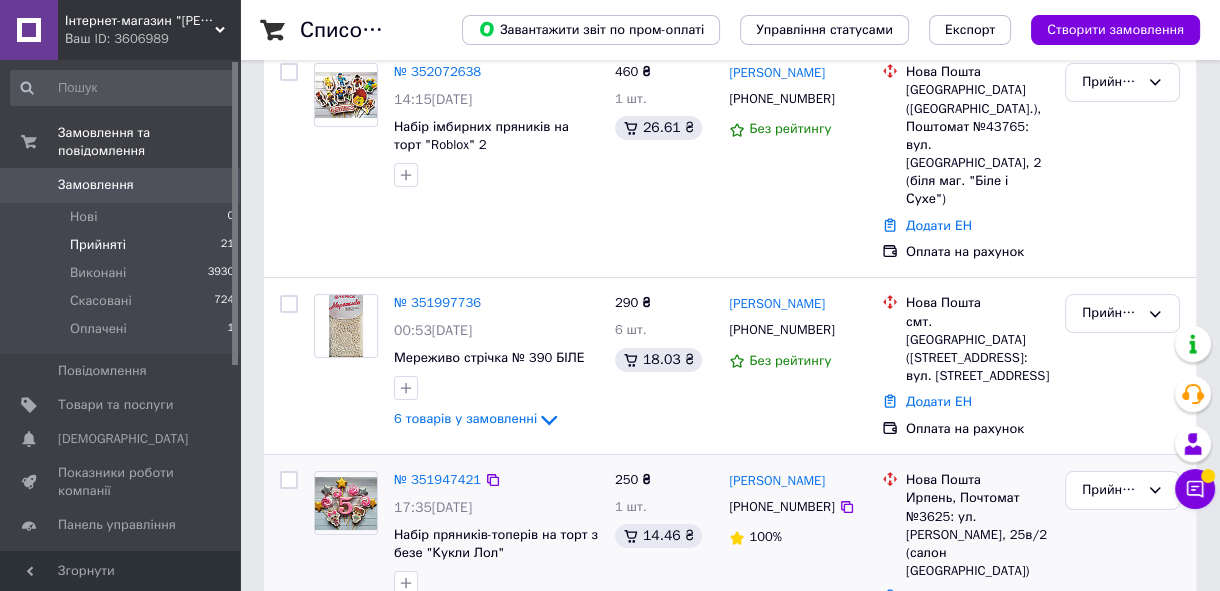 scroll, scrollTop: 400, scrollLeft: 0, axis: vertical 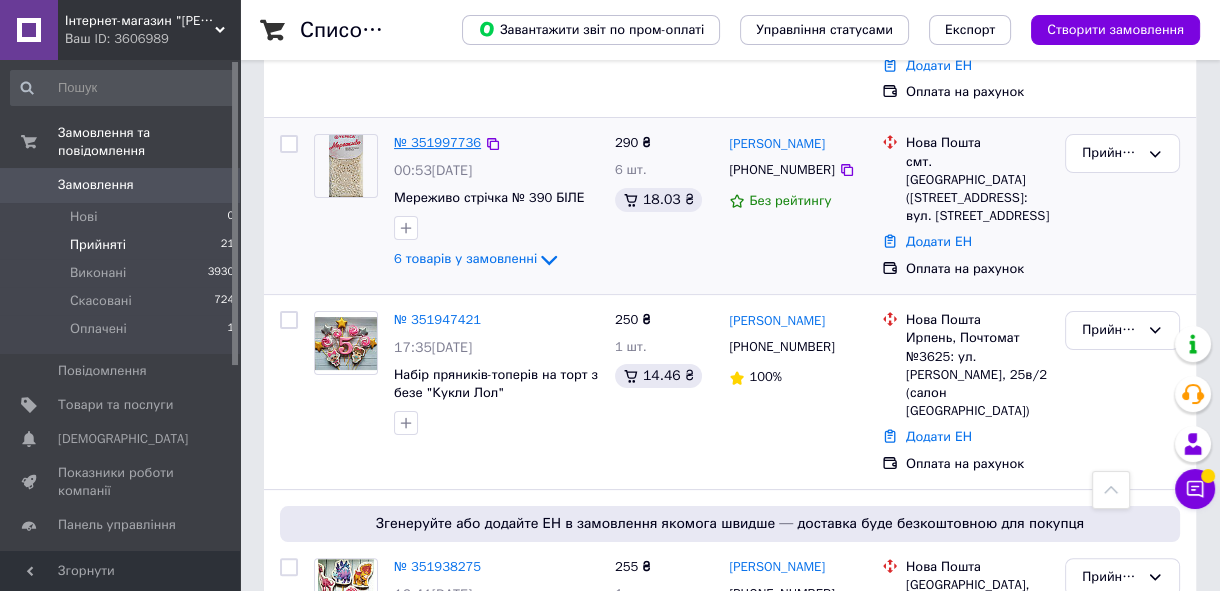 click on "№ 351997736" at bounding box center [437, 142] 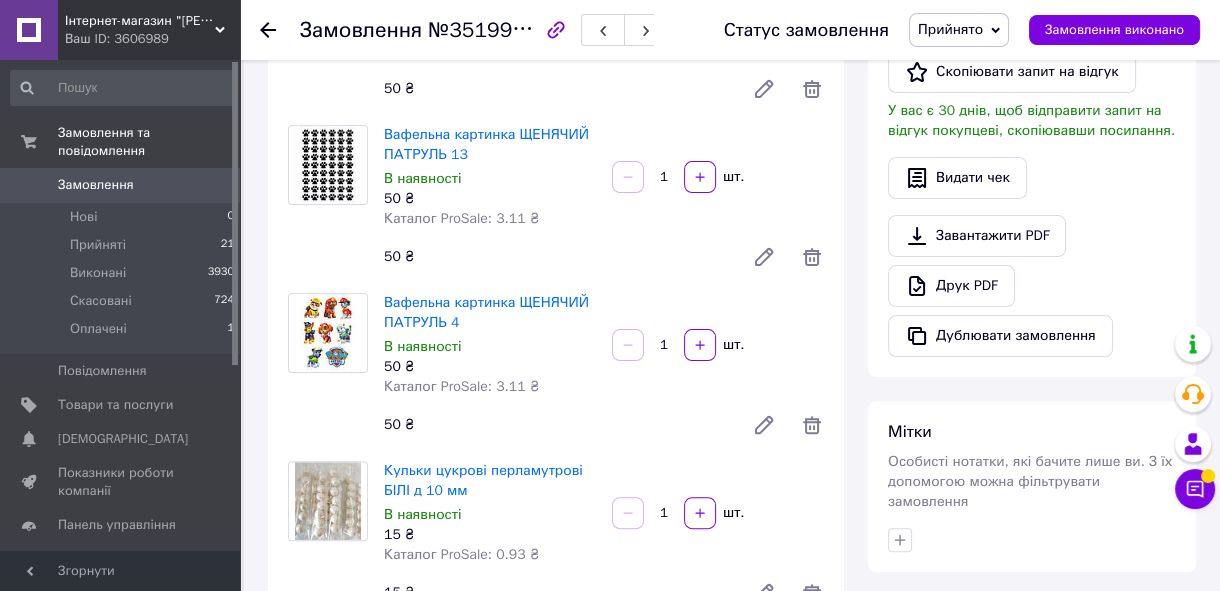 scroll, scrollTop: 560, scrollLeft: 0, axis: vertical 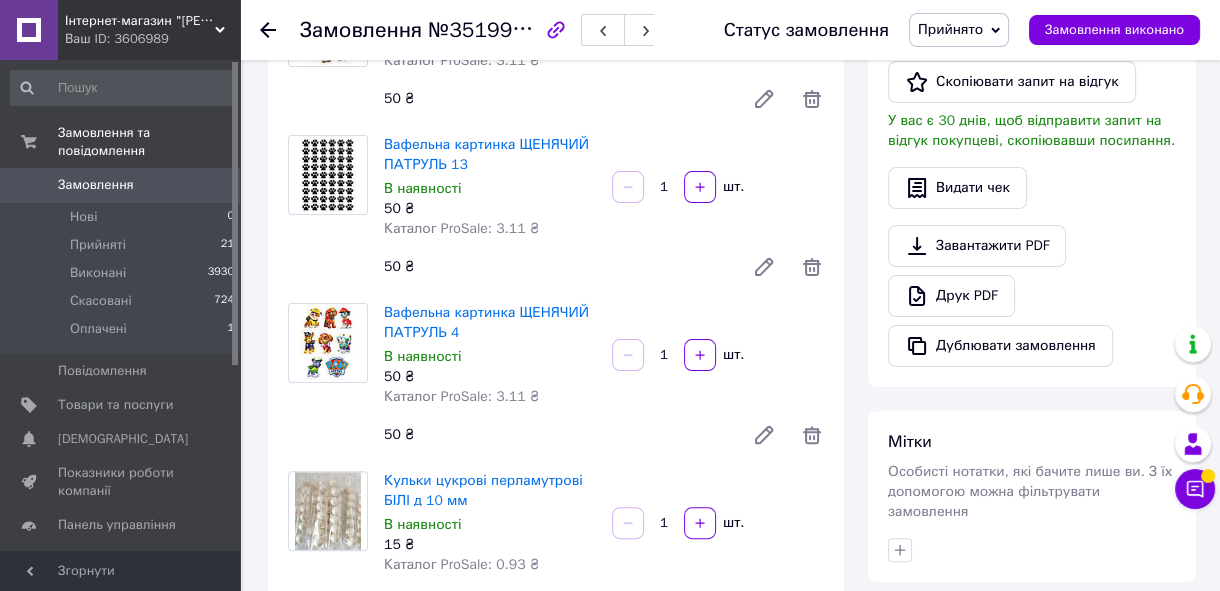 click at bounding box center [327, 511] 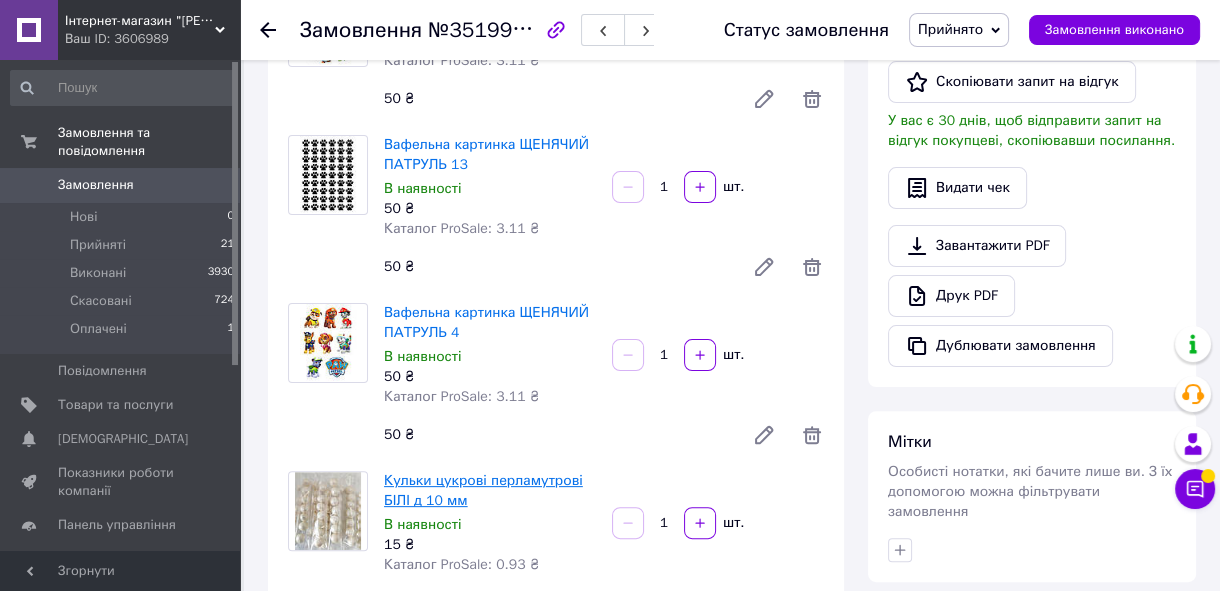 click on "Кульки цукрові перламутрові БІЛІ д 10 мм" at bounding box center [483, 490] 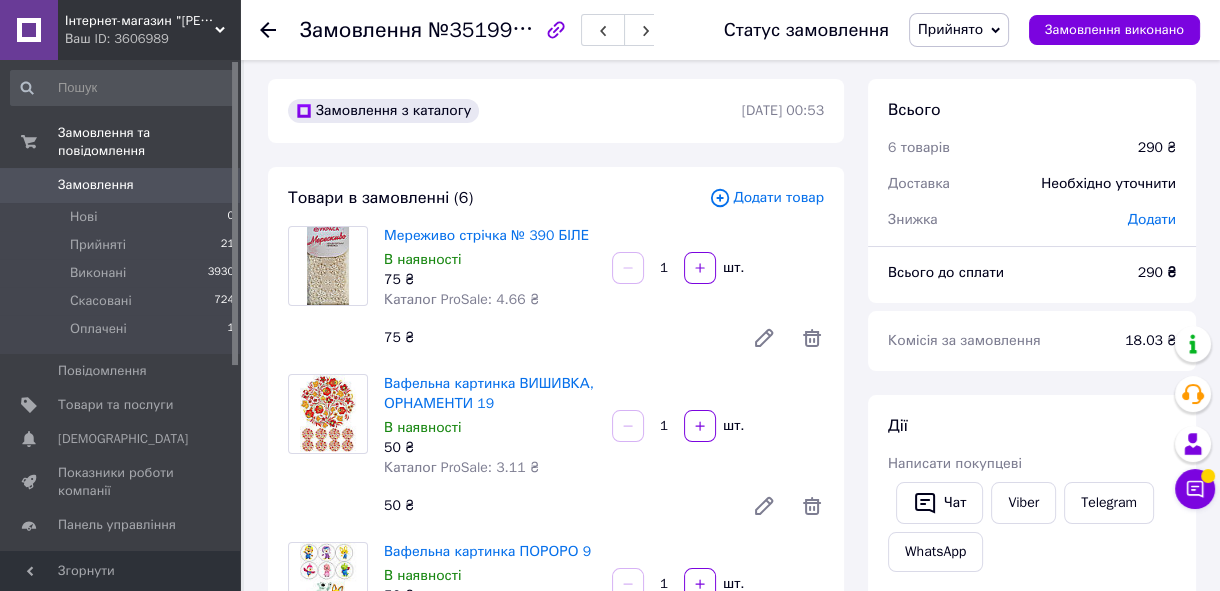 scroll, scrollTop: 0, scrollLeft: 0, axis: both 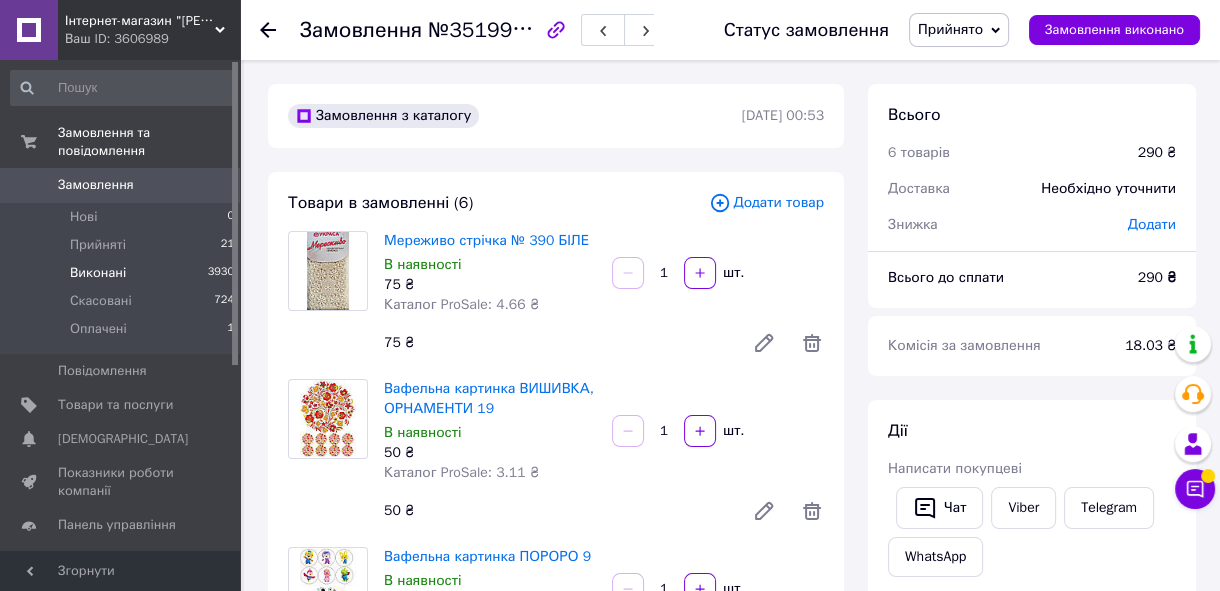 click on "Виконані" at bounding box center [98, 273] 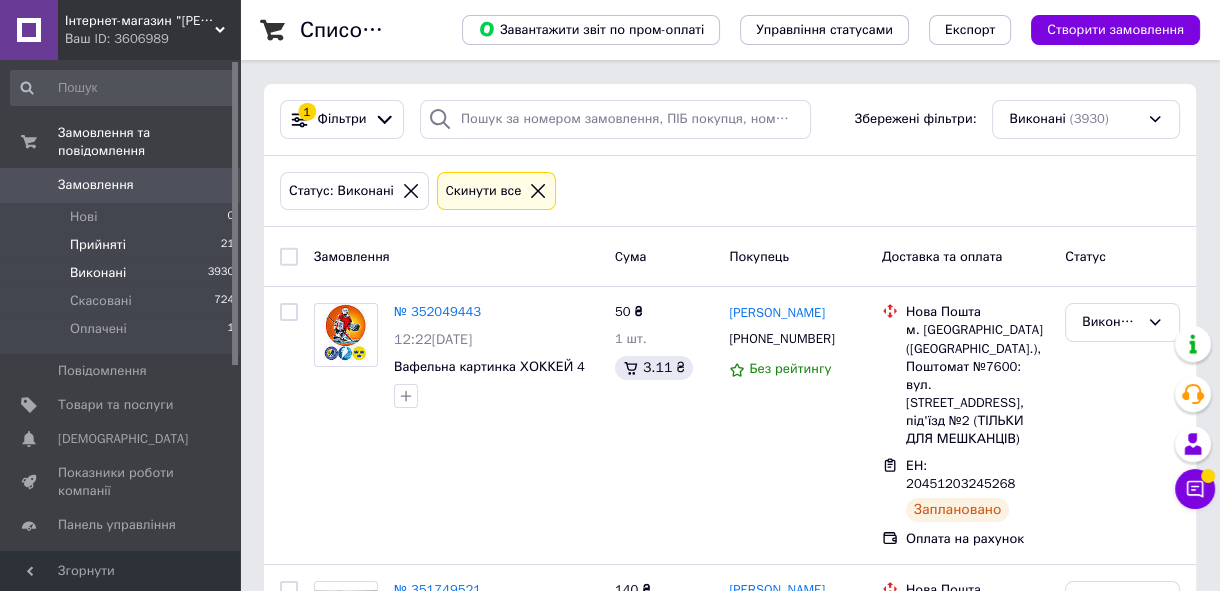 click on "Прийняті" at bounding box center [98, 245] 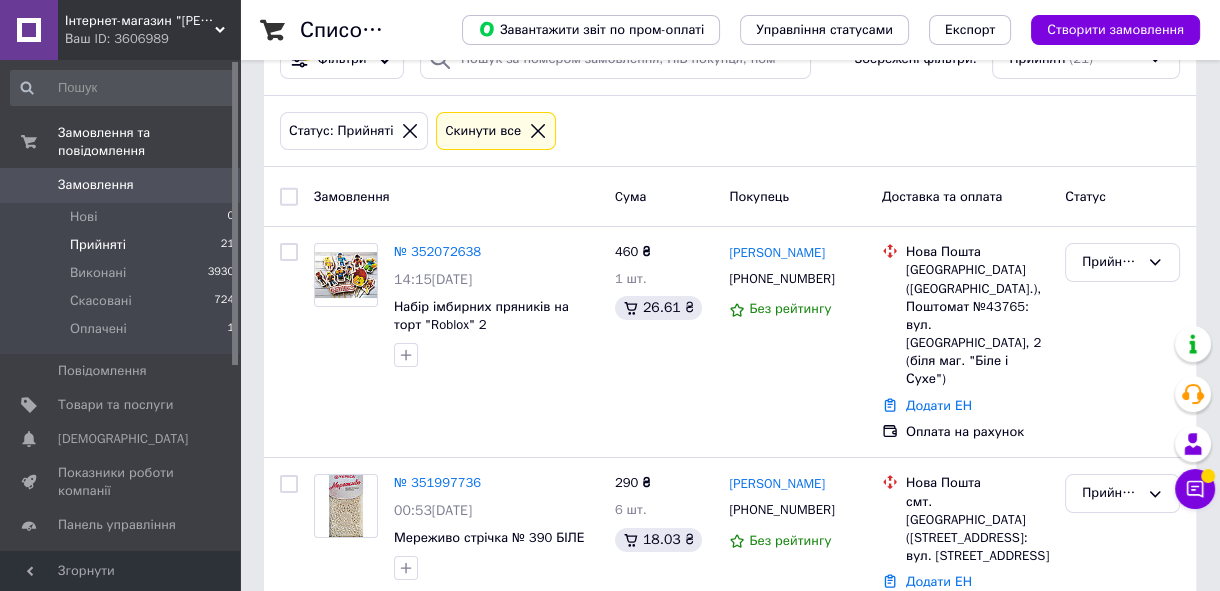 scroll, scrollTop: 240, scrollLeft: 0, axis: vertical 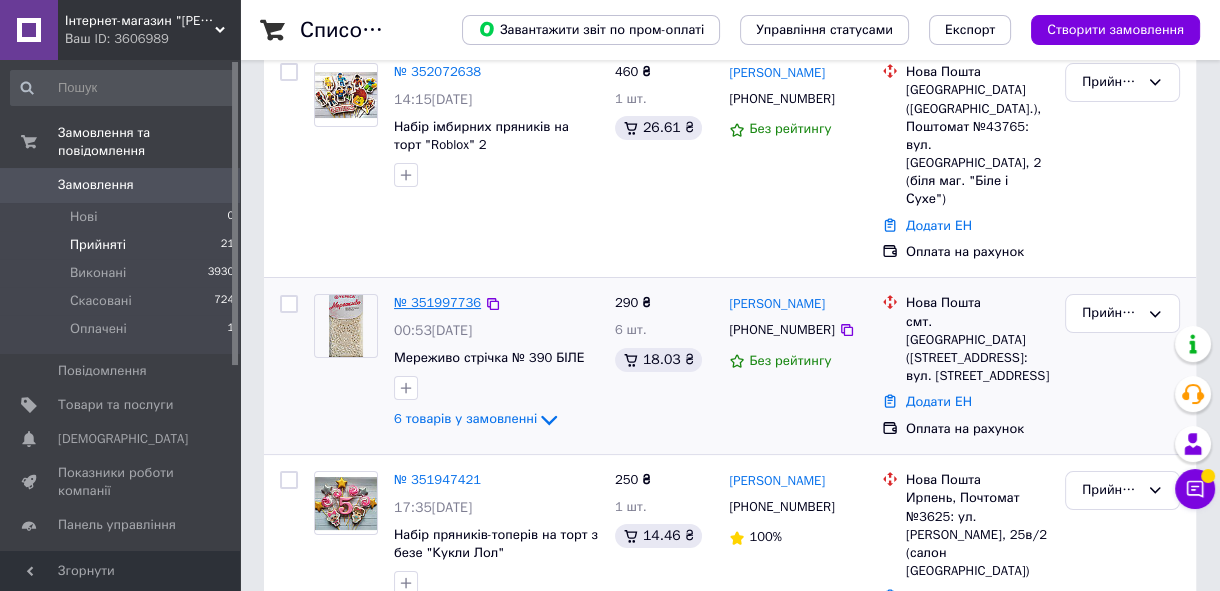 click on "№ 351997736" at bounding box center (437, 302) 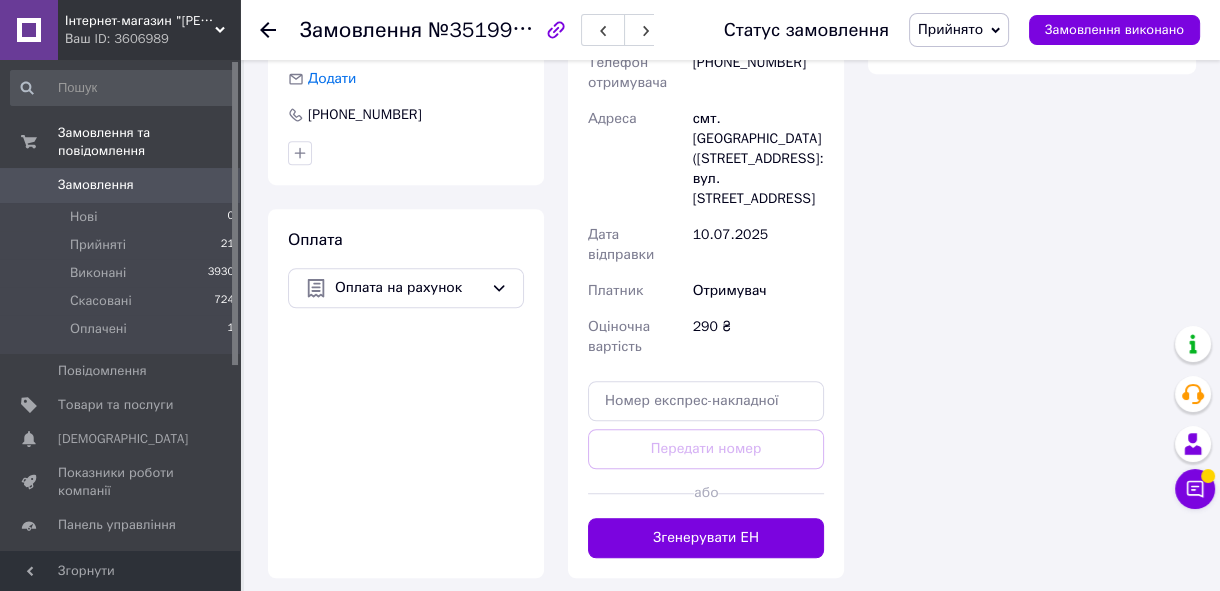 scroll, scrollTop: 1360, scrollLeft: 0, axis: vertical 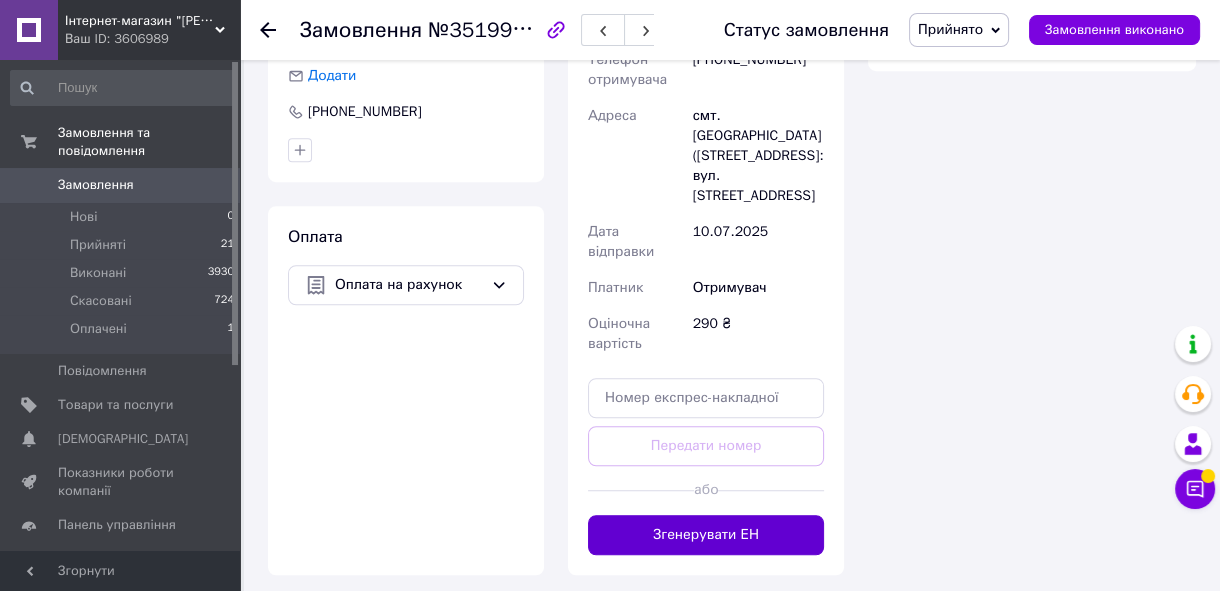 click on "Згенерувати ЕН" at bounding box center (706, 535) 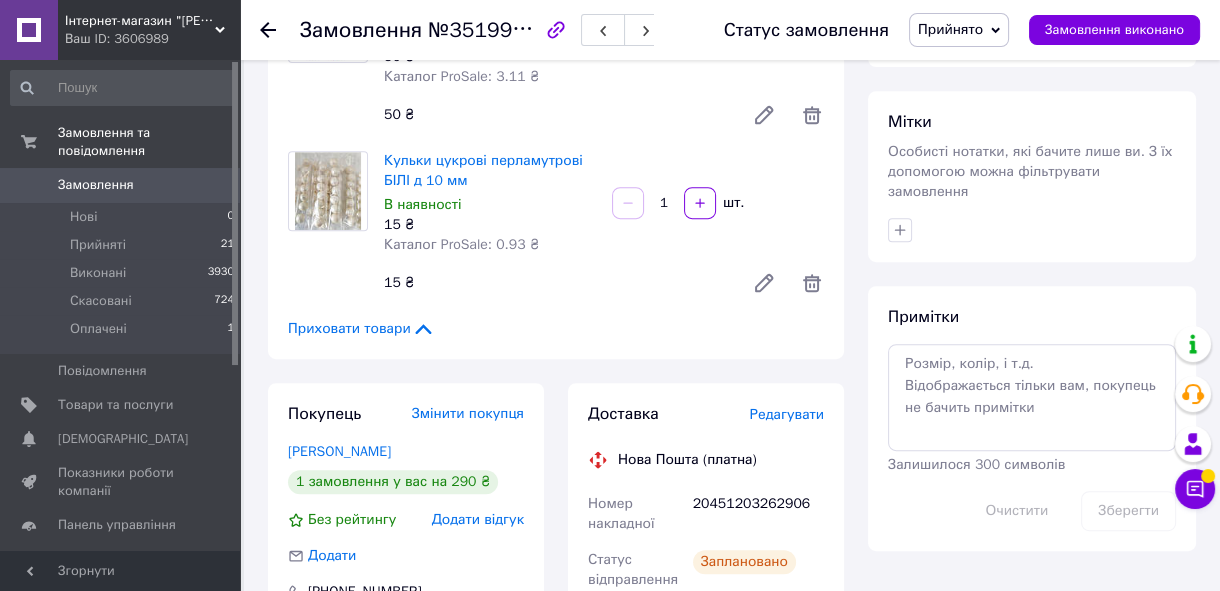scroll, scrollTop: 880, scrollLeft: 0, axis: vertical 